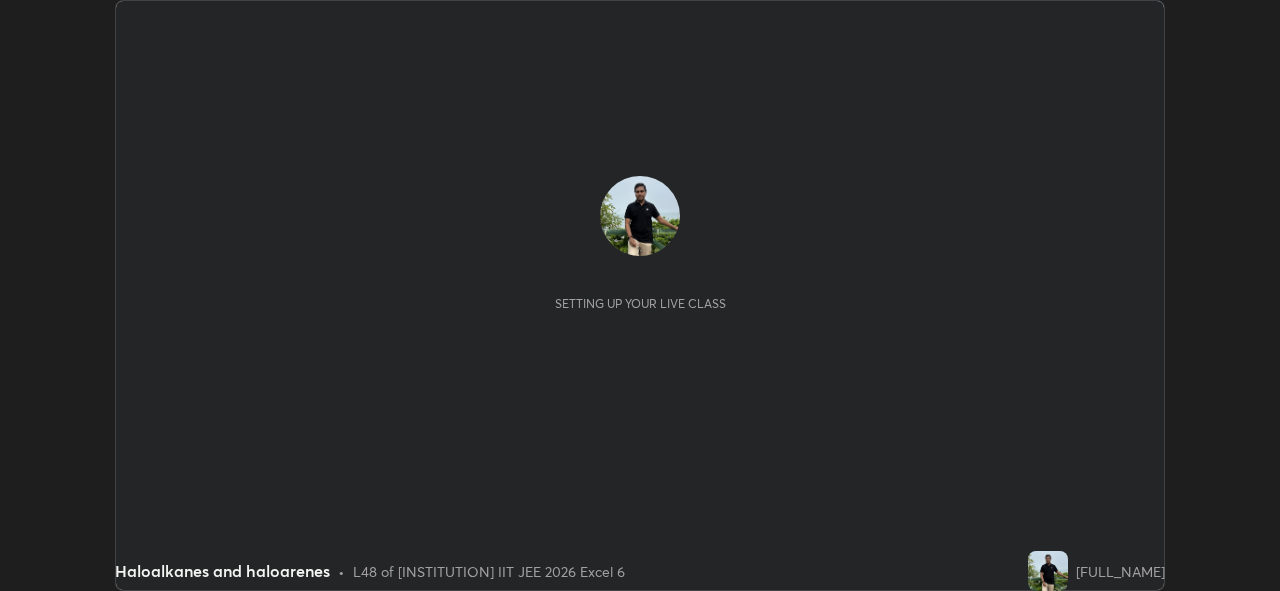 scroll, scrollTop: 0, scrollLeft: 0, axis: both 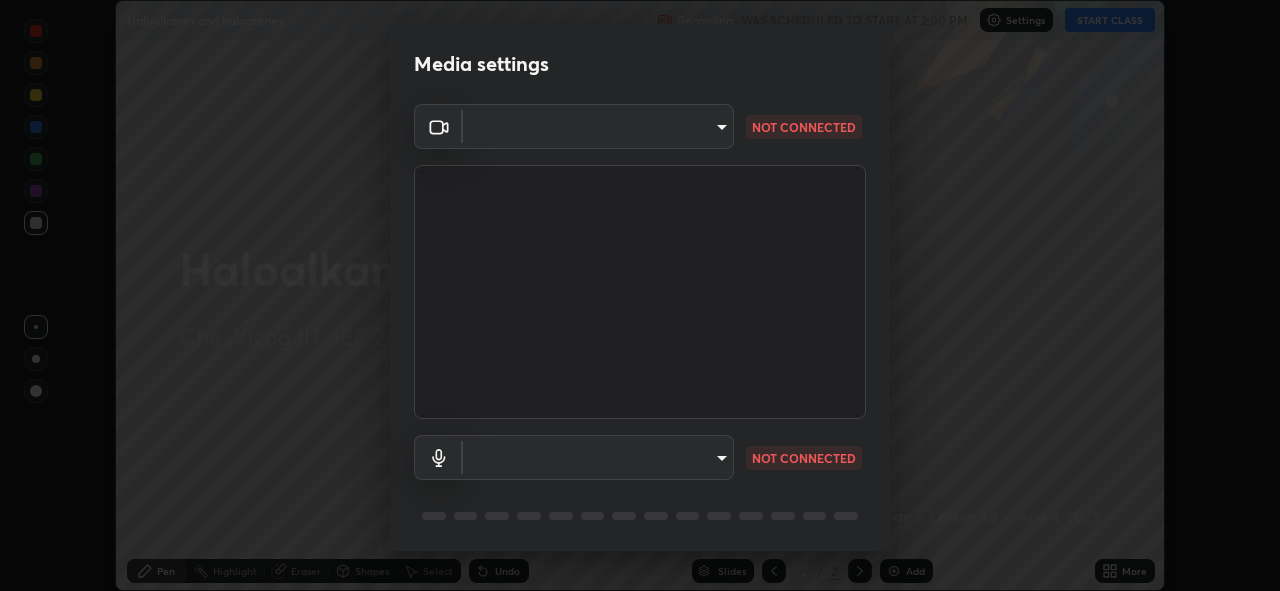 type on "f87ce384ab36e47ffe9a03013e30805c343f37a4a28eaffacdf6a34288714473" 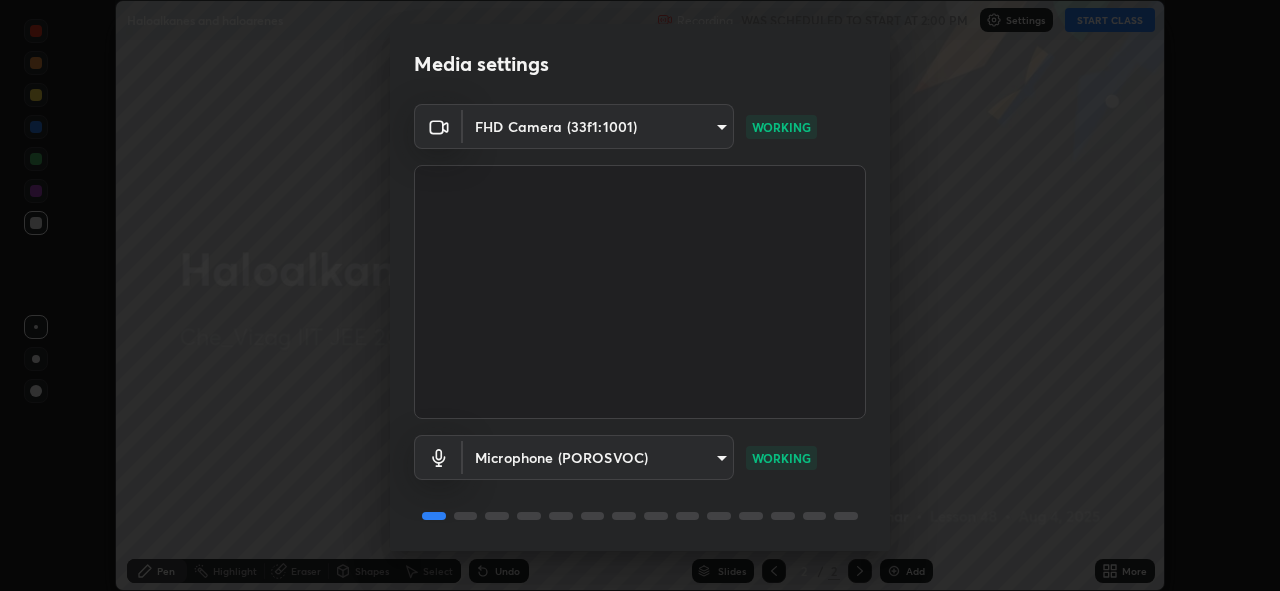 scroll, scrollTop: 65, scrollLeft: 0, axis: vertical 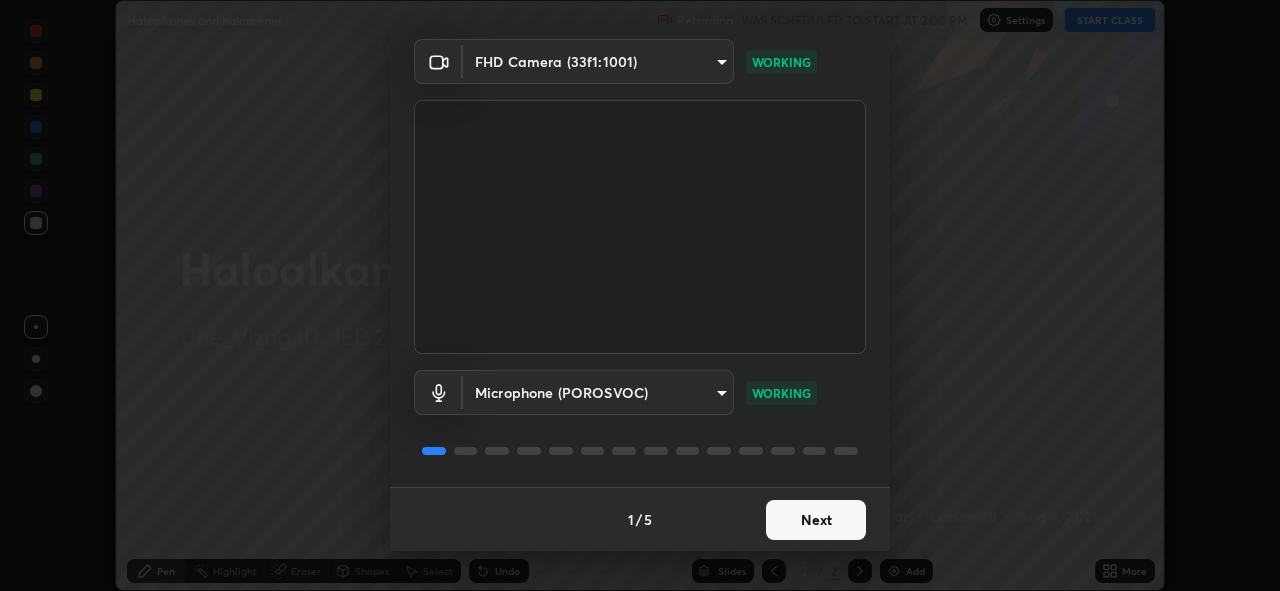 click on "Next" at bounding box center [816, 520] 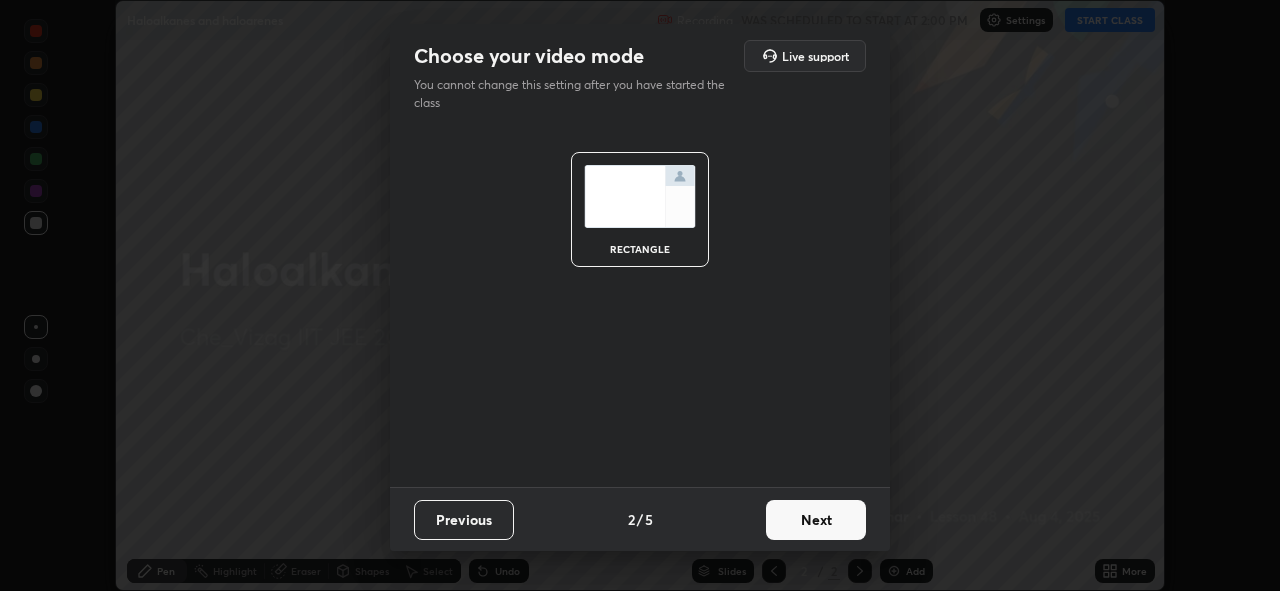 scroll, scrollTop: 0, scrollLeft: 0, axis: both 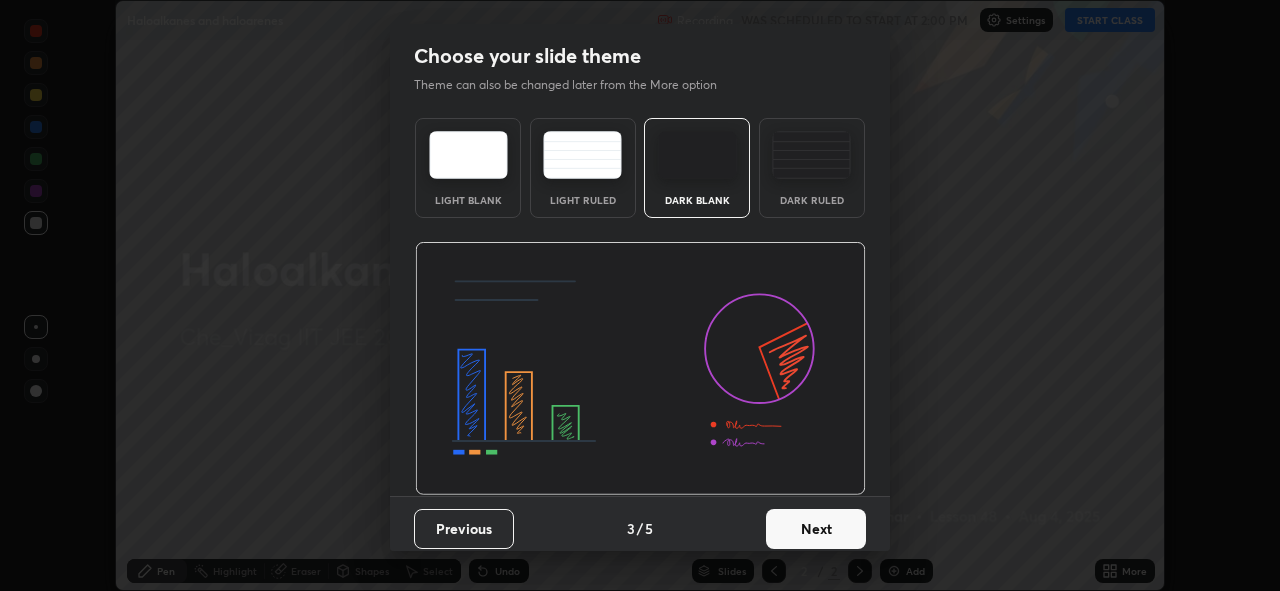 click on "Next" at bounding box center [816, 529] 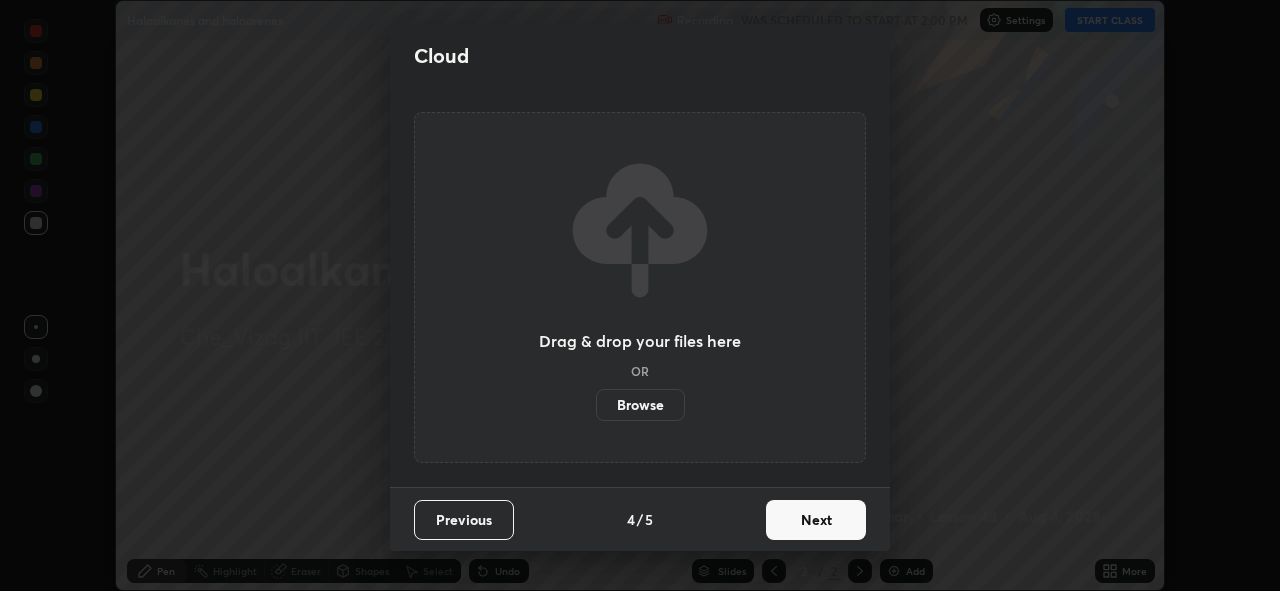 click on "Next" at bounding box center (816, 520) 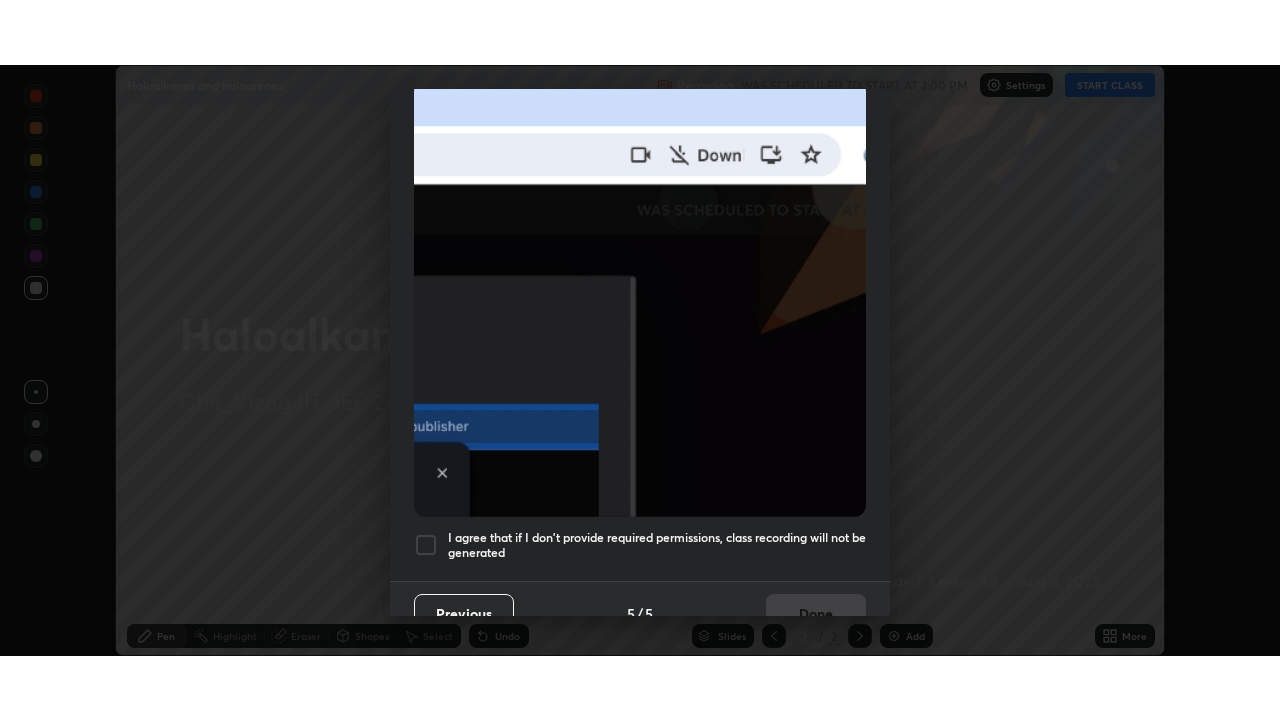 scroll, scrollTop: 473, scrollLeft: 0, axis: vertical 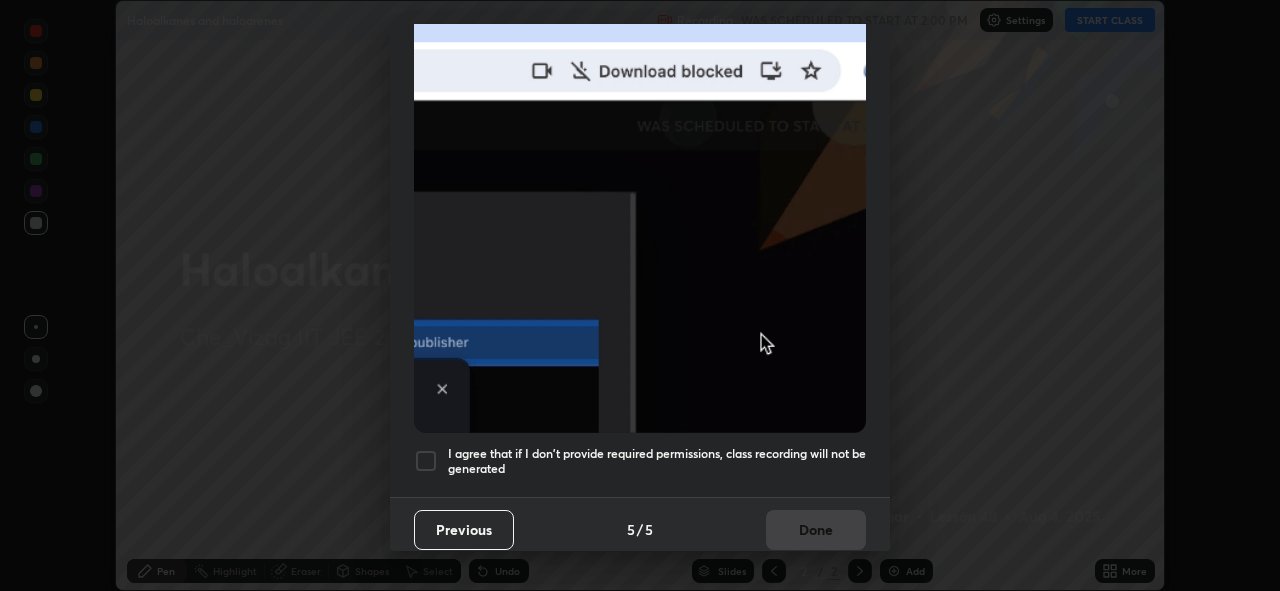 click on "I agree that if I don't provide required permissions, class recording will not be generated" at bounding box center (657, 461) 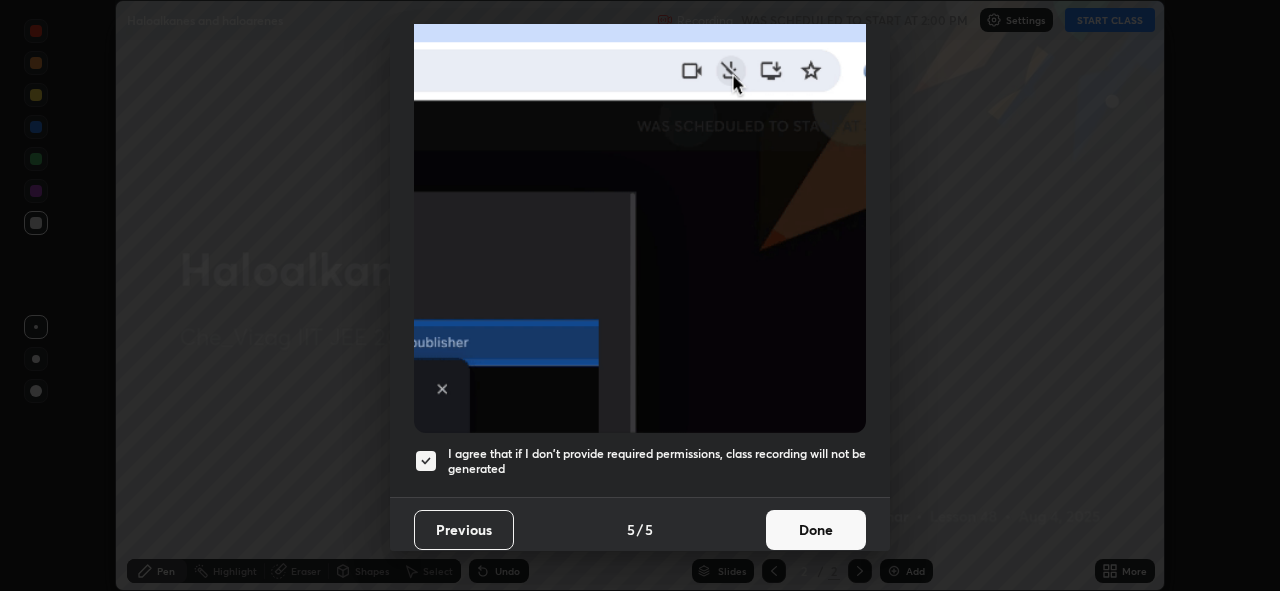 click on "Done" at bounding box center [816, 530] 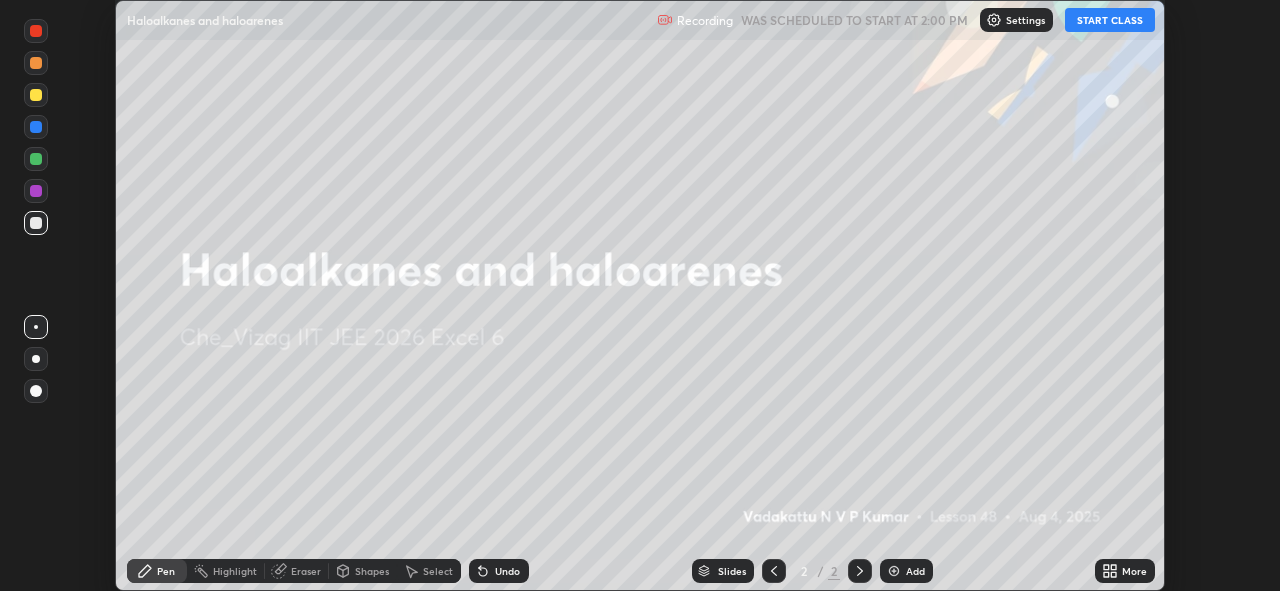 click on "START CLASS" at bounding box center [1110, 20] 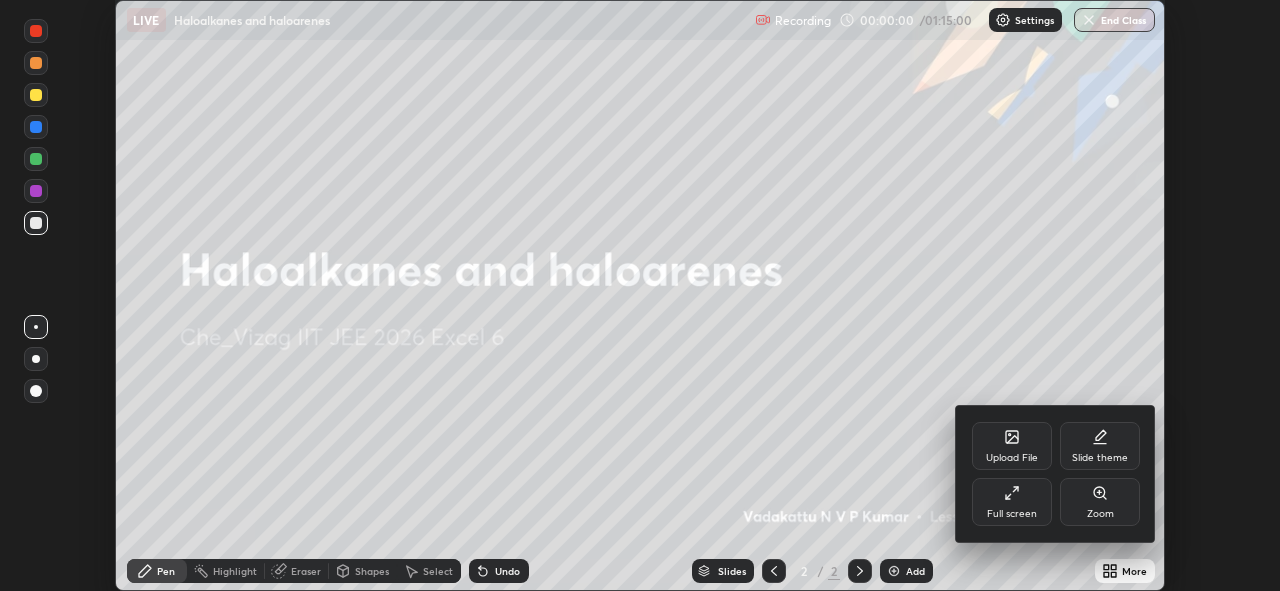 click 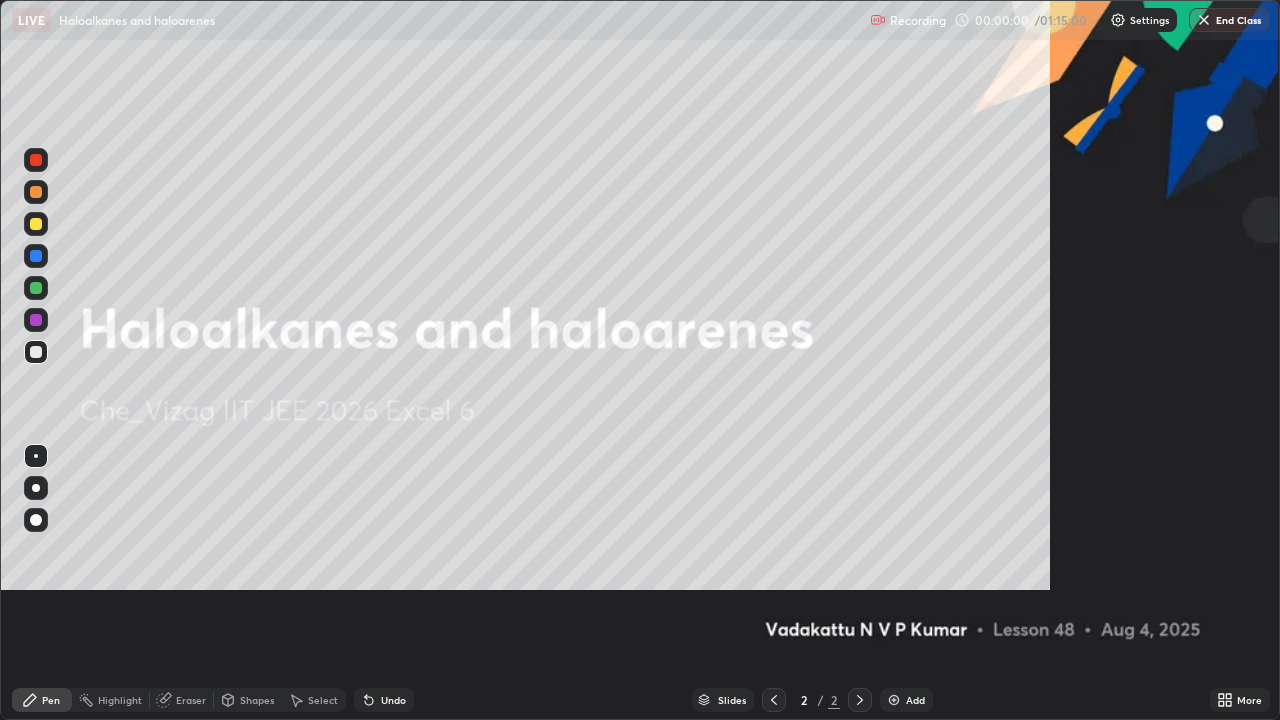 scroll, scrollTop: 99280, scrollLeft: 98720, axis: both 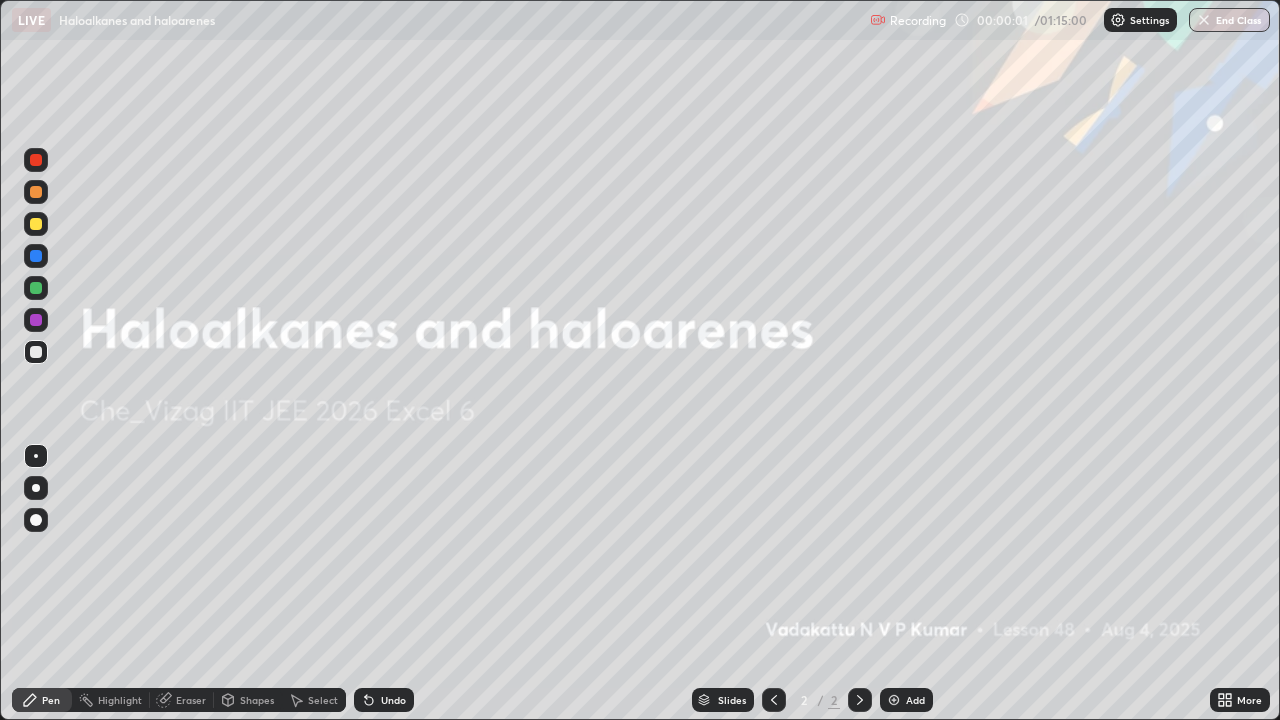 click on "Add" at bounding box center (915, 700) 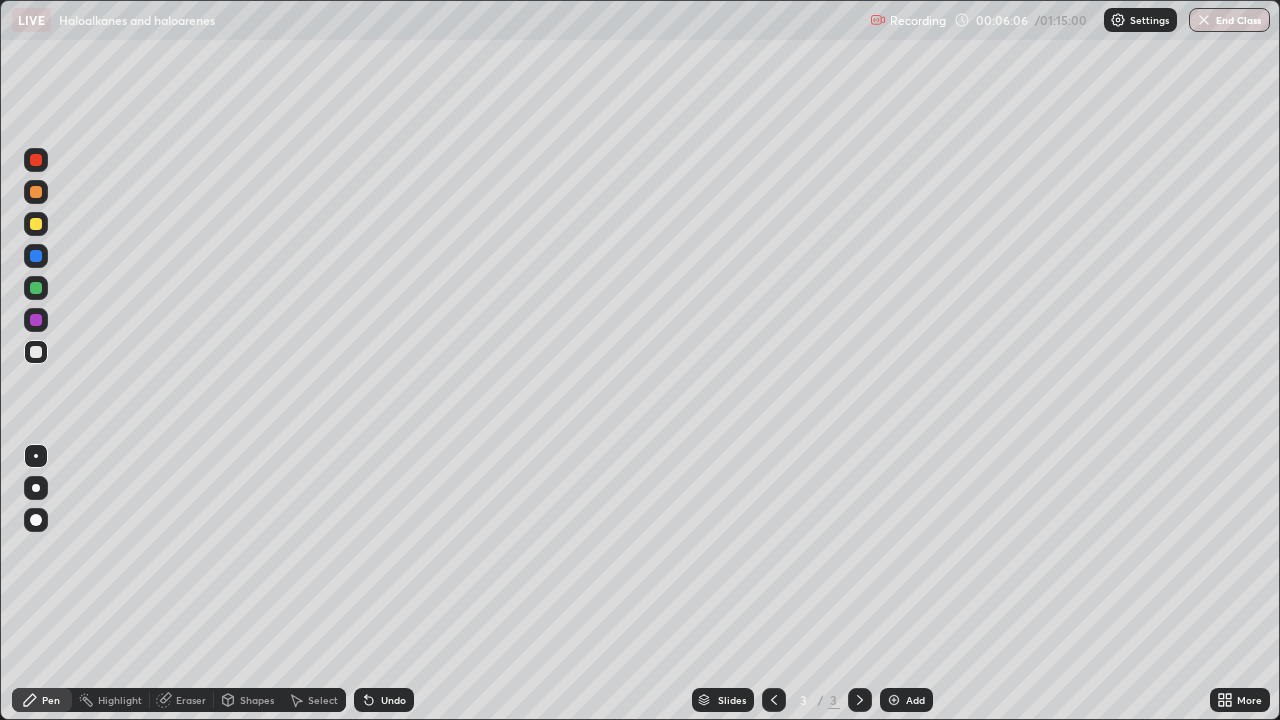 click on "Select" at bounding box center (323, 700) 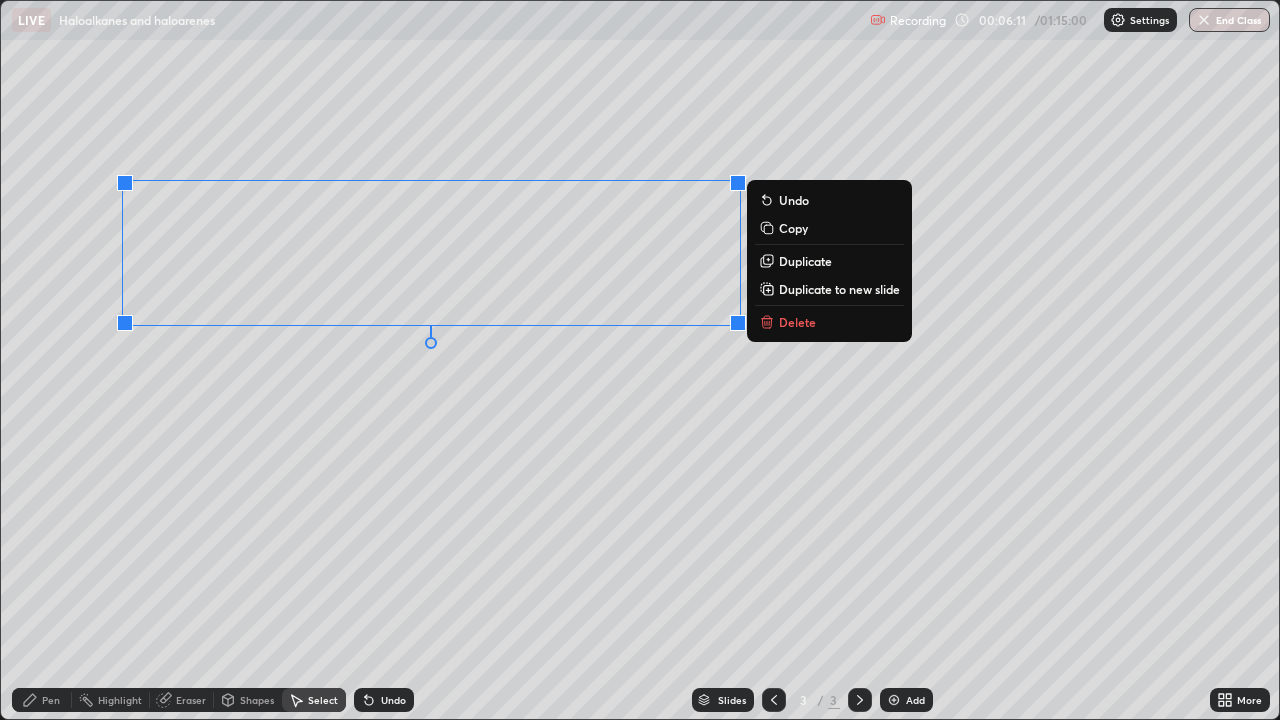 click on "Delete" at bounding box center (797, 322) 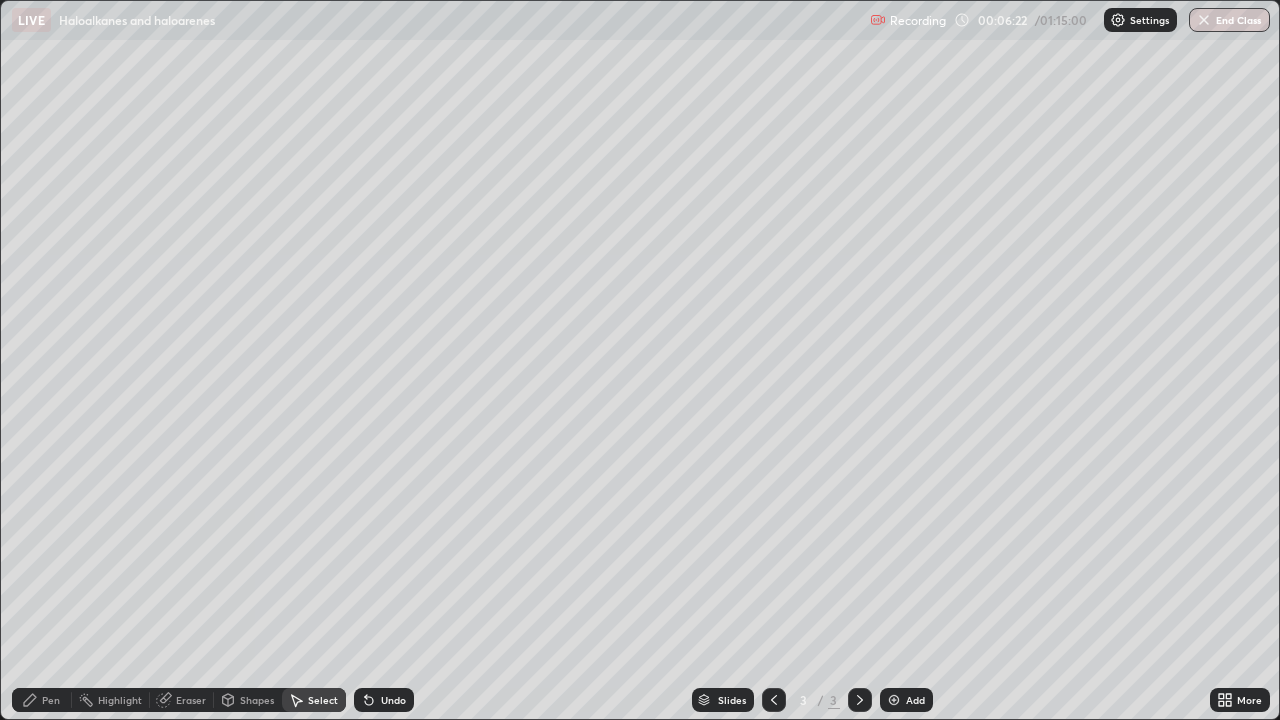 click on "Pen" at bounding box center (51, 700) 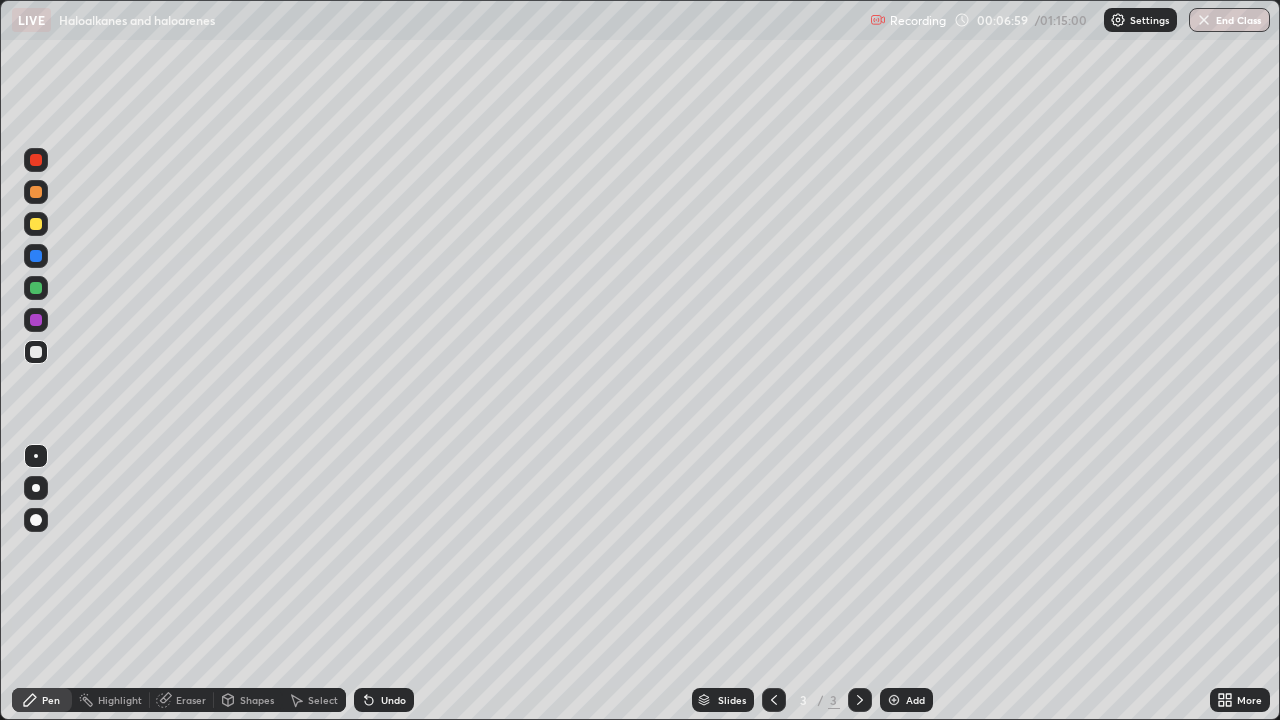 click on "Eraser" at bounding box center (191, 700) 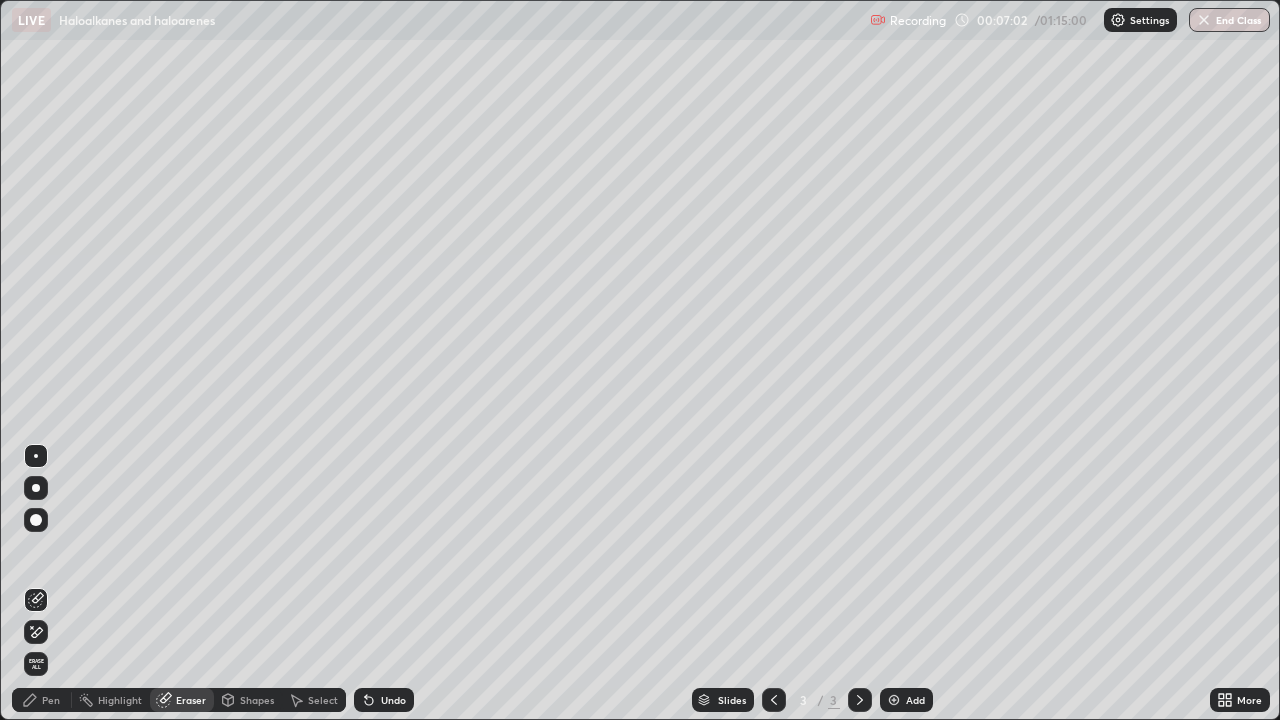click on "Pen" at bounding box center [42, 700] 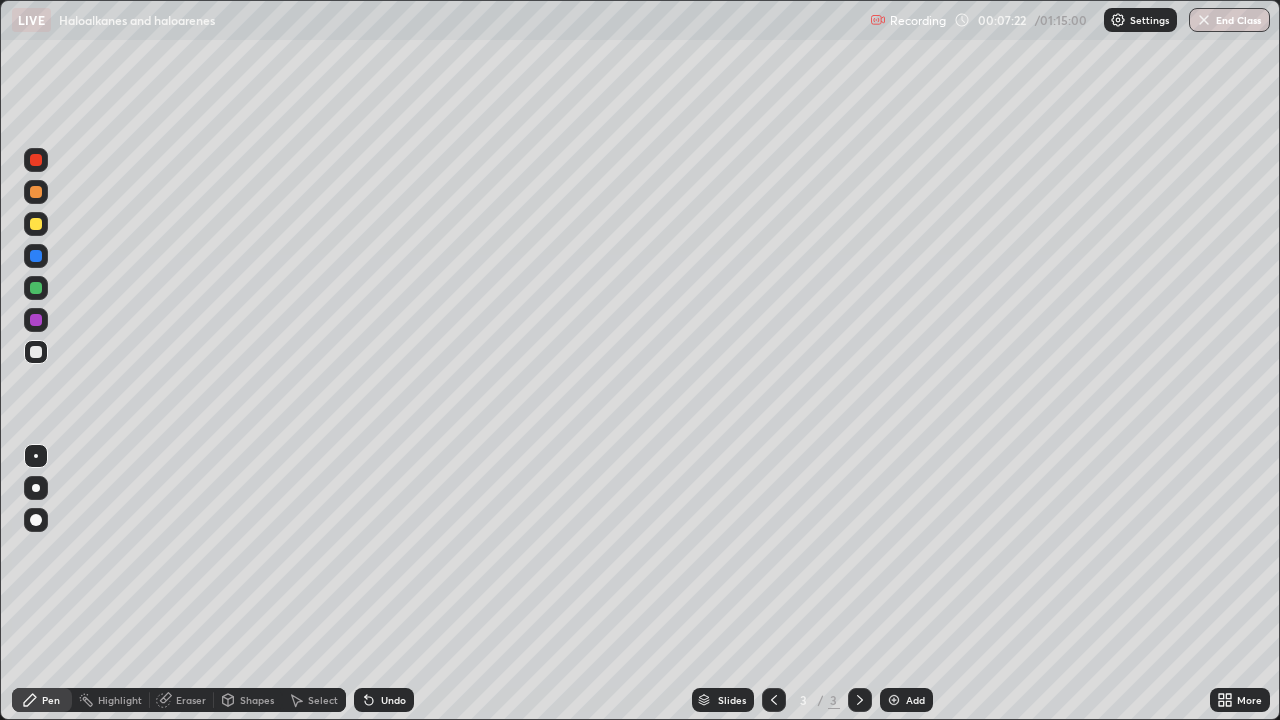 click on "Eraser" at bounding box center (191, 700) 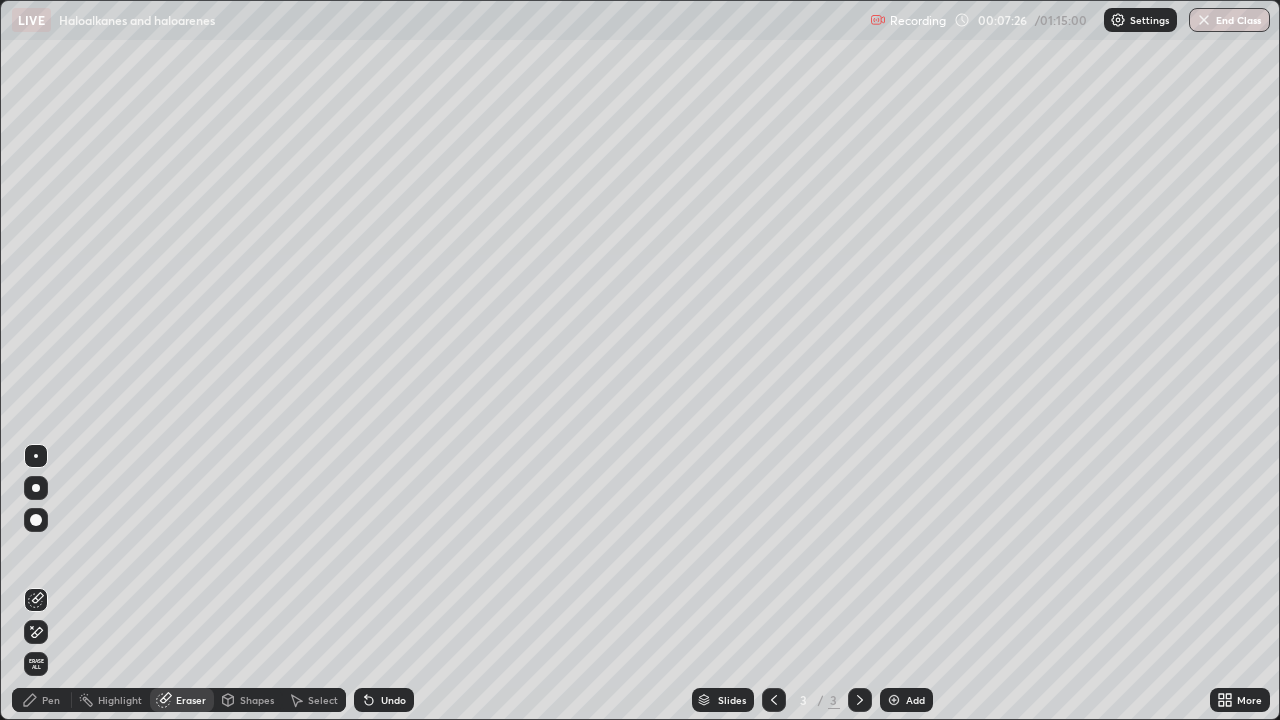 click at bounding box center (36, 520) 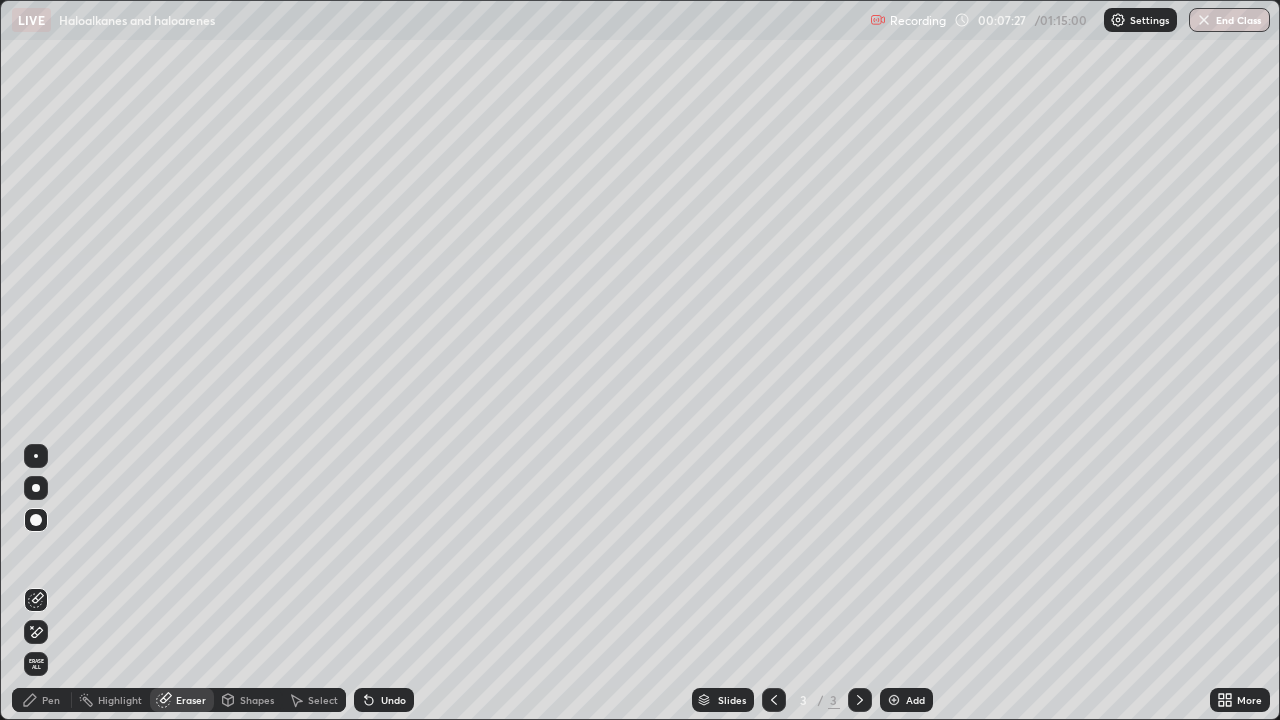 click on "Pen" at bounding box center (51, 700) 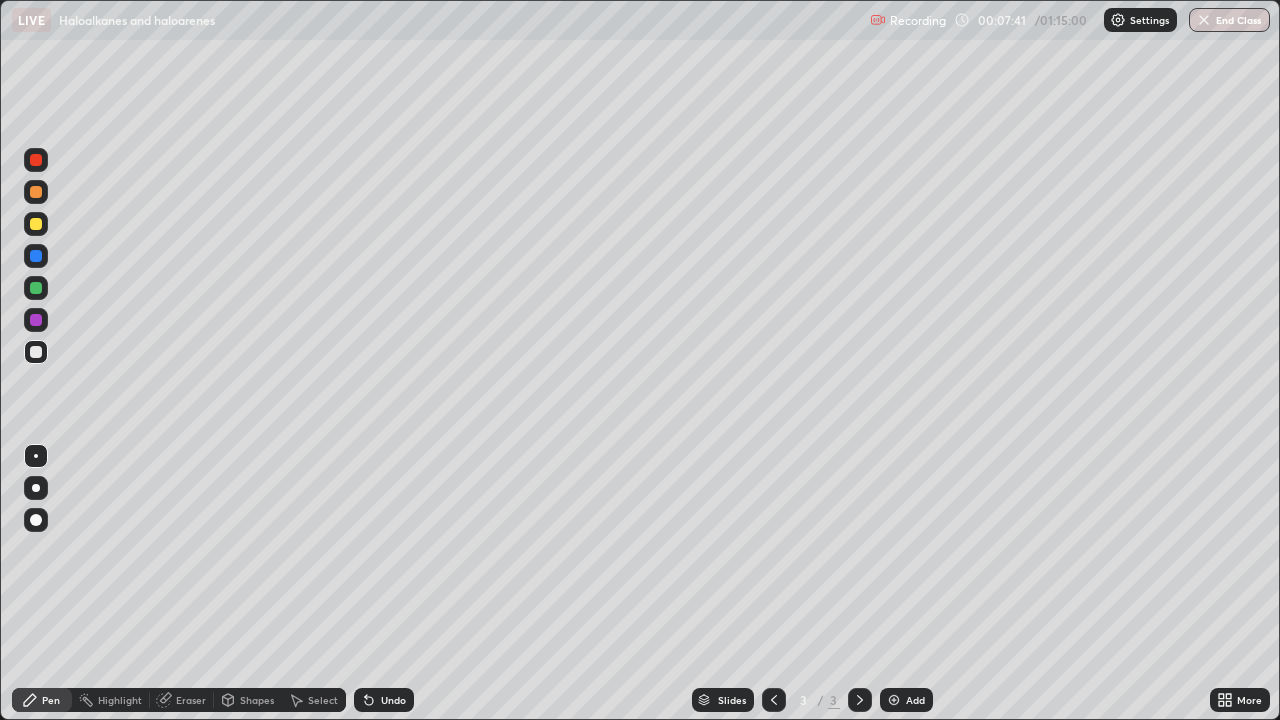 click on "Eraser" at bounding box center (191, 700) 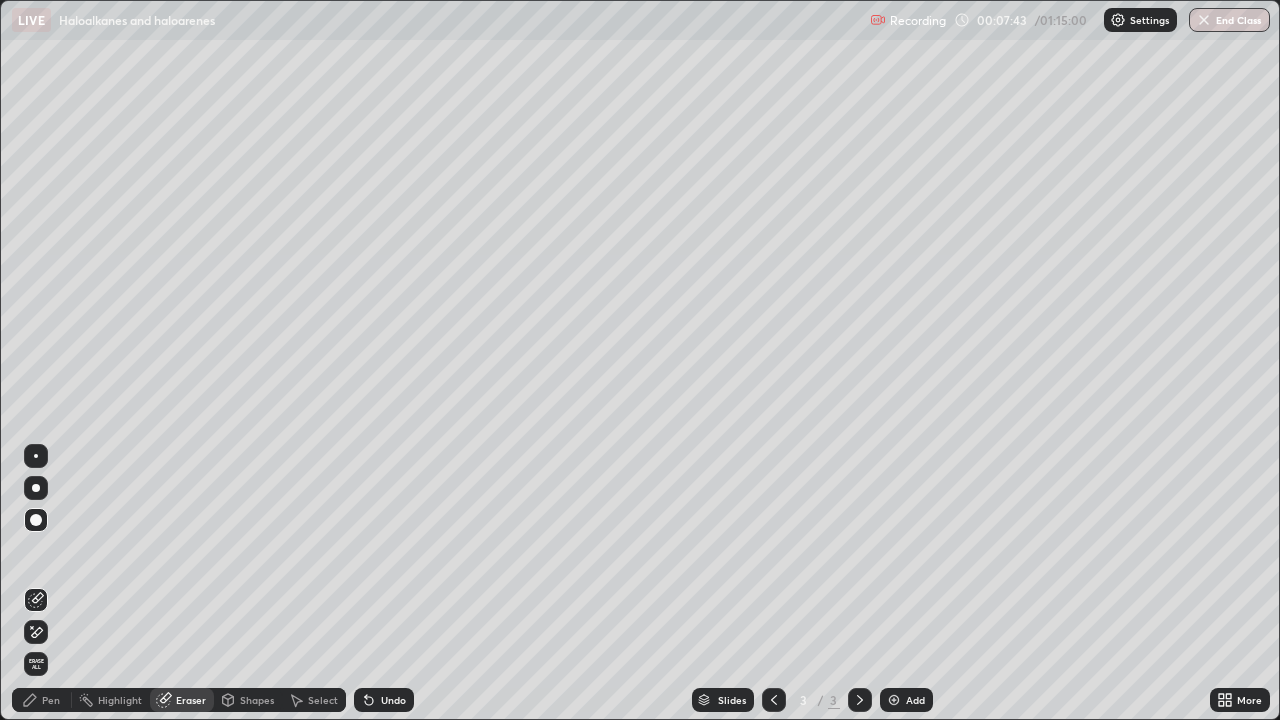click on "Pen" at bounding box center [51, 700] 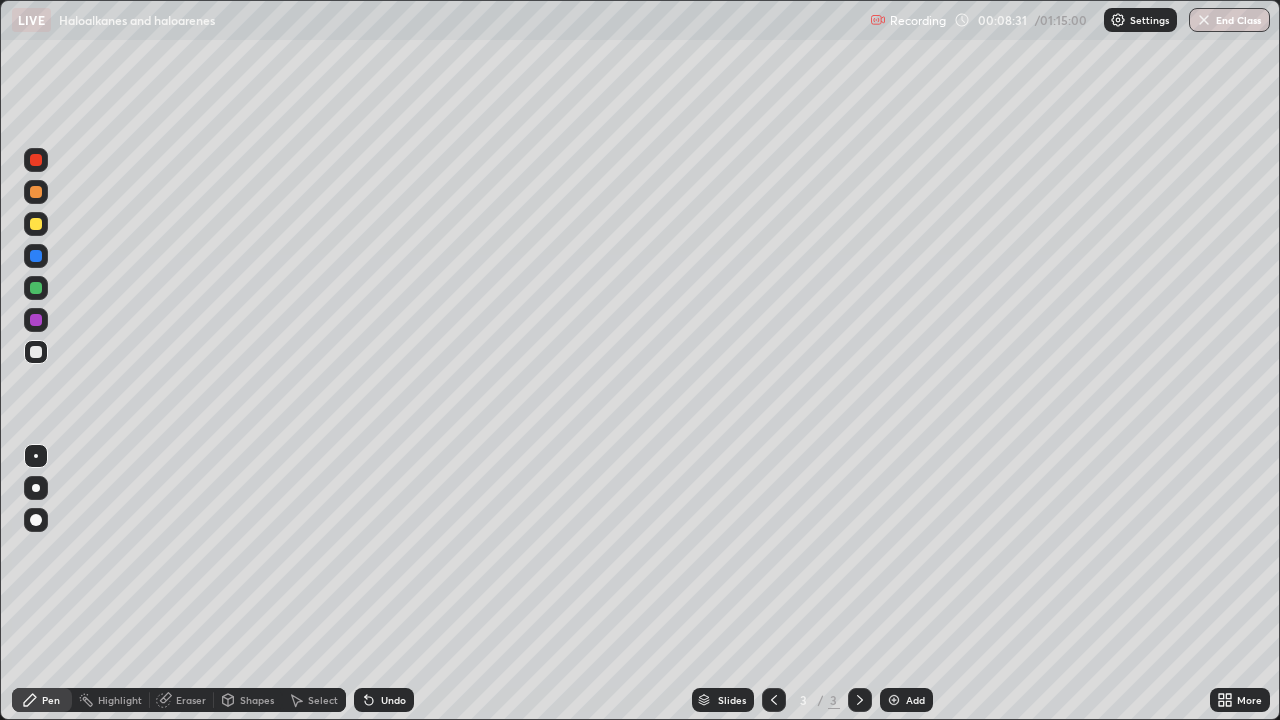 click on "Eraser" at bounding box center (182, 700) 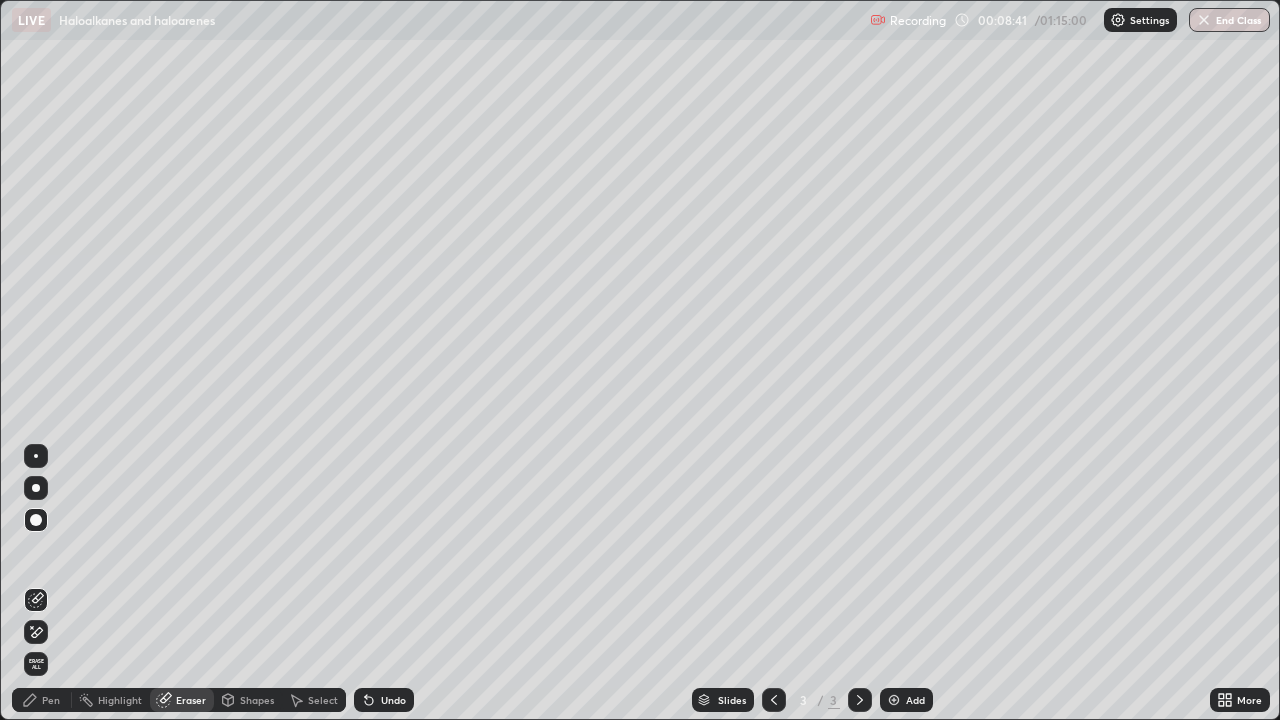 click on "Pen" at bounding box center (42, 700) 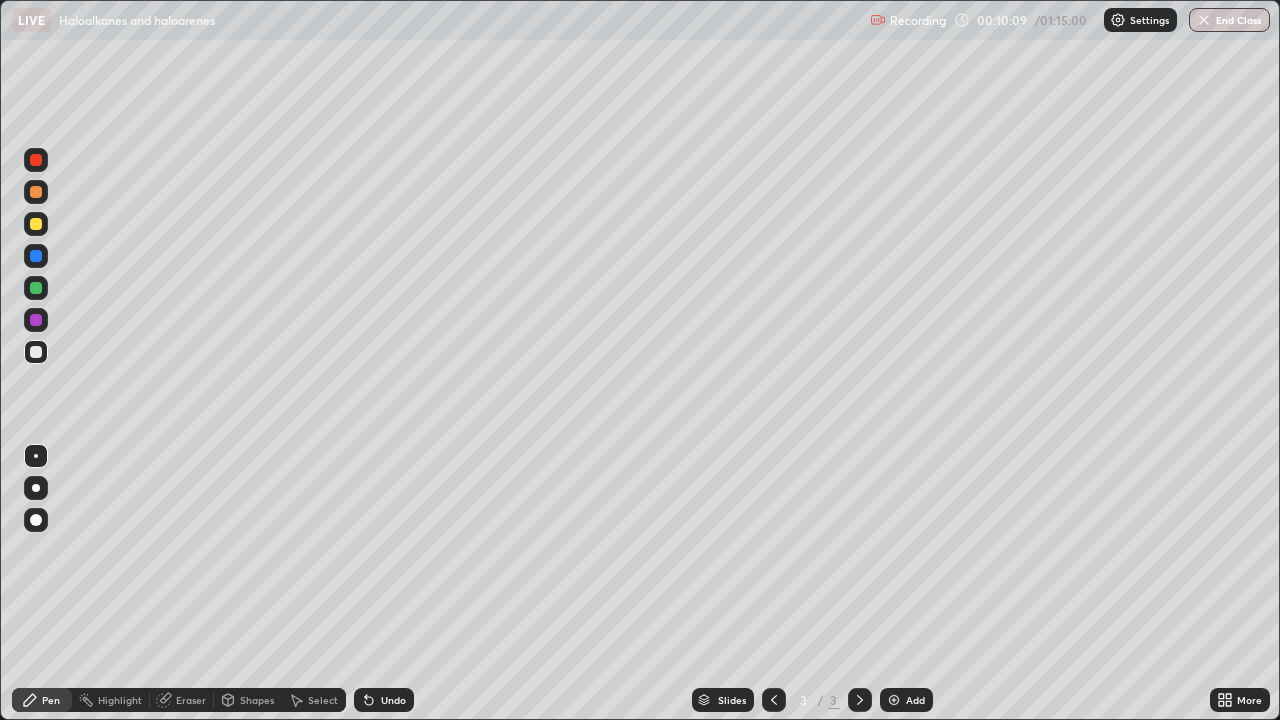 click on "Select" at bounding box center [323, 700] 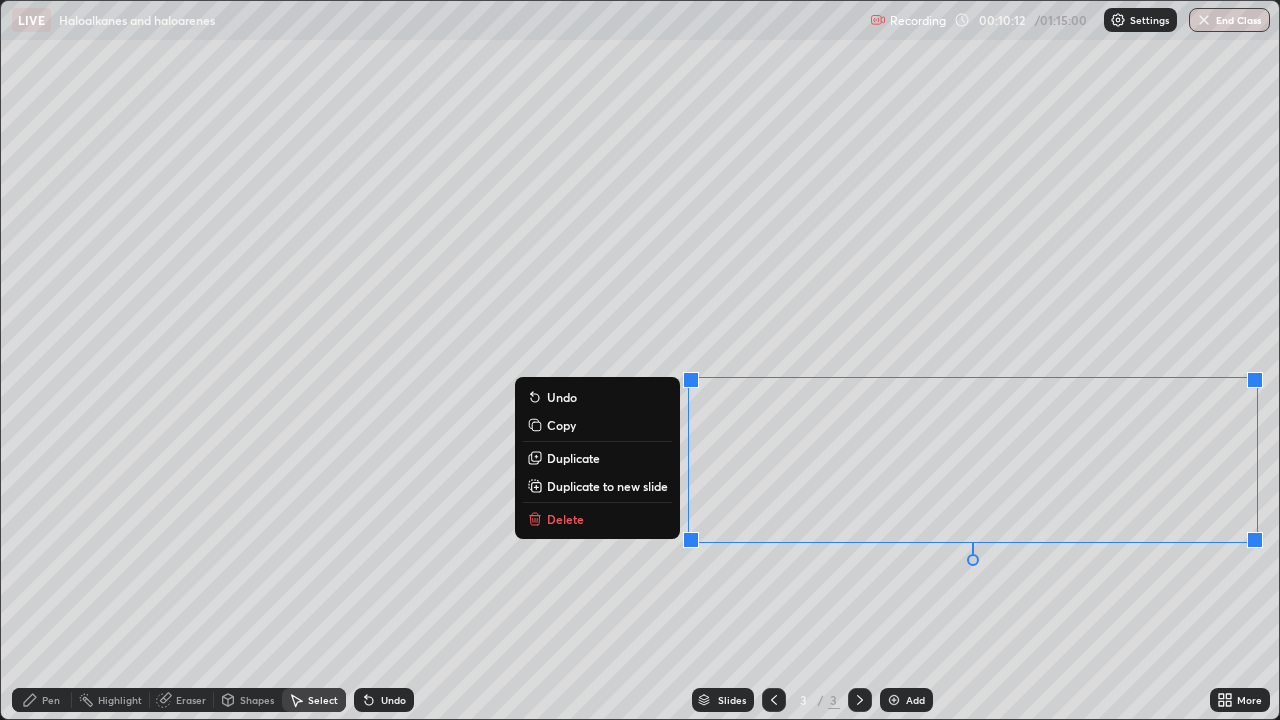 click on "Delete" at bounding box center (565, 519) 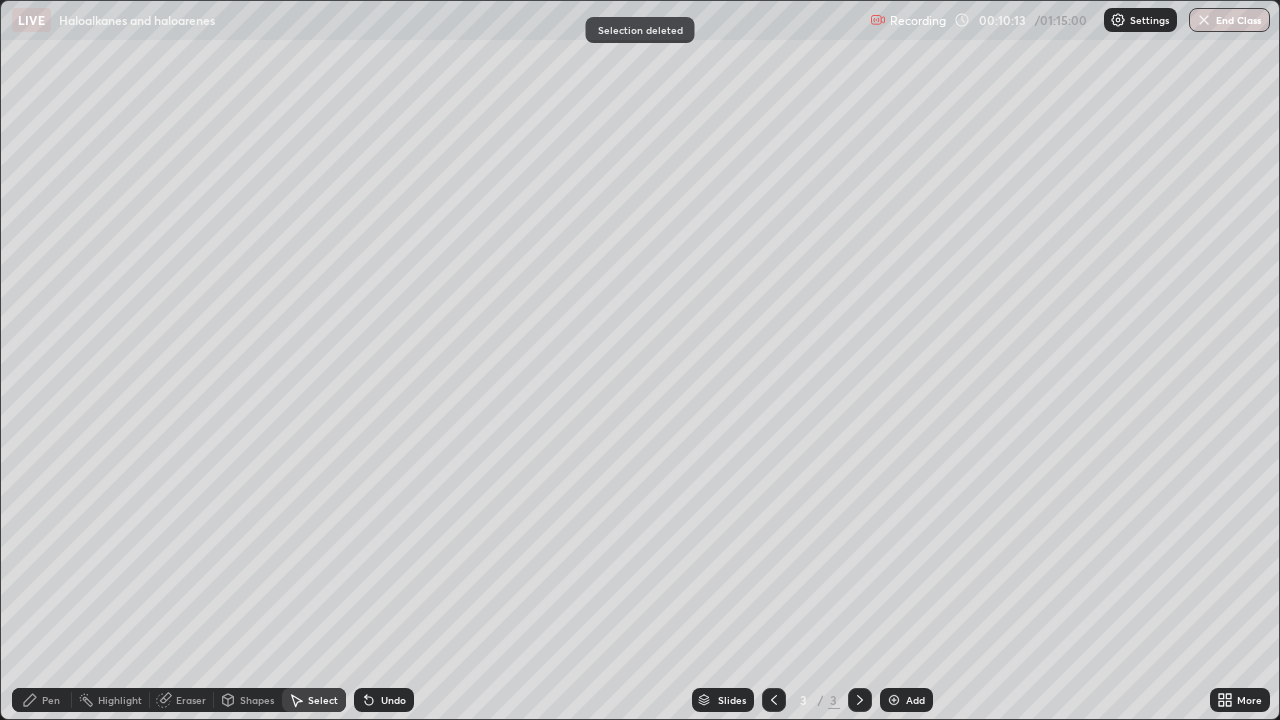 click on "Pen" at bounding box center [42, 700] 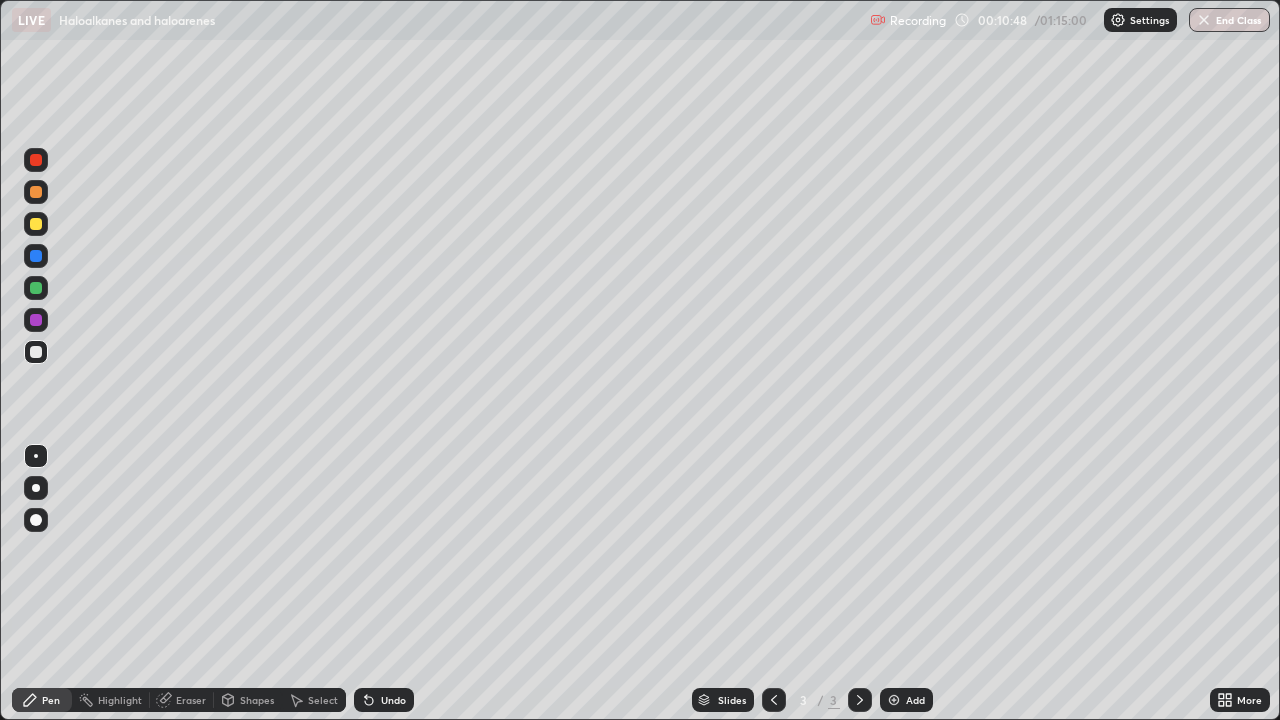 click on "Select" at bounding box center [323, 700] 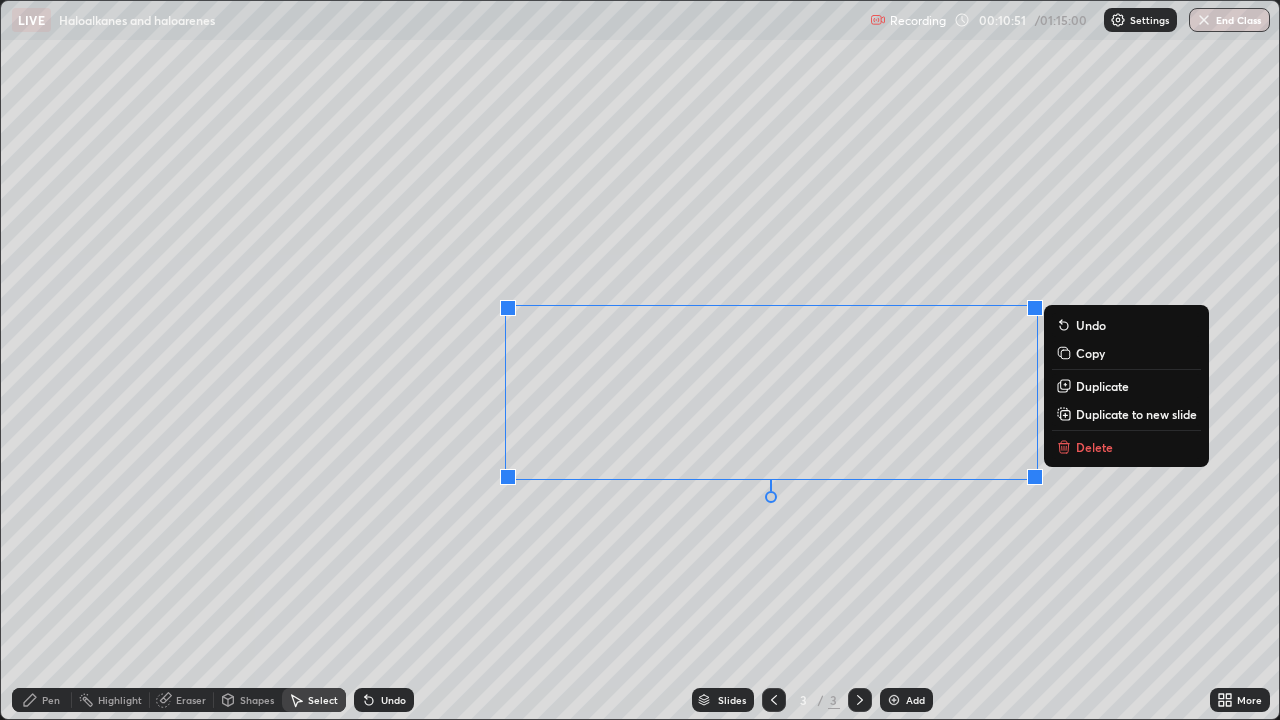 click on "Delete" at bounding box center [1094, 447] 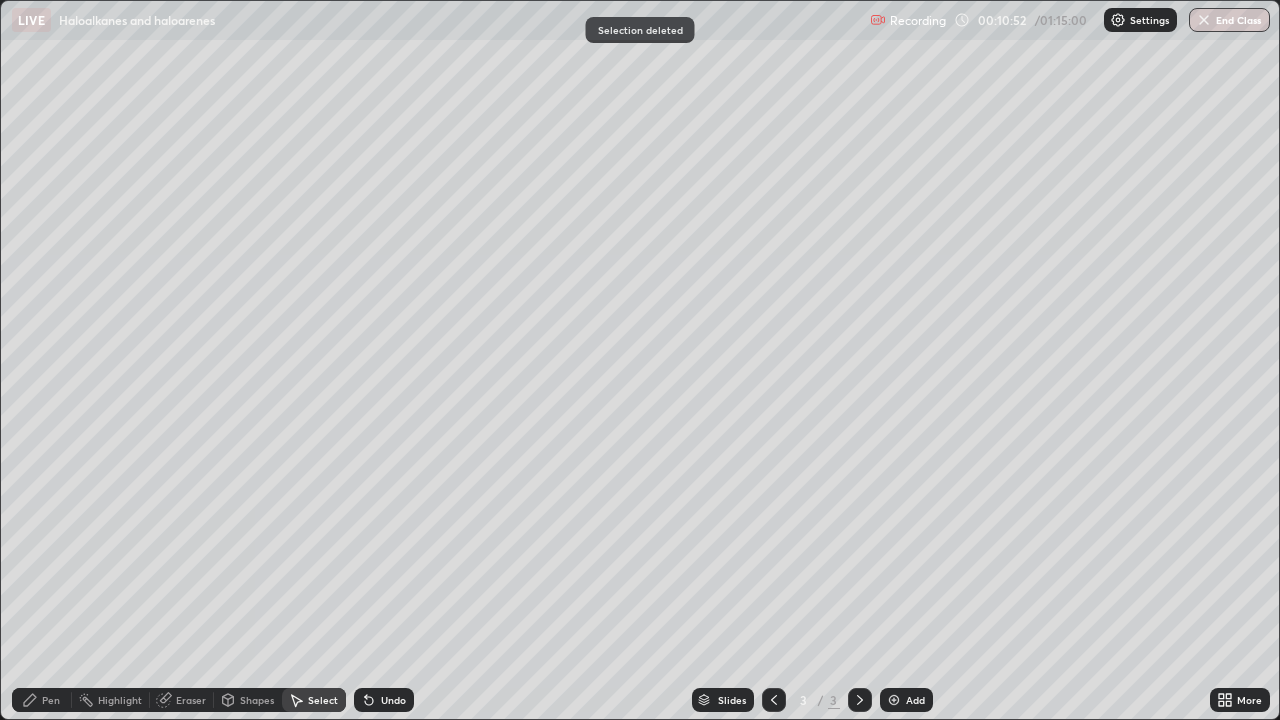 click on "Pen" at bounding box center [42, 700] 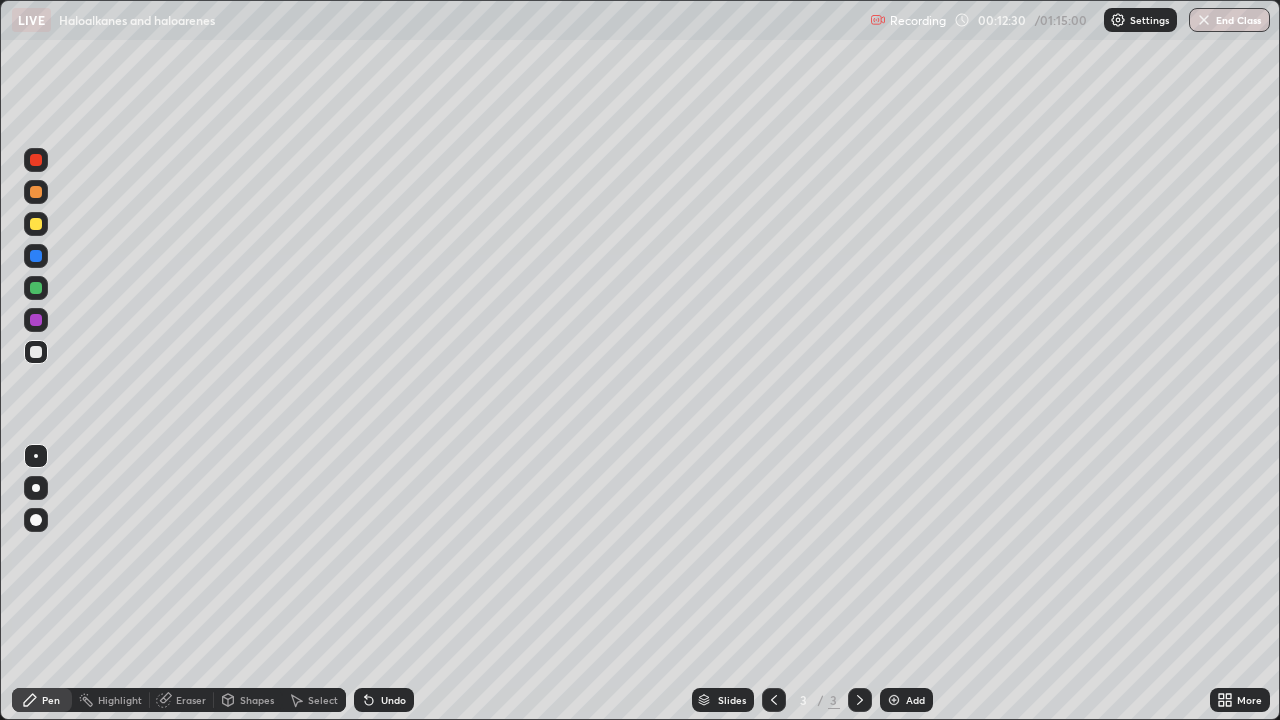 click on "Select" at bounding box center [323, 700] 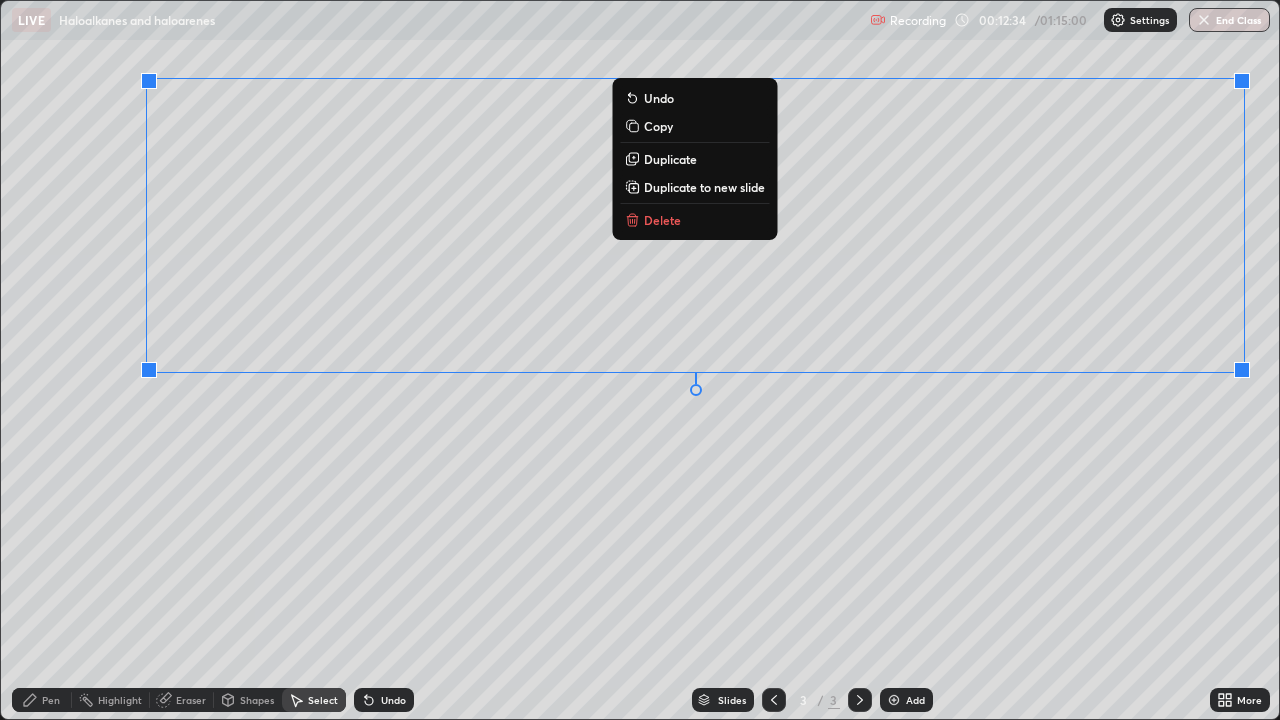 click on "Delete" at bounding box center (694, 220) 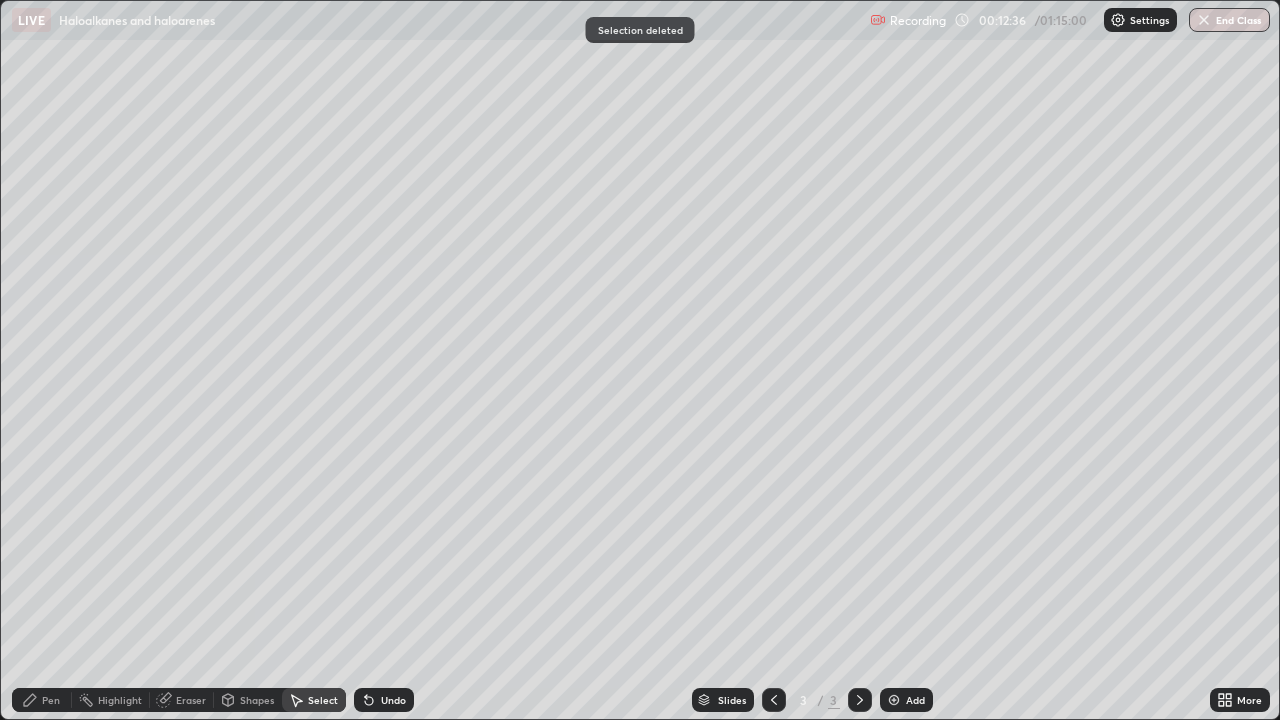 click on "Pen" at bounding box center (51, 700) 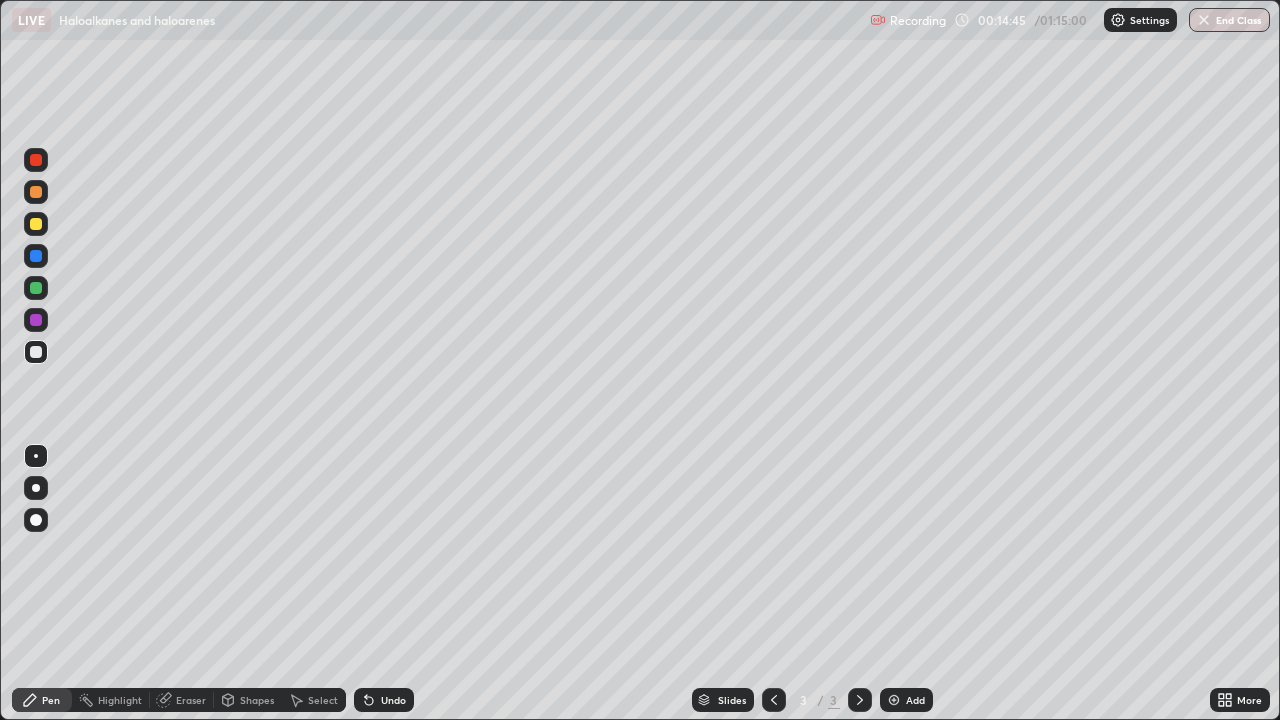 click on "Select" at bounding box center (323, 700) 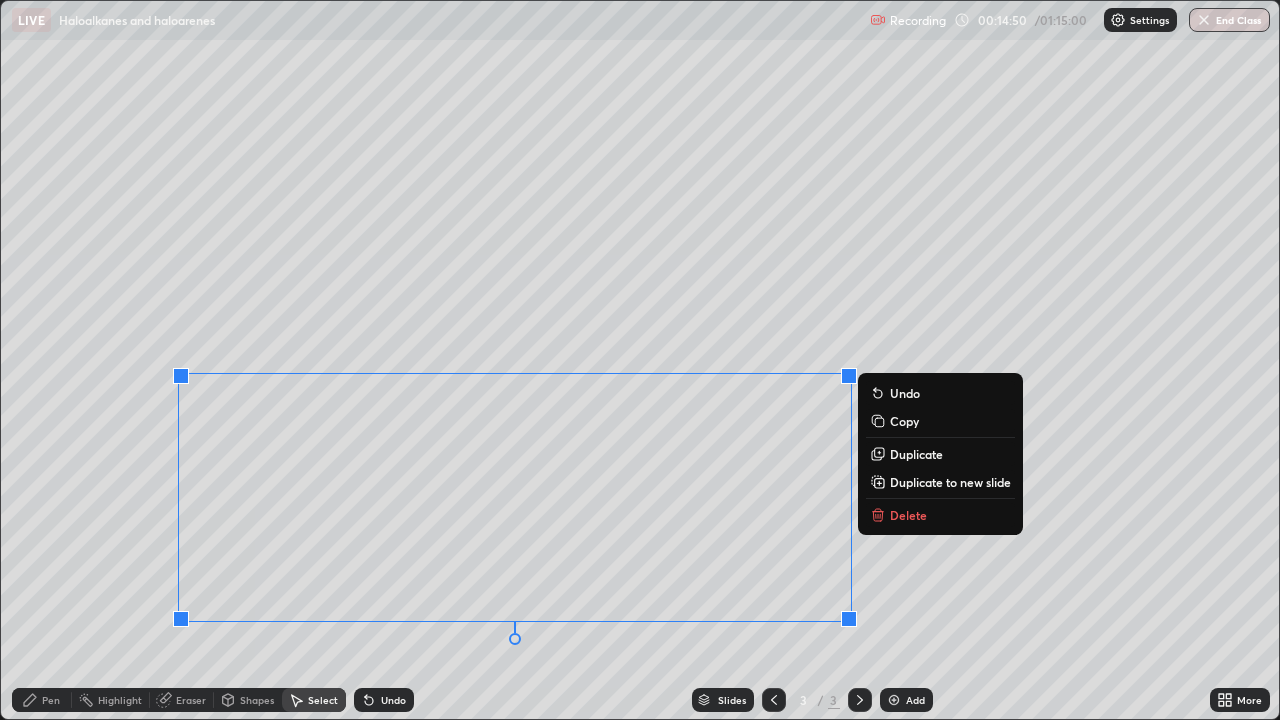 click 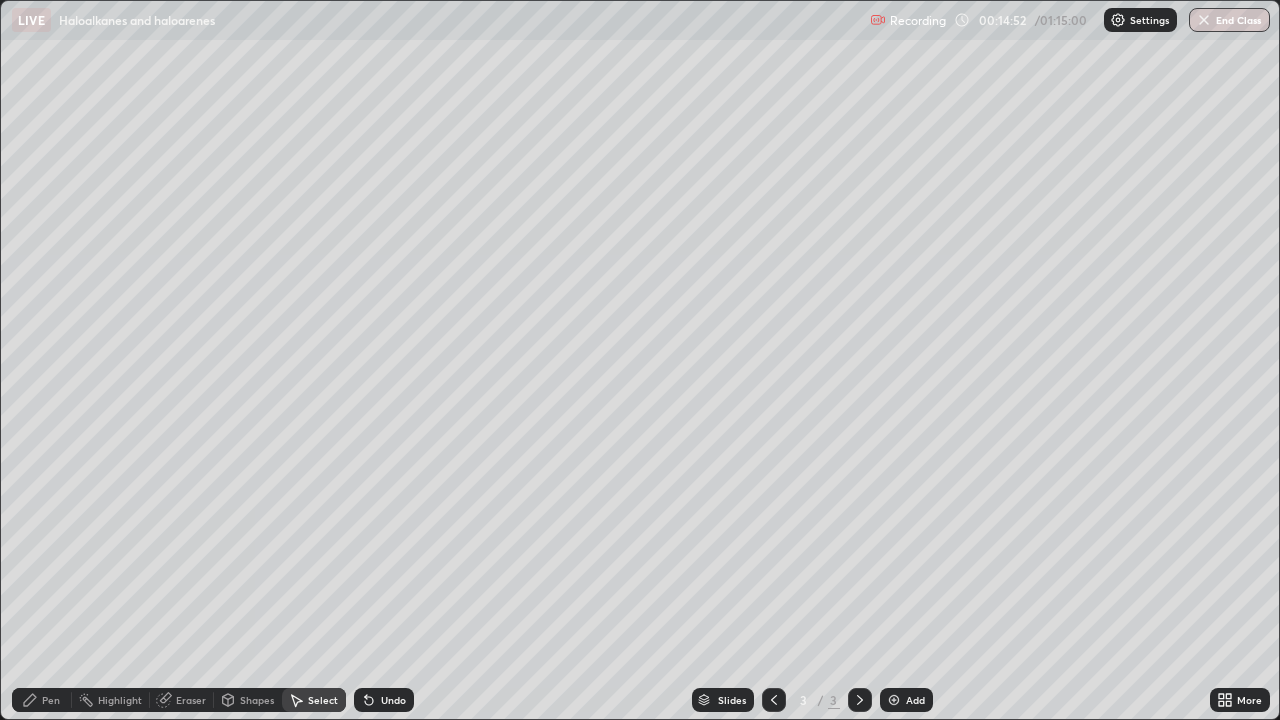 click on "Pen" at bounding box center [51, 700] 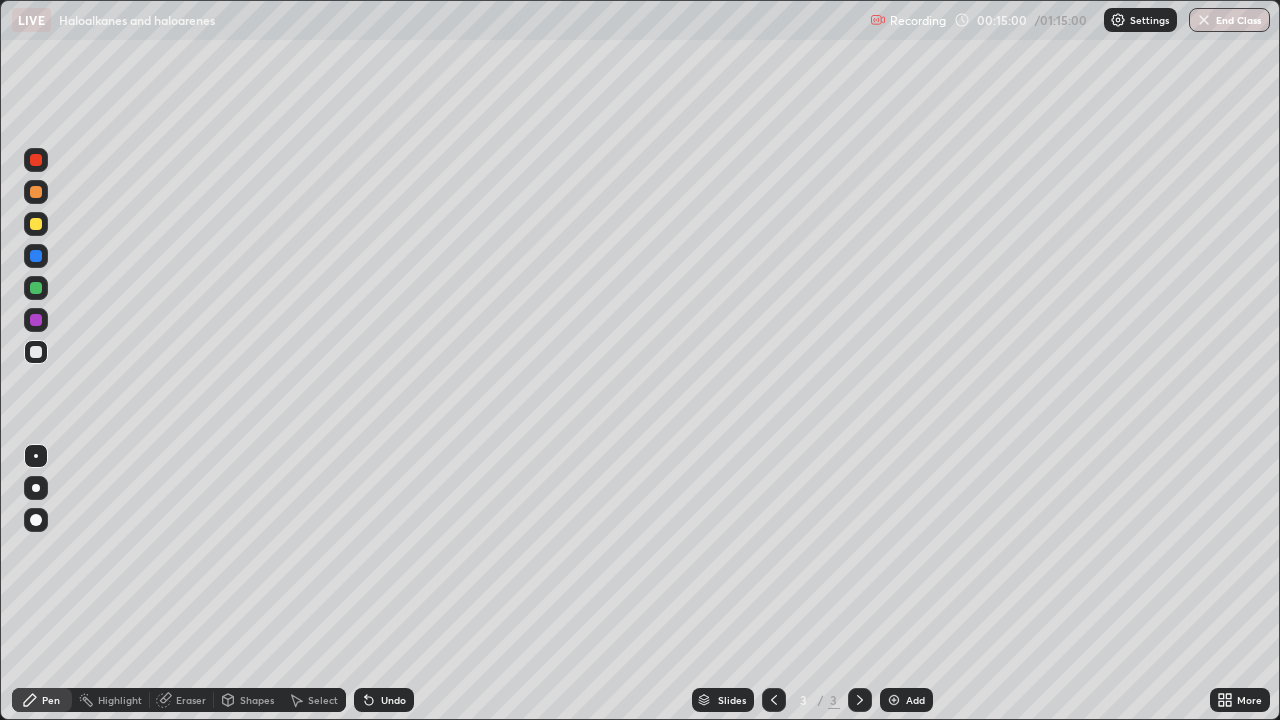 click on "Eraser" at bounding box center [191, 700] 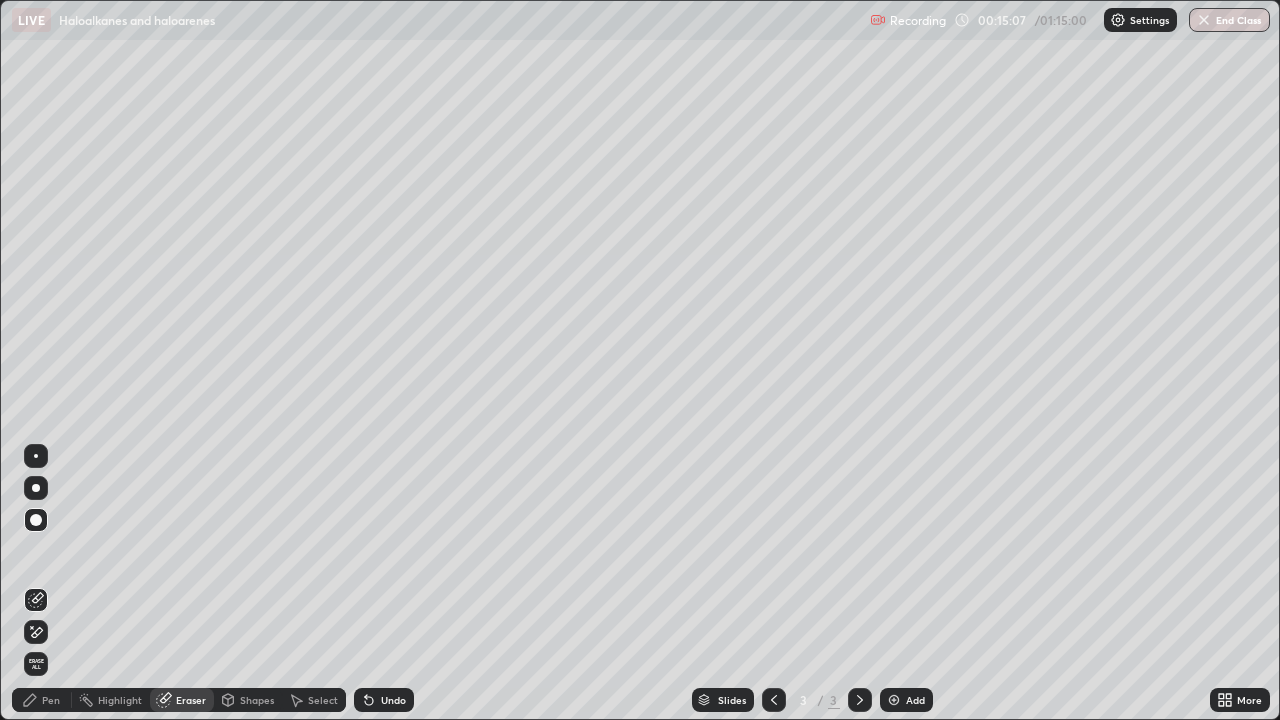click on "Pen" at bounding box center [42, 700] 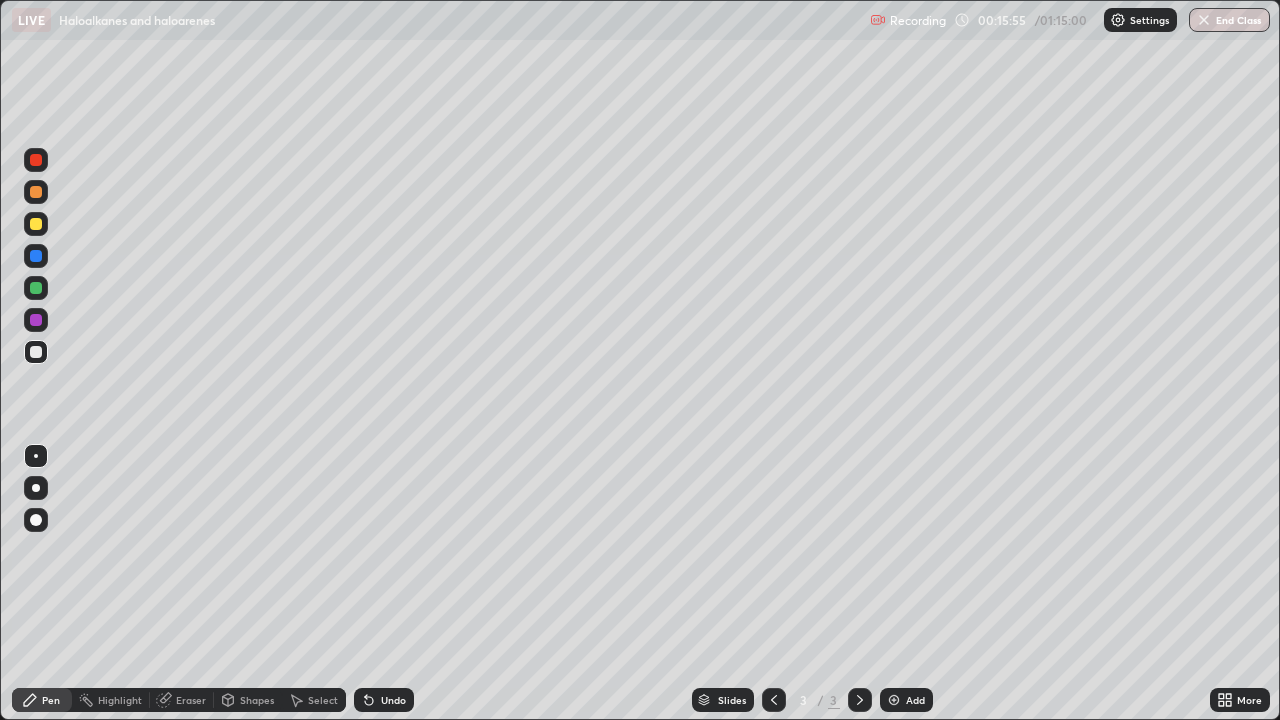 click on "Eraser" at bounding box center [191, 700] 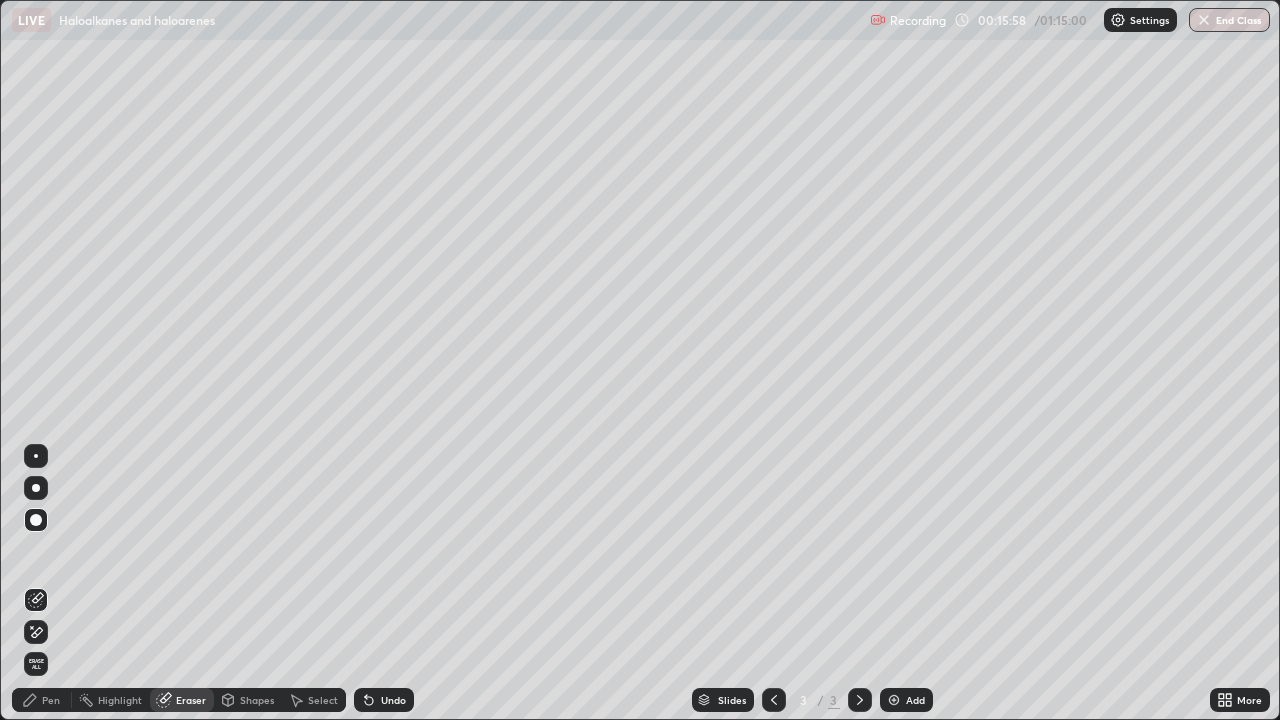 click on "Pen" at bounding box center [51, 700] 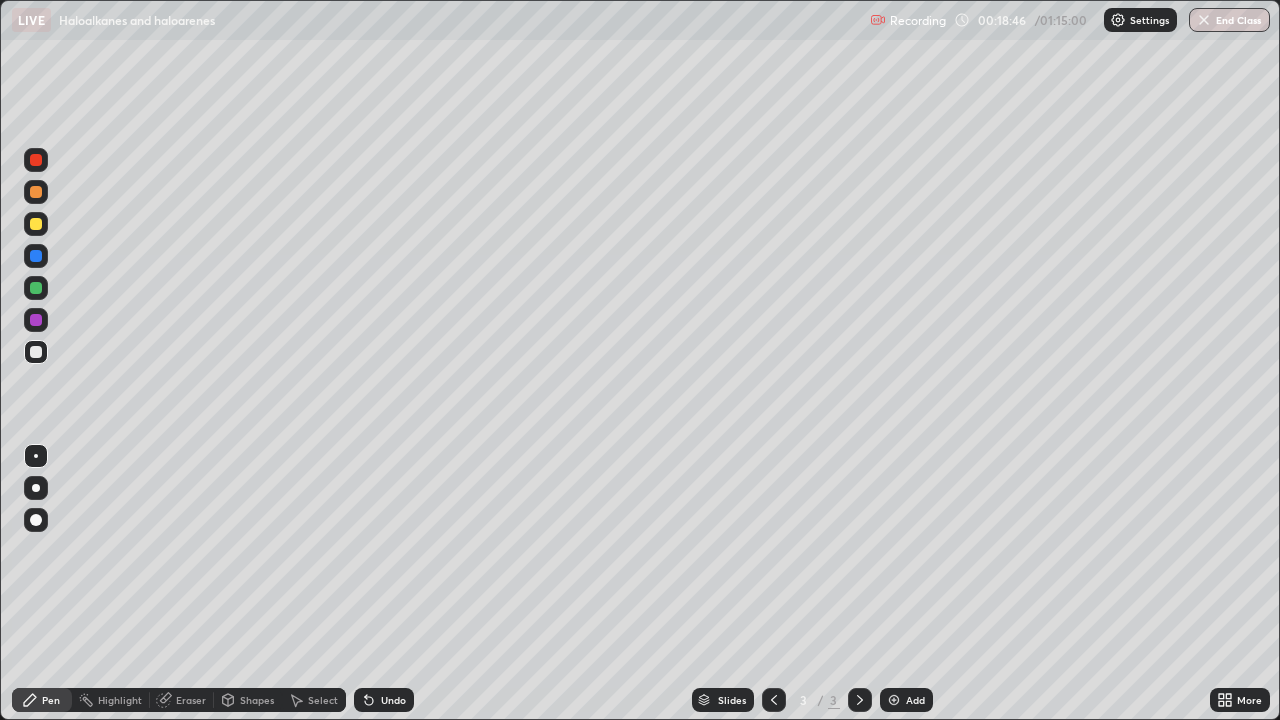 click on "Select" at bounding box center (323, 700) 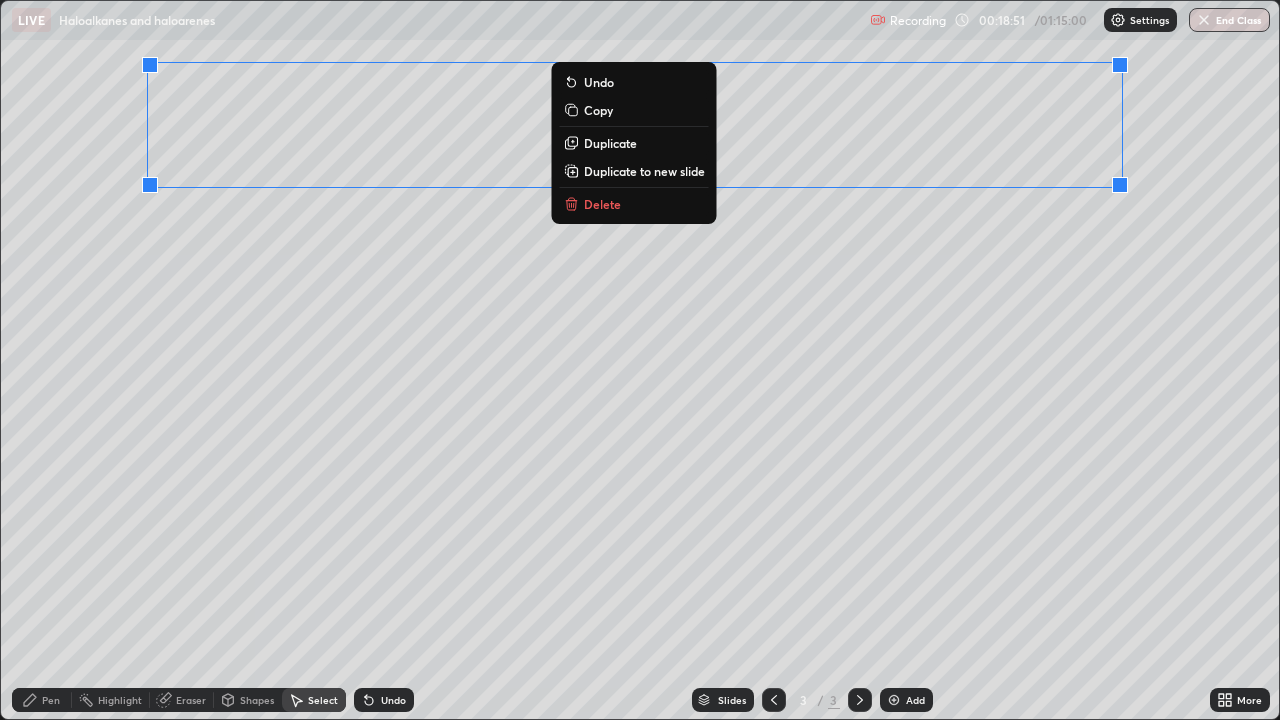 click on "Delete" at bounding box center (602, 204) 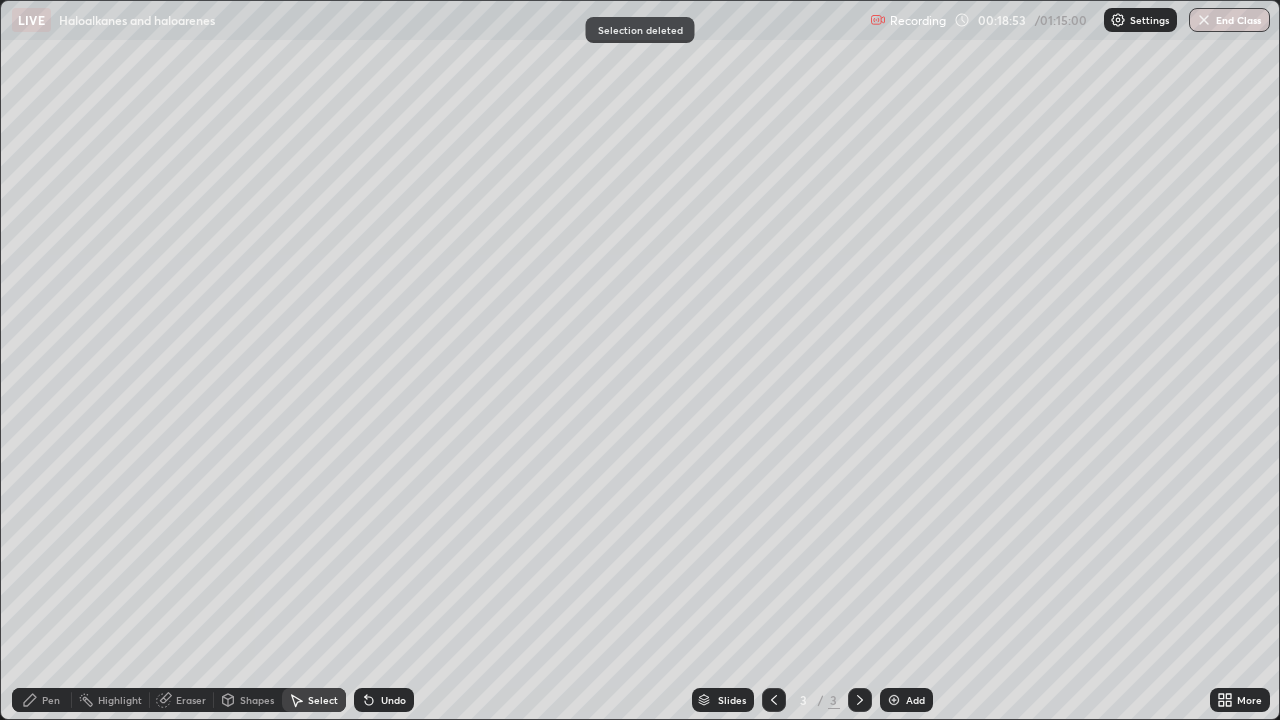 click on "Pen" at bounding box center [51, 700] 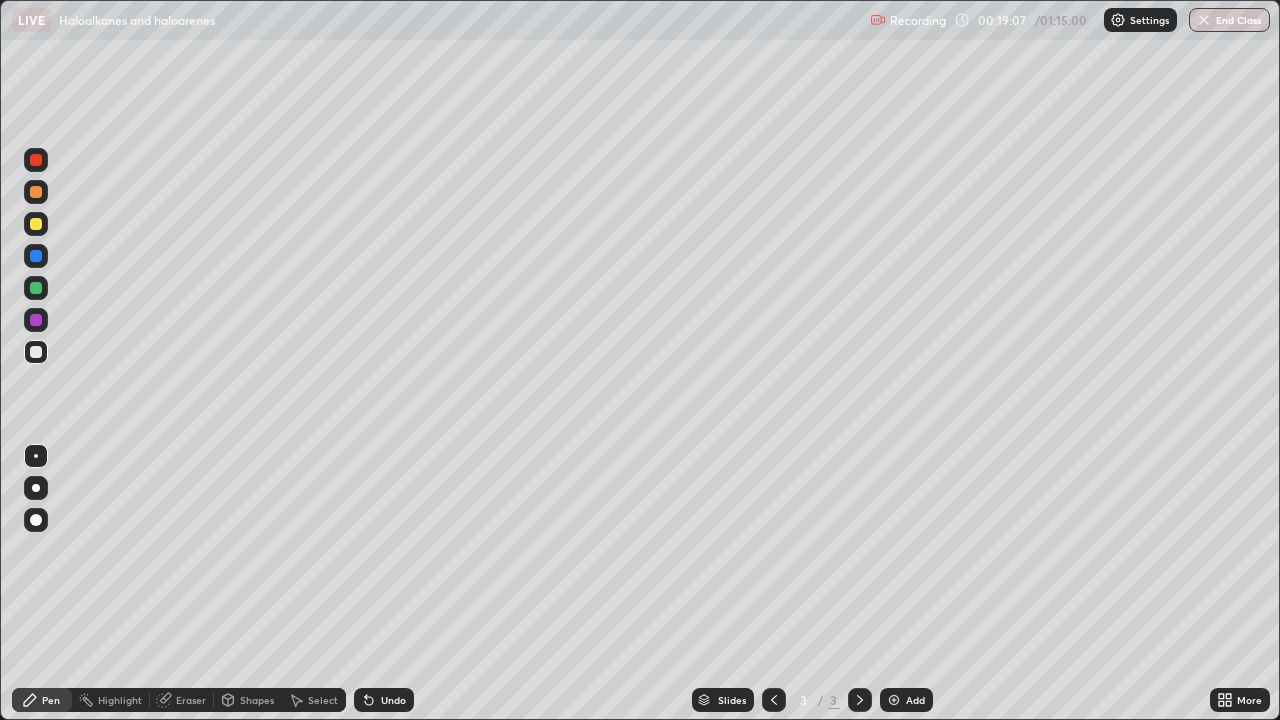 click on "Eraser" at bounding box center (191, 700) 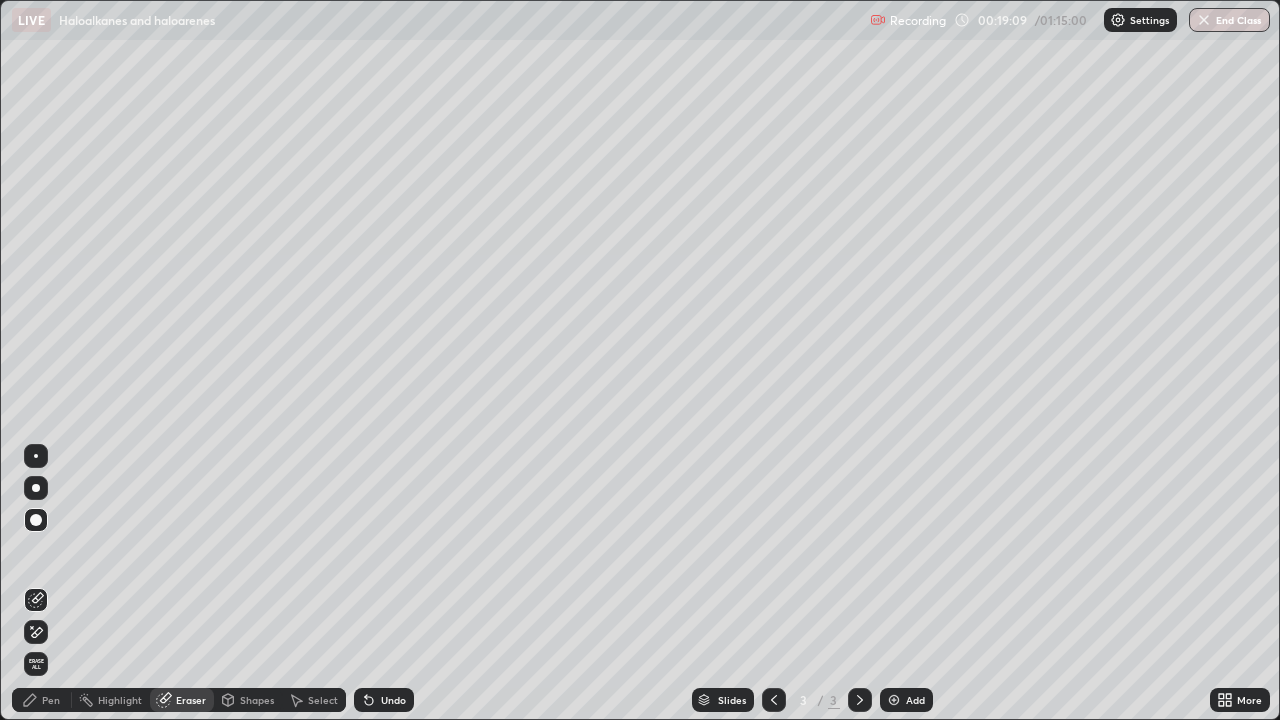 click on "Pen" at bounding box center (42, 700) 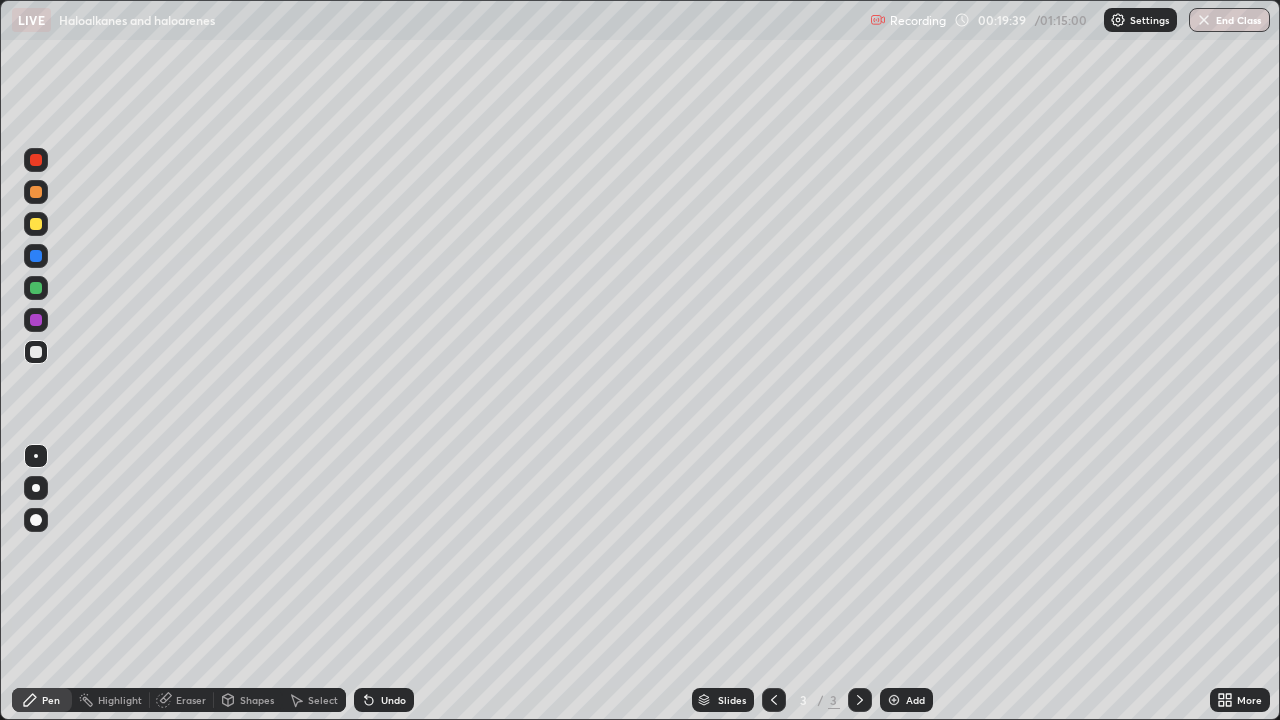 click on "Undo" at bounding box center (384, 700) 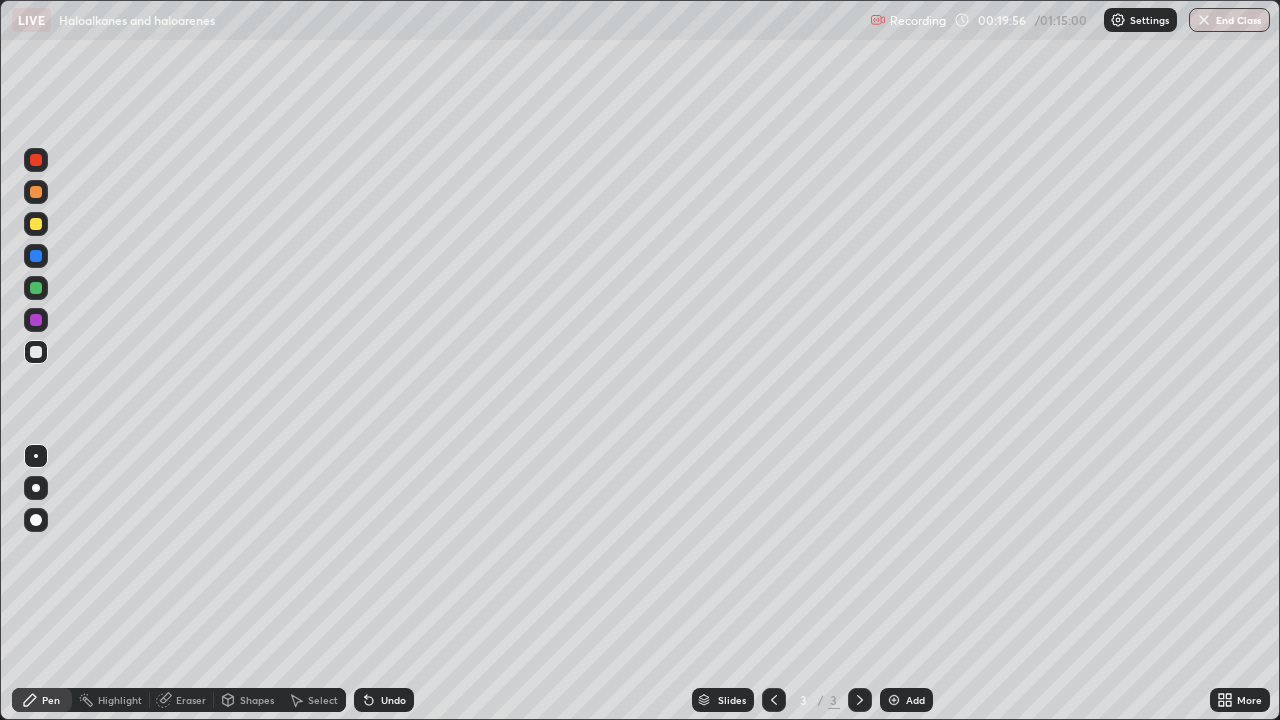 click on "Eraser" at bounding box center (191, 700) 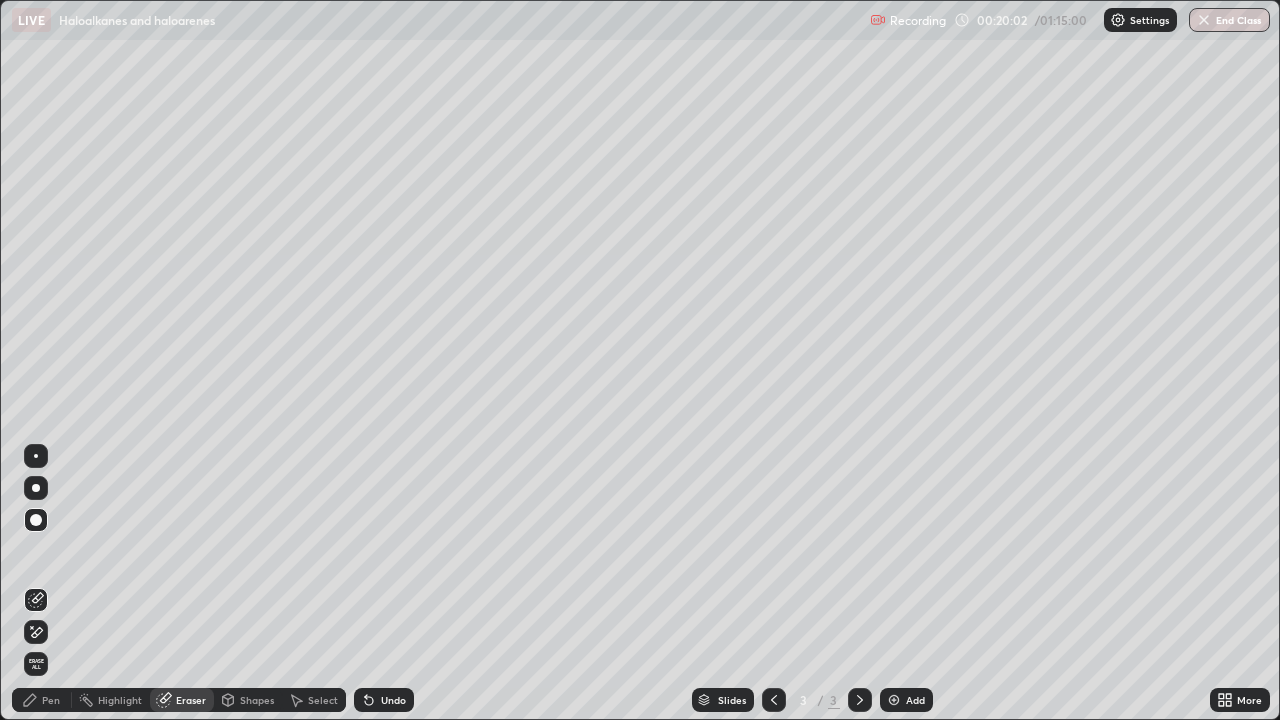 click on "Pen" at bounding box center (51, 700) 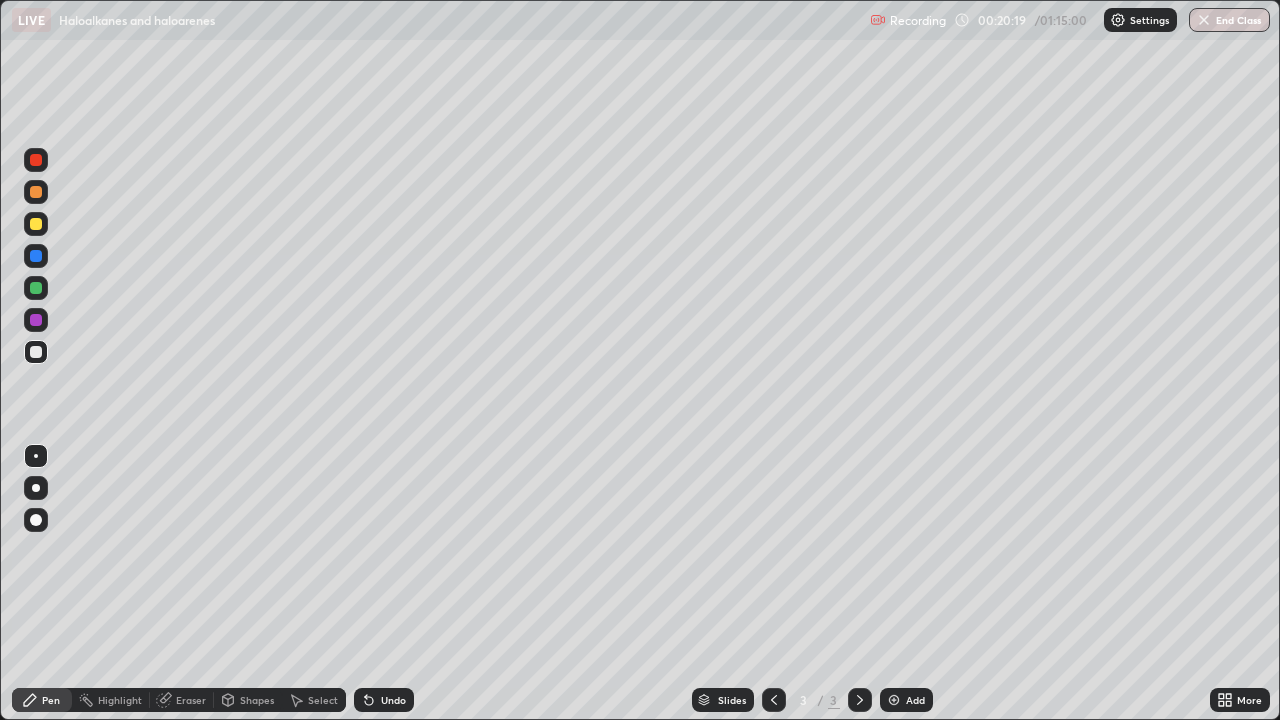 click on "Eraser" at bounding box center [191, 700] 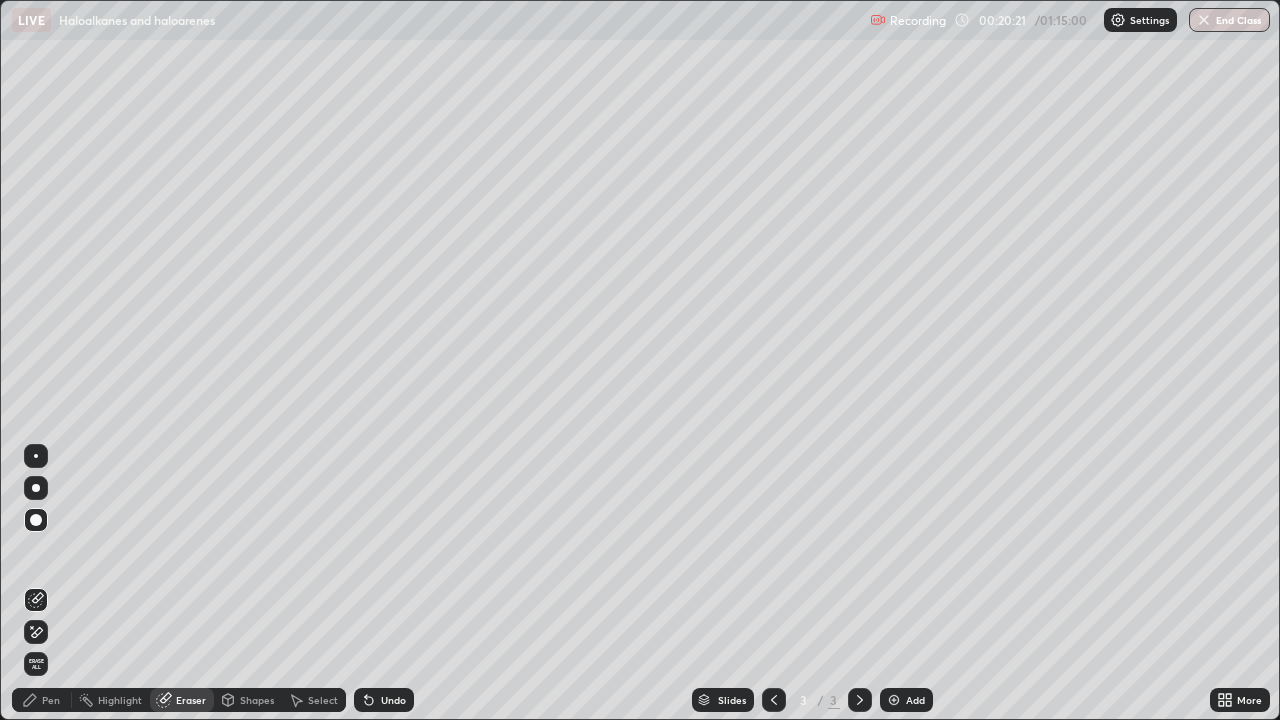 click on "Pen" at bounding box center (51, 700) 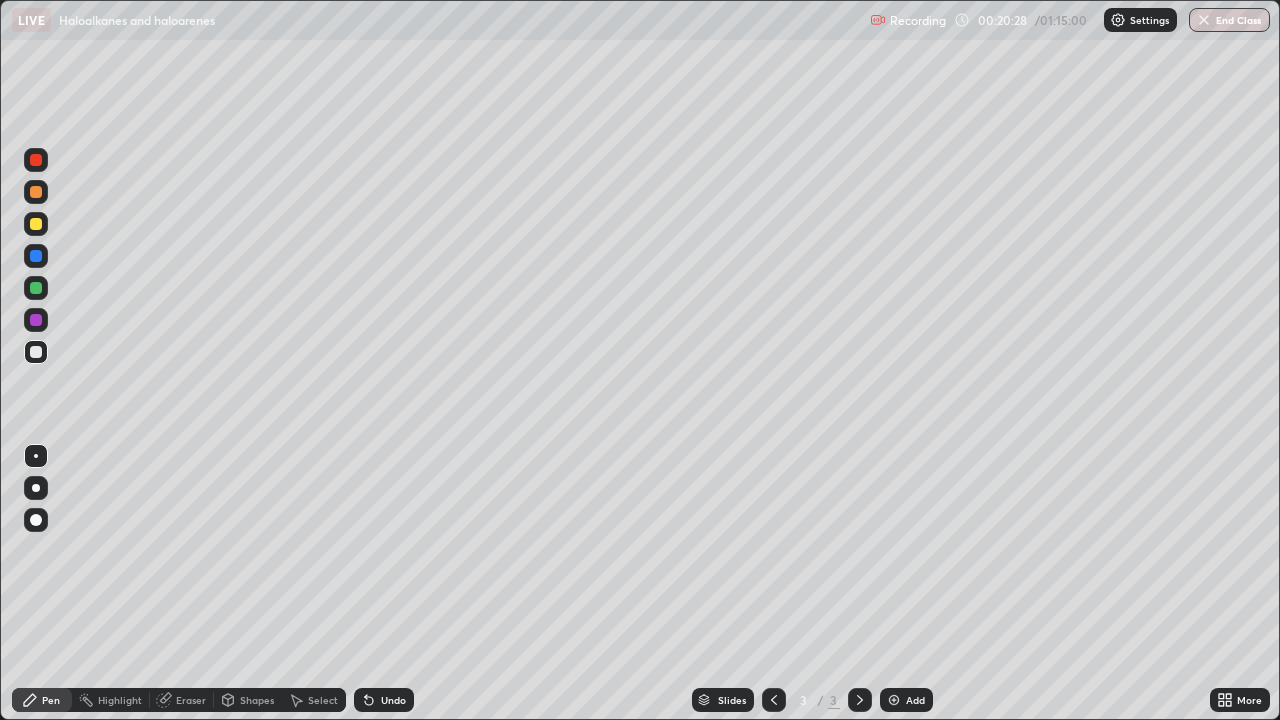 click on "Eraser" at bounding box center (191, 700) 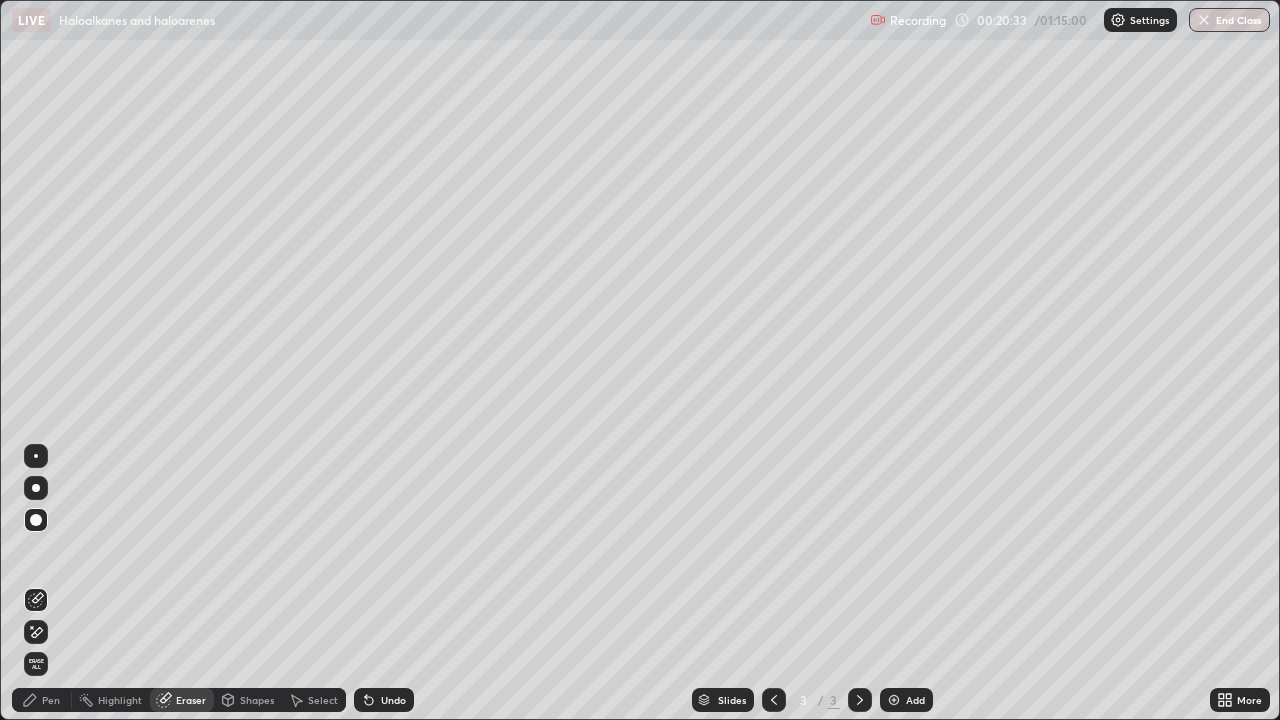 click on "Pen" at bounding box center [42, 700] 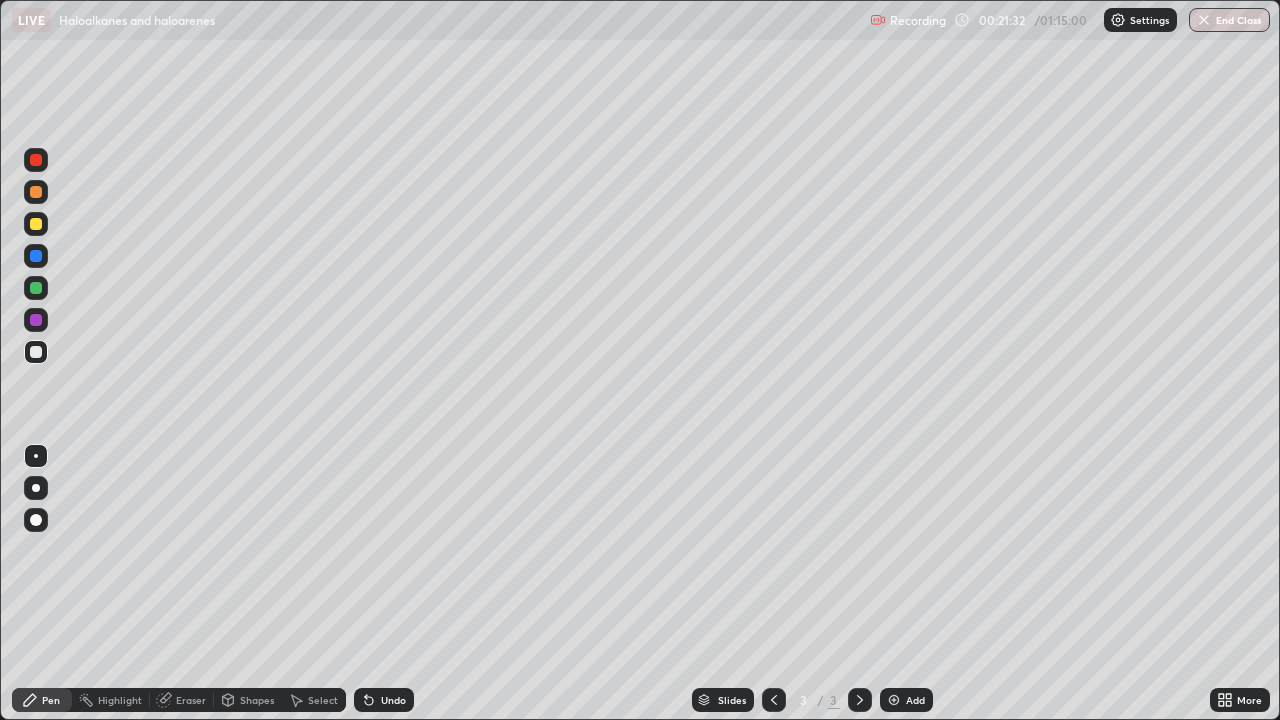 click on "Eraser" at bounding box center [191, 700] 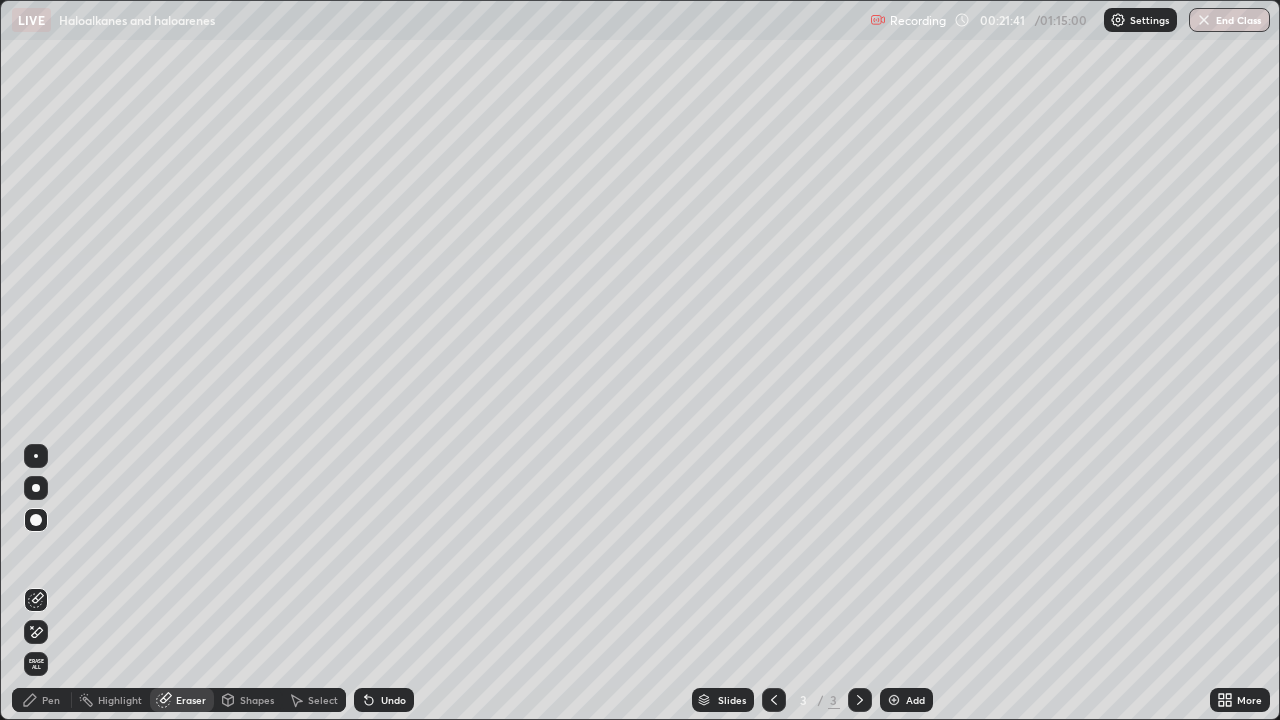 click on "Pen" at bounding box center [51, 700] 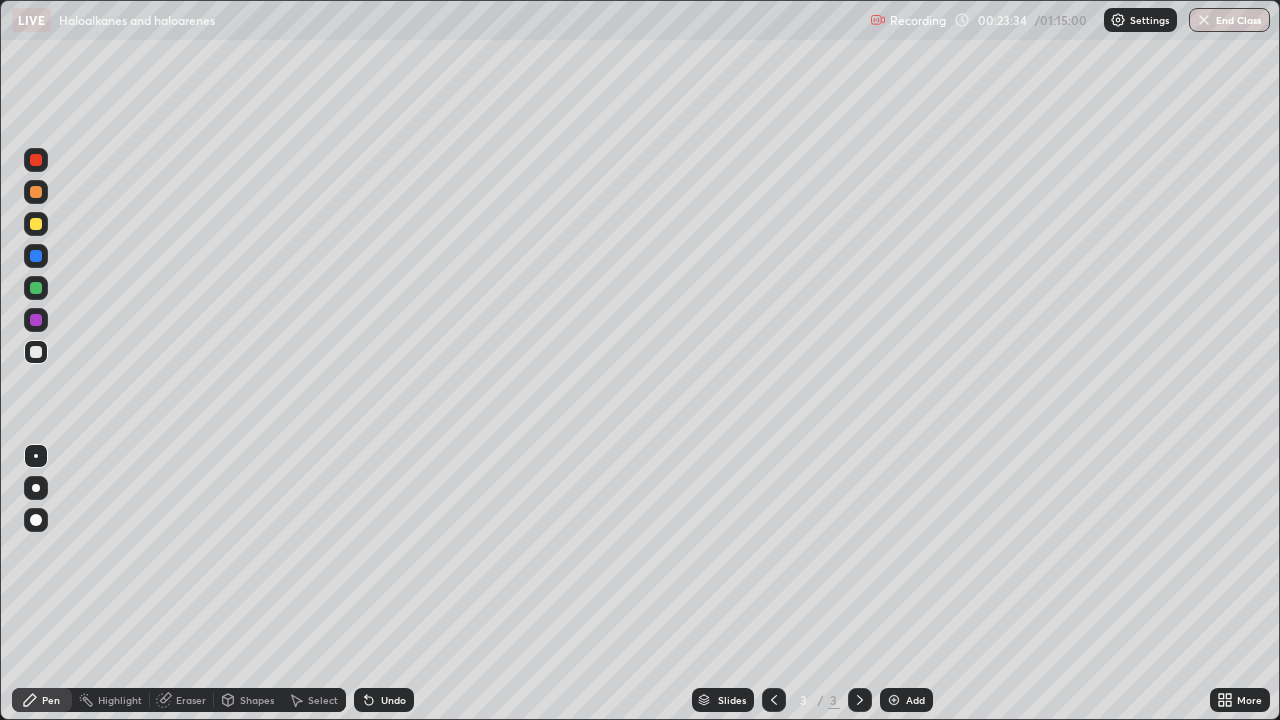 click on "Select" at bounding box center [323, 700] 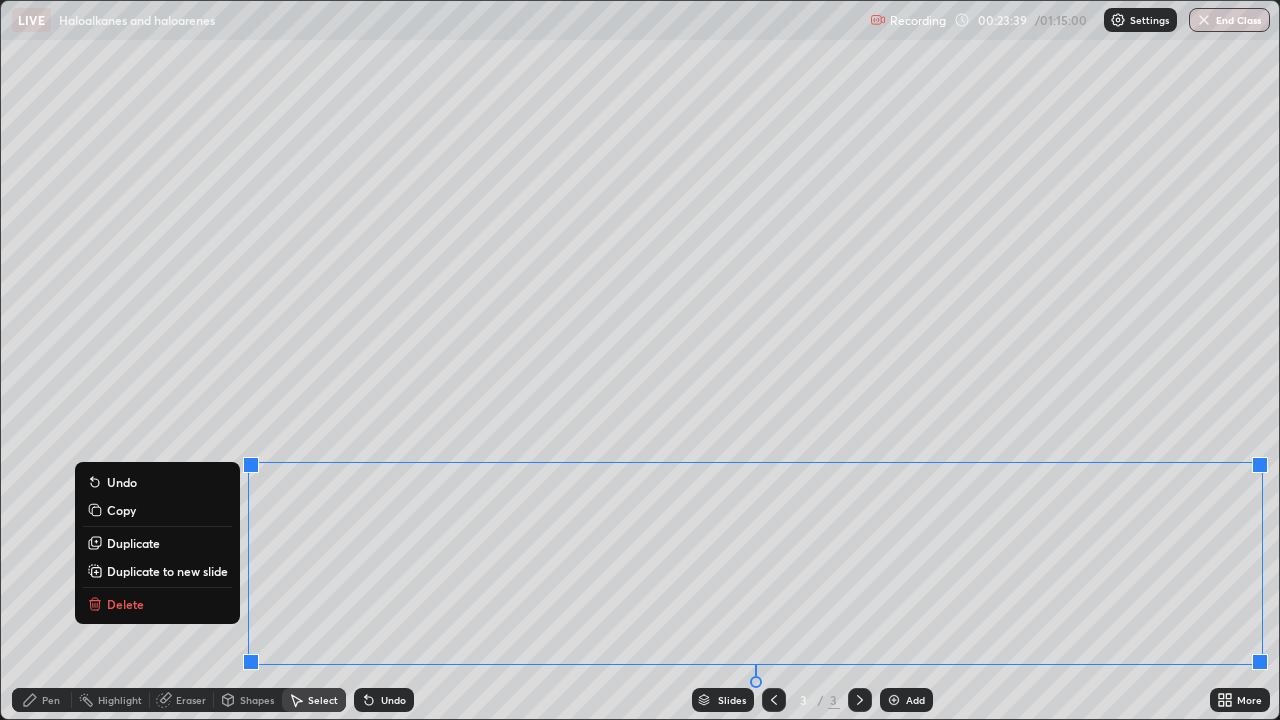 click on "Delete" at bounding box center [157, 604] 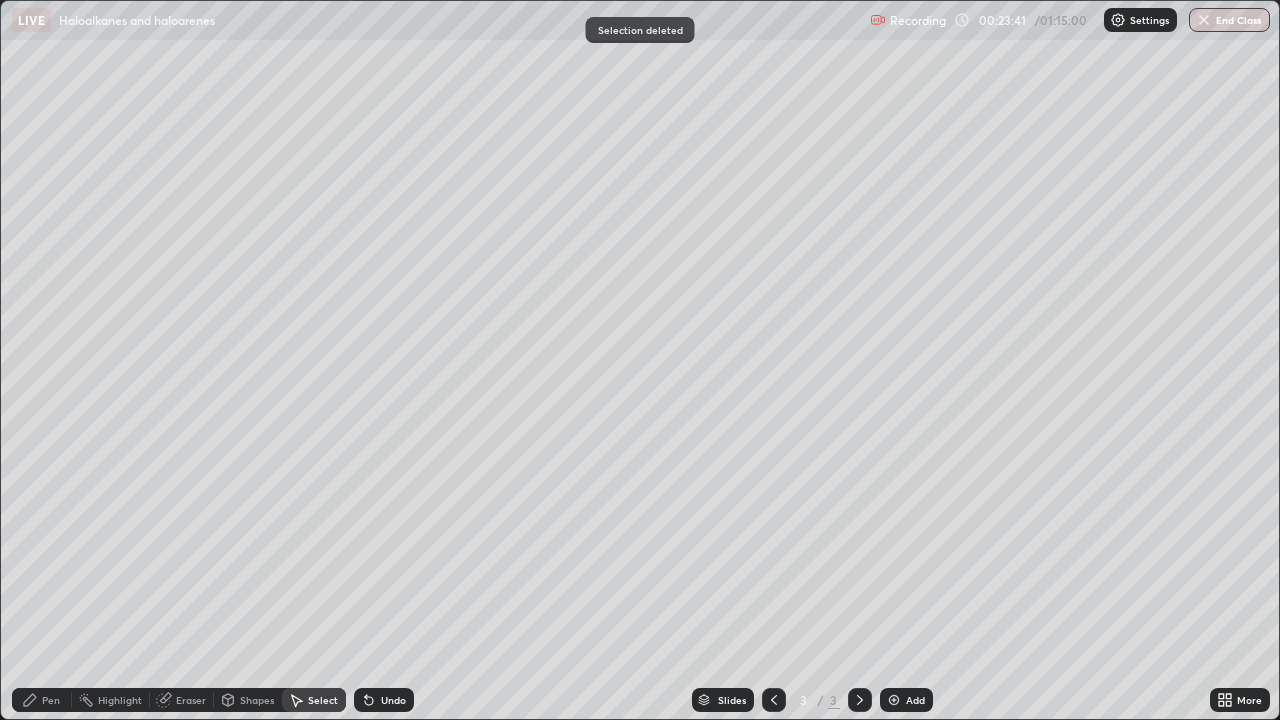 click on "Pen" at bounding box center (51, 700) 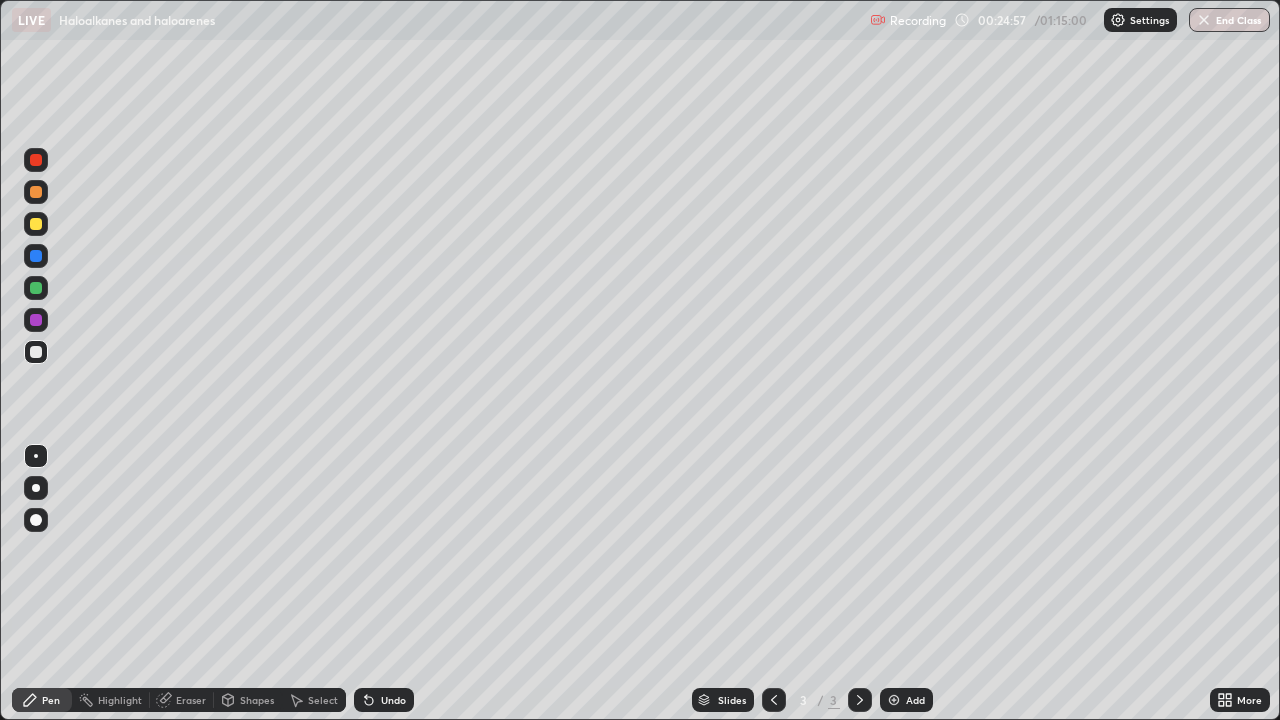 click on "Select" at bounding box center [323, 700] 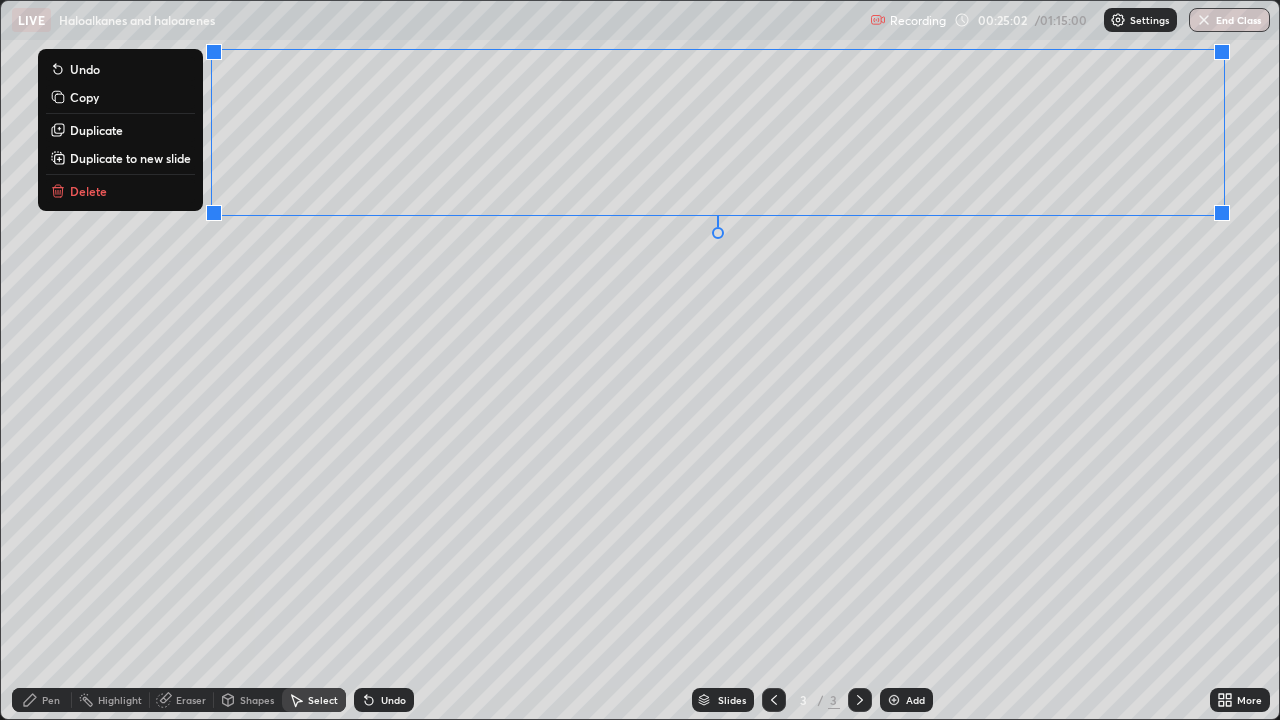 click on "Delete" at bounding box center (88, 191) 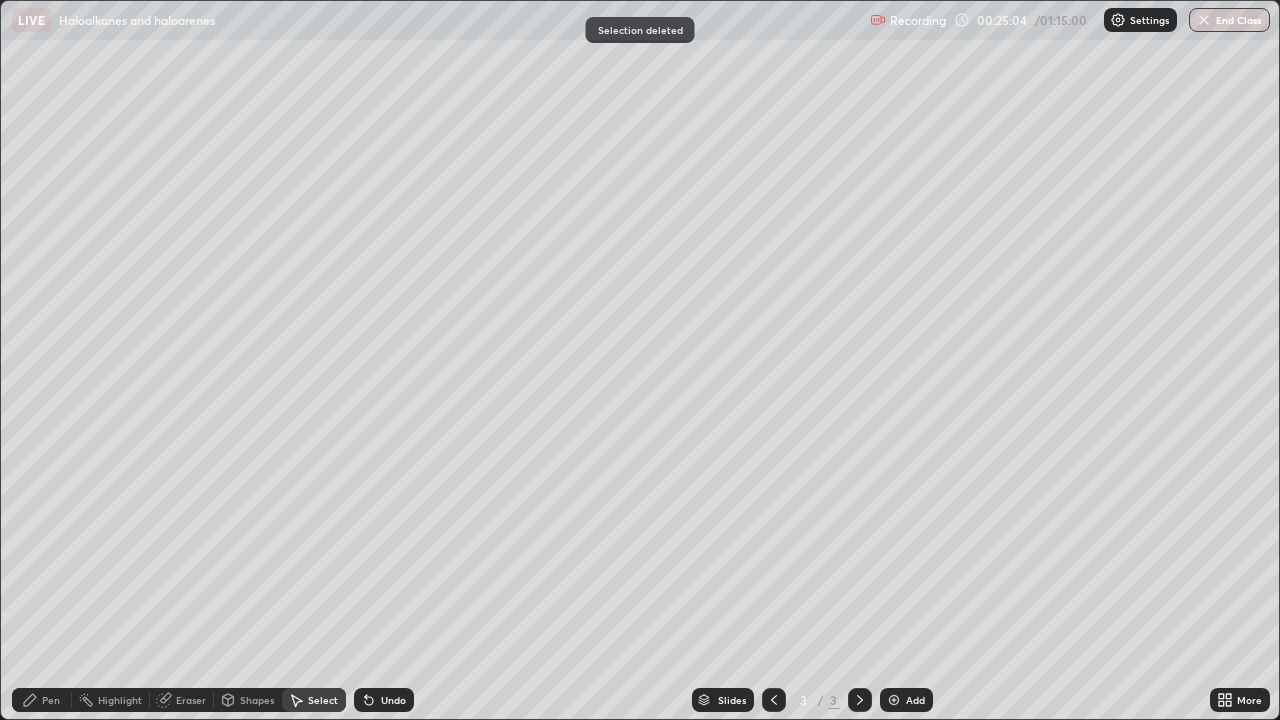 click on "Pen" at bounding box center [51, 700] 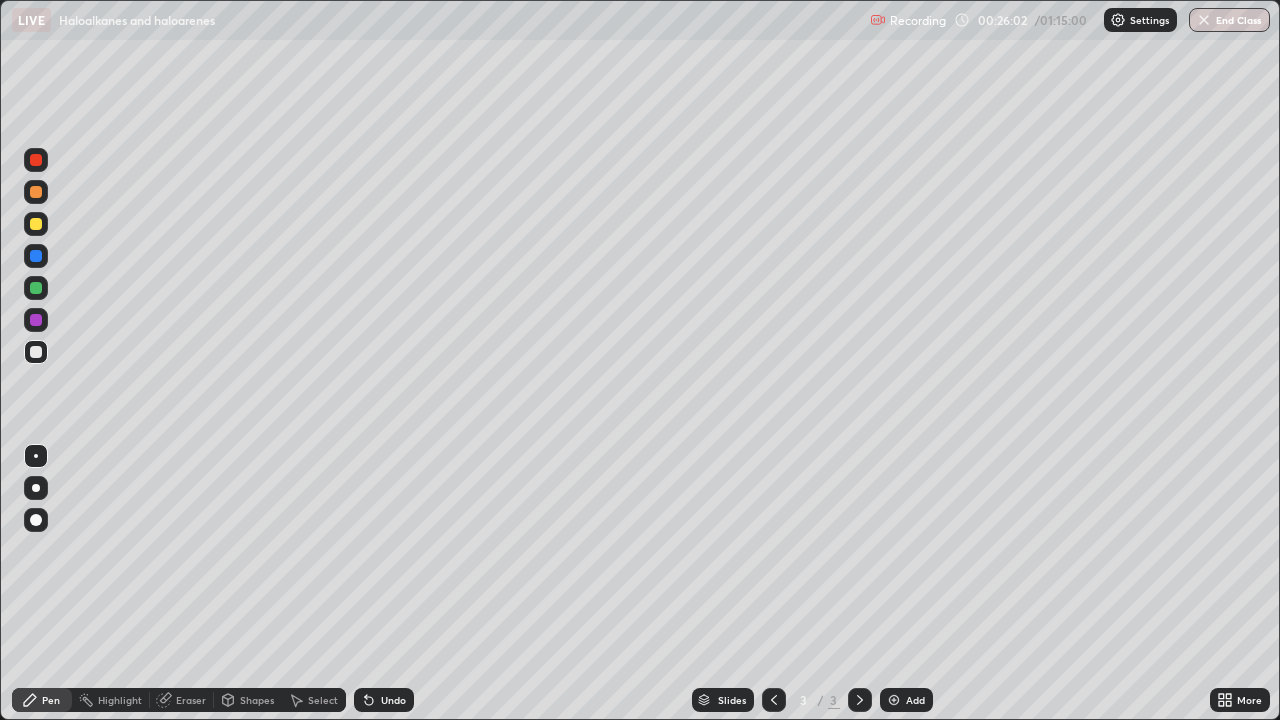 click on "Eraser" at bounding box center (182, 700) 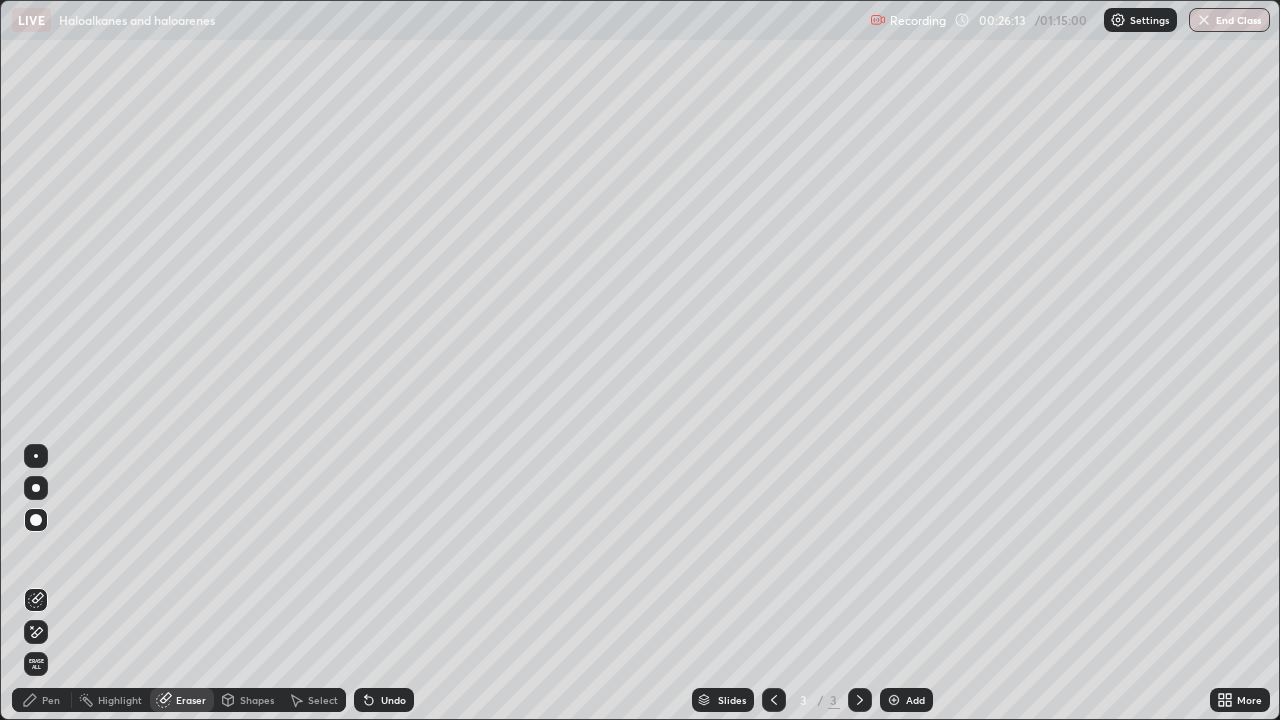 click on "Pen" at bounding box center [51, 700] 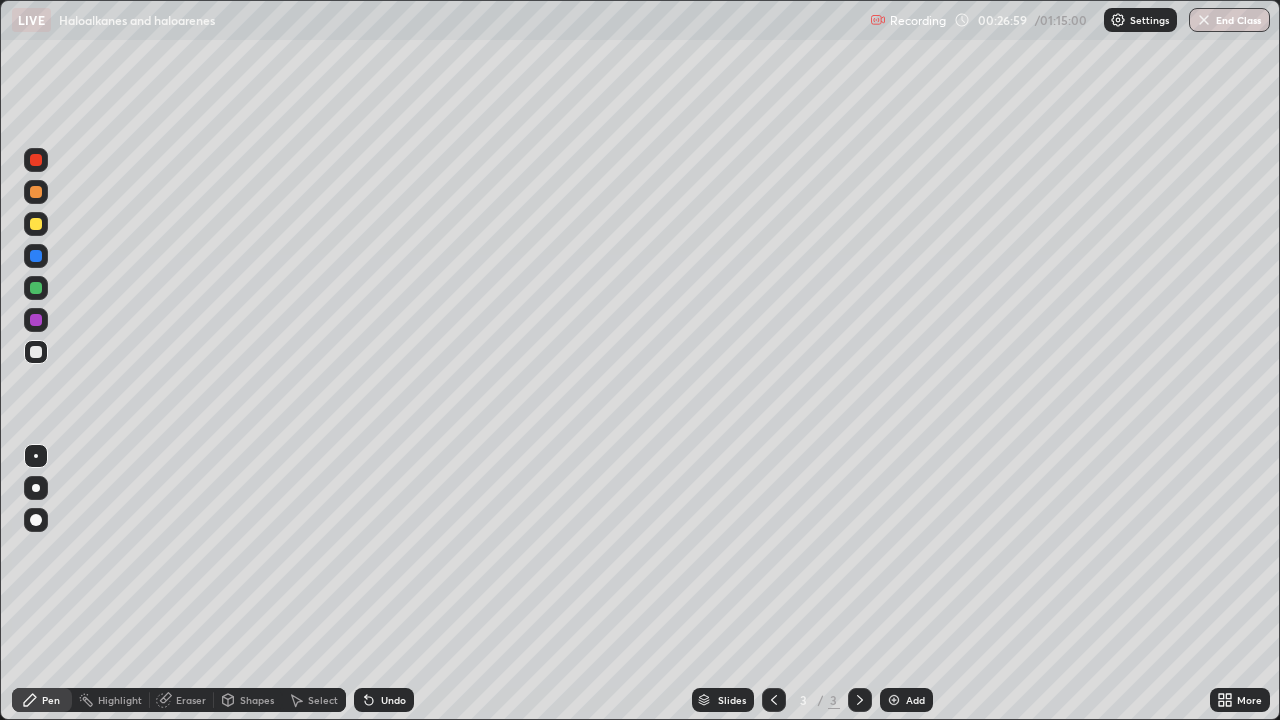 click on "Eraser" at bounding box center (191, 700) 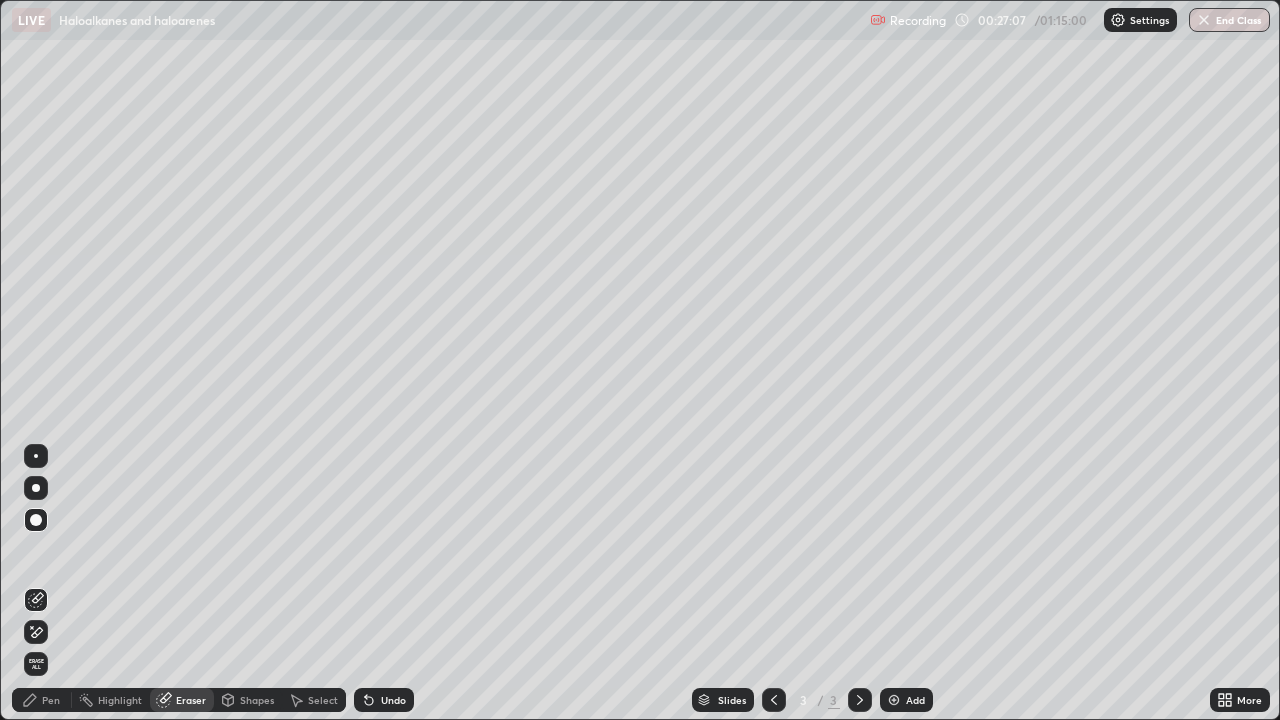 click on "Pen" at bounding box center (51, 700) 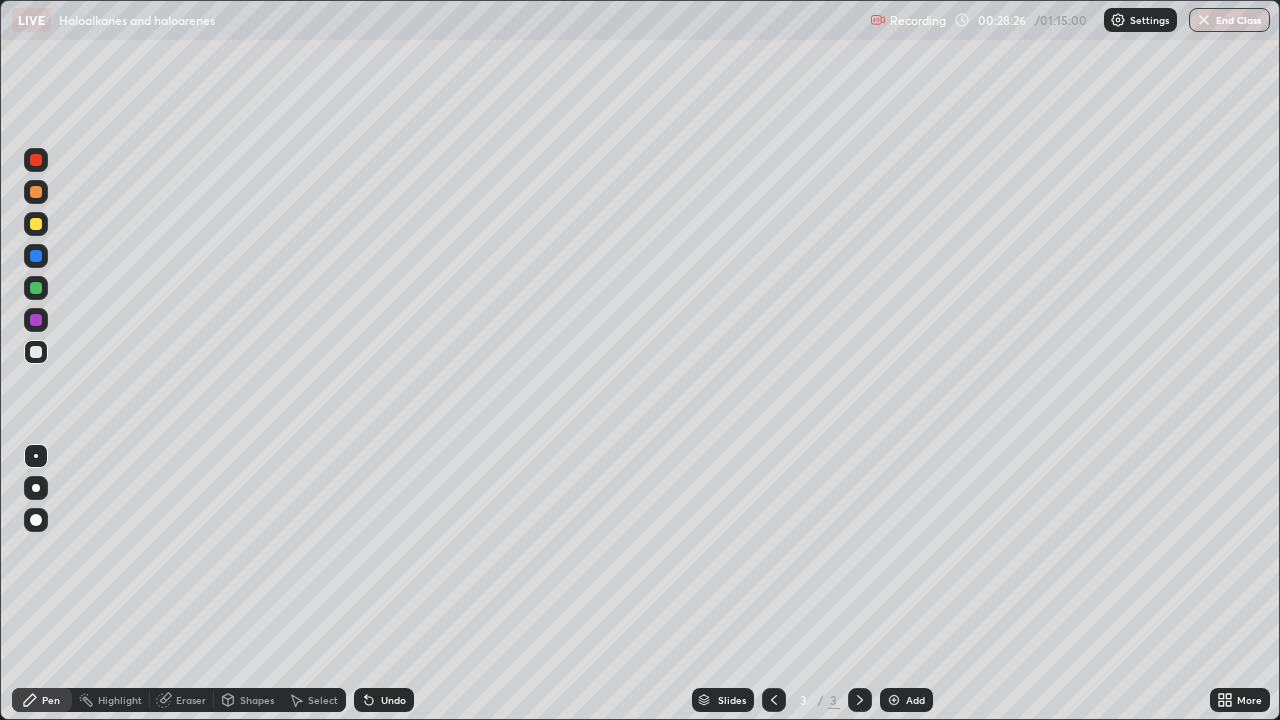 click on "Eraser" at bounding box center (191, 700) 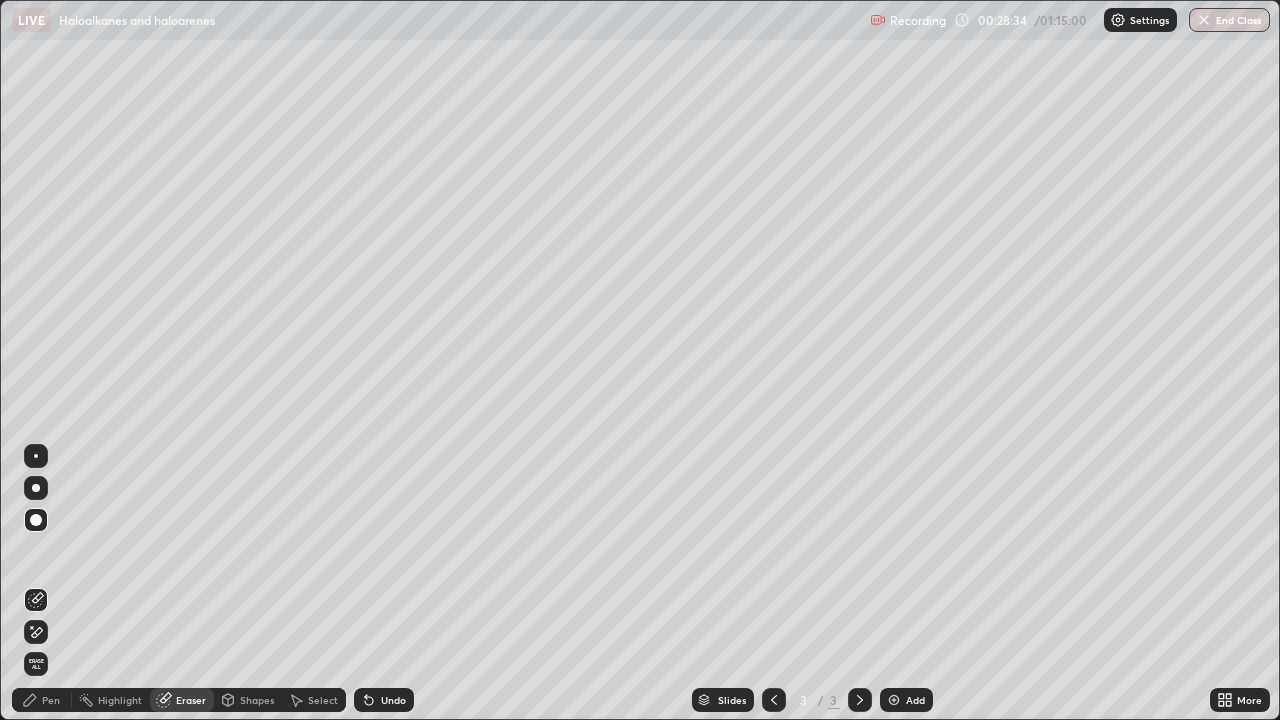 click on "Pen" at bounding box center (51, 700) 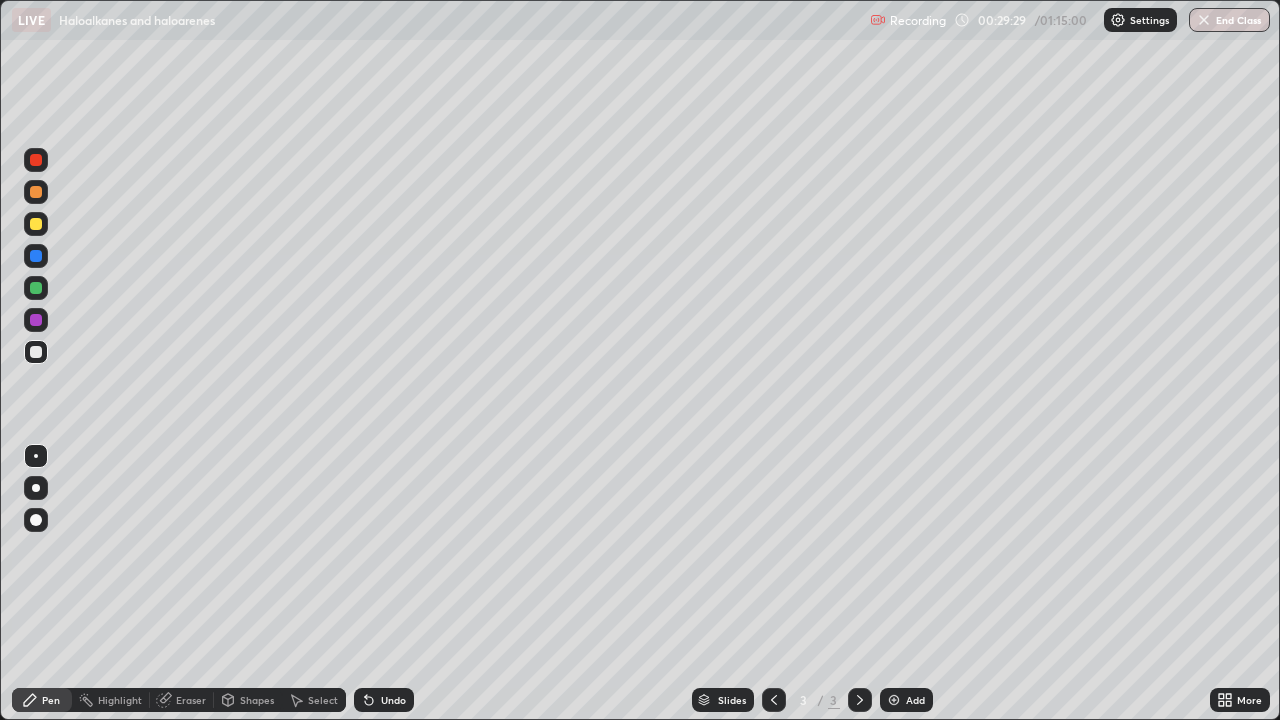 click on "Select" at bounding box center [323, 700] 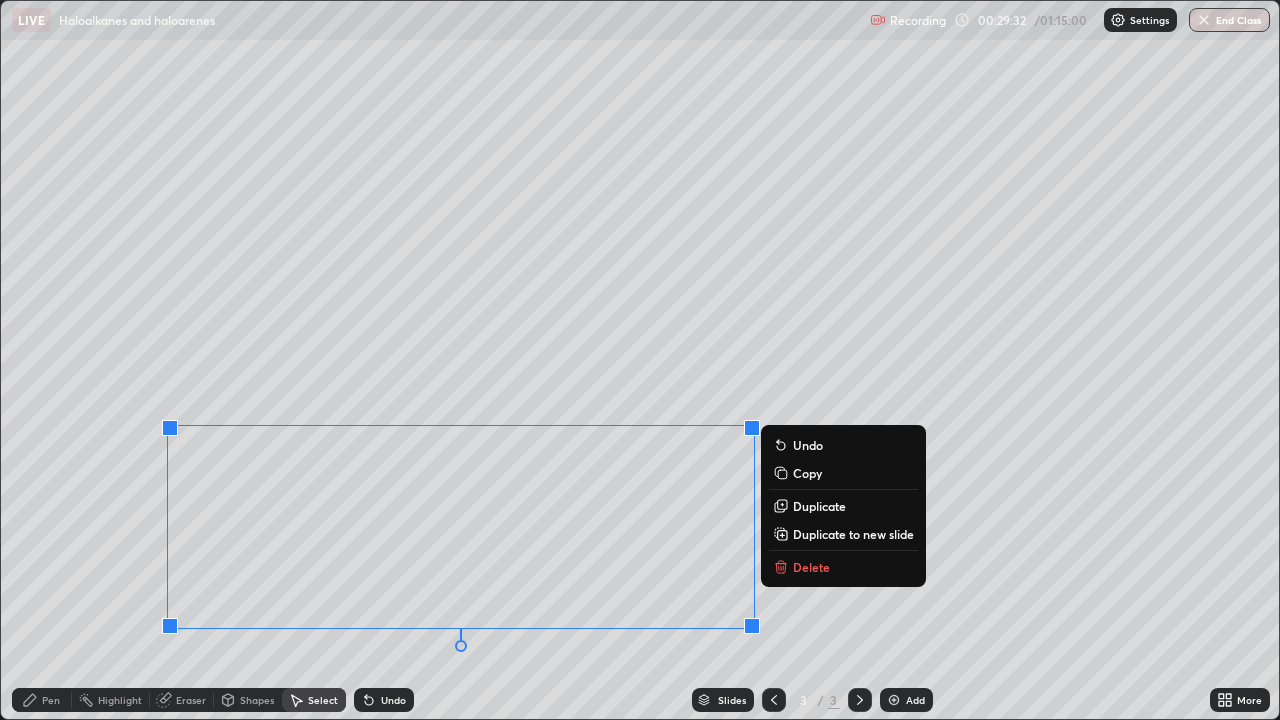 click on "Delete" at bounding box center [843, 567] 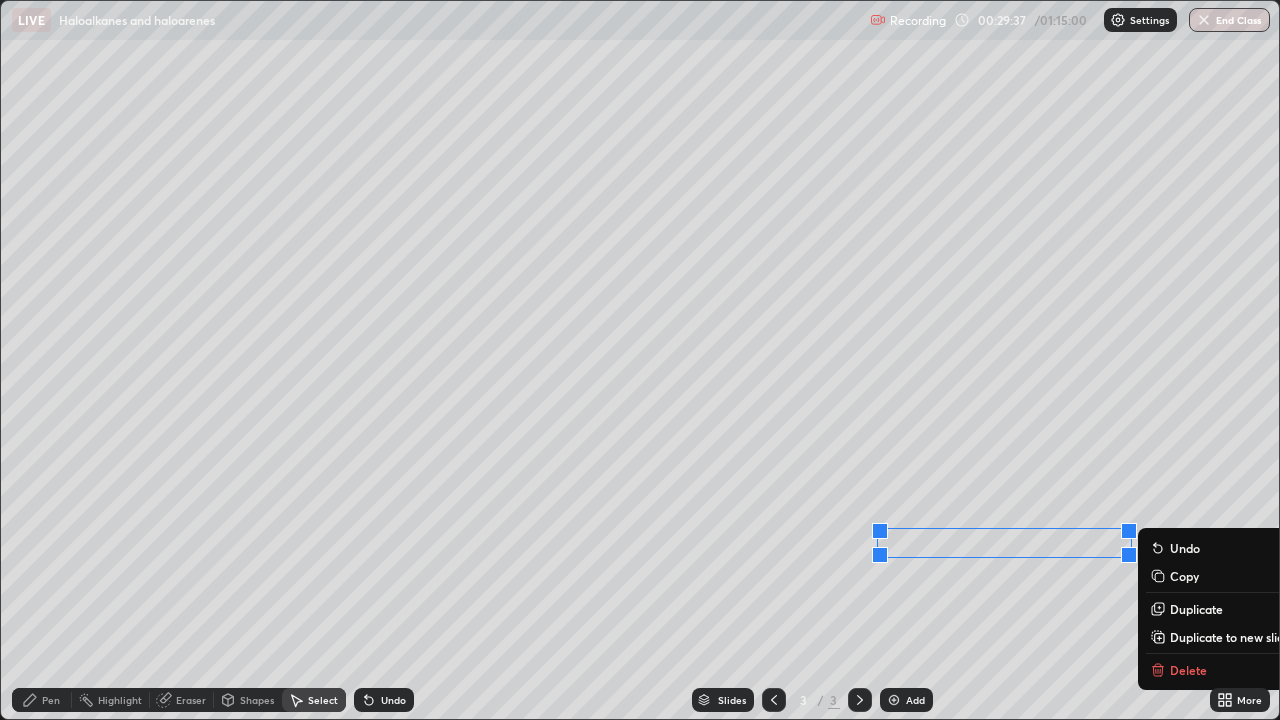 click on "0 ° Undo Copy Duplicate Duplicate to new slide Delete" at bounding box center (640, 360) 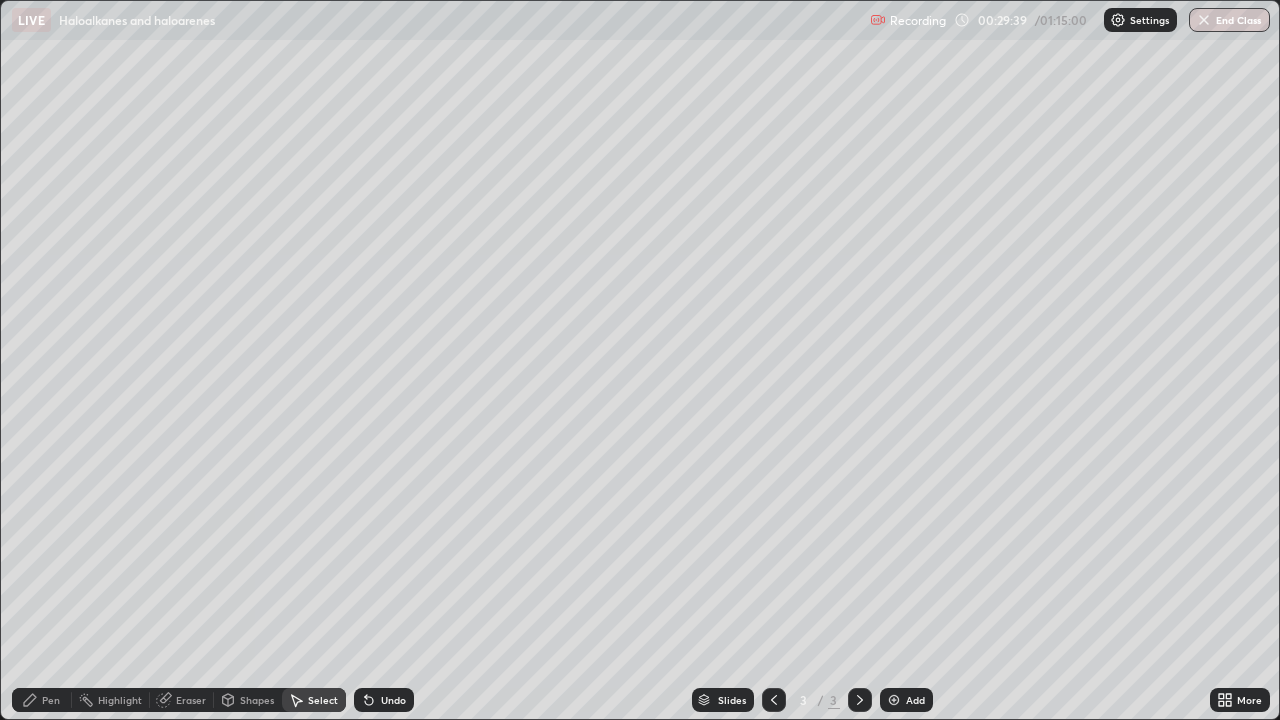 click on "Undo" at bounding box center [393, 700] 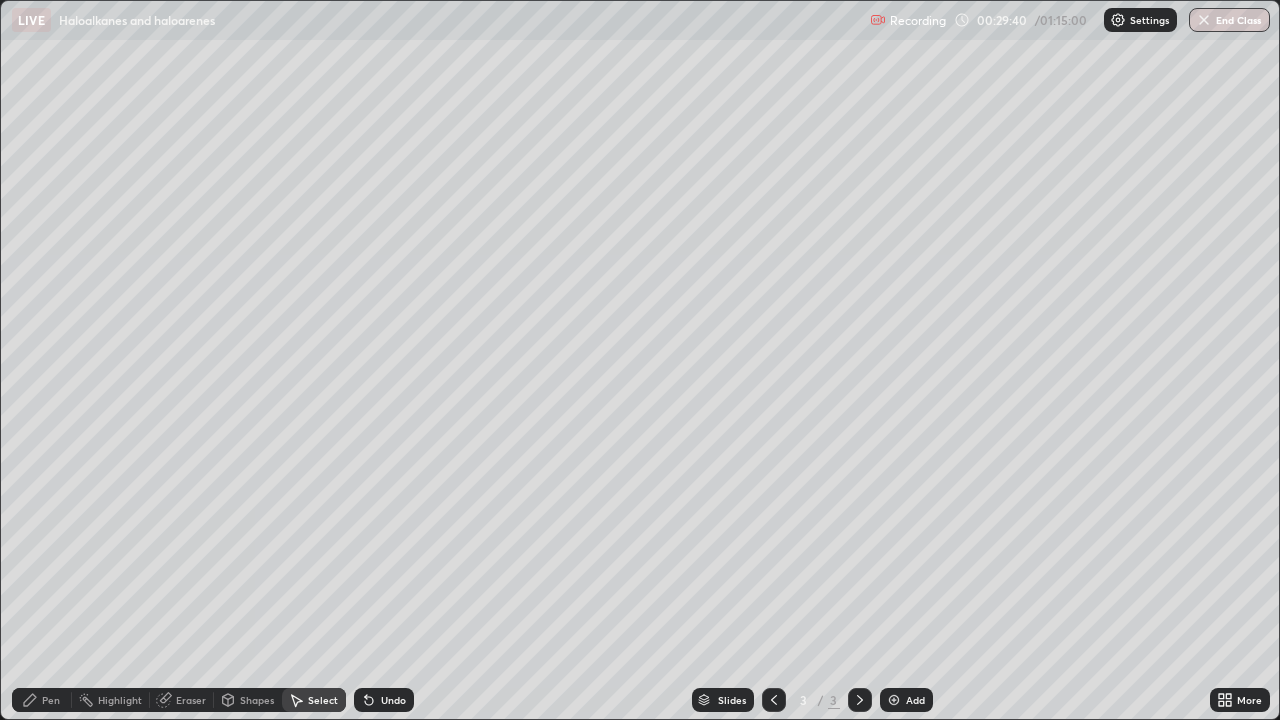 click on "Eraser" at bounding box center (191, 700) 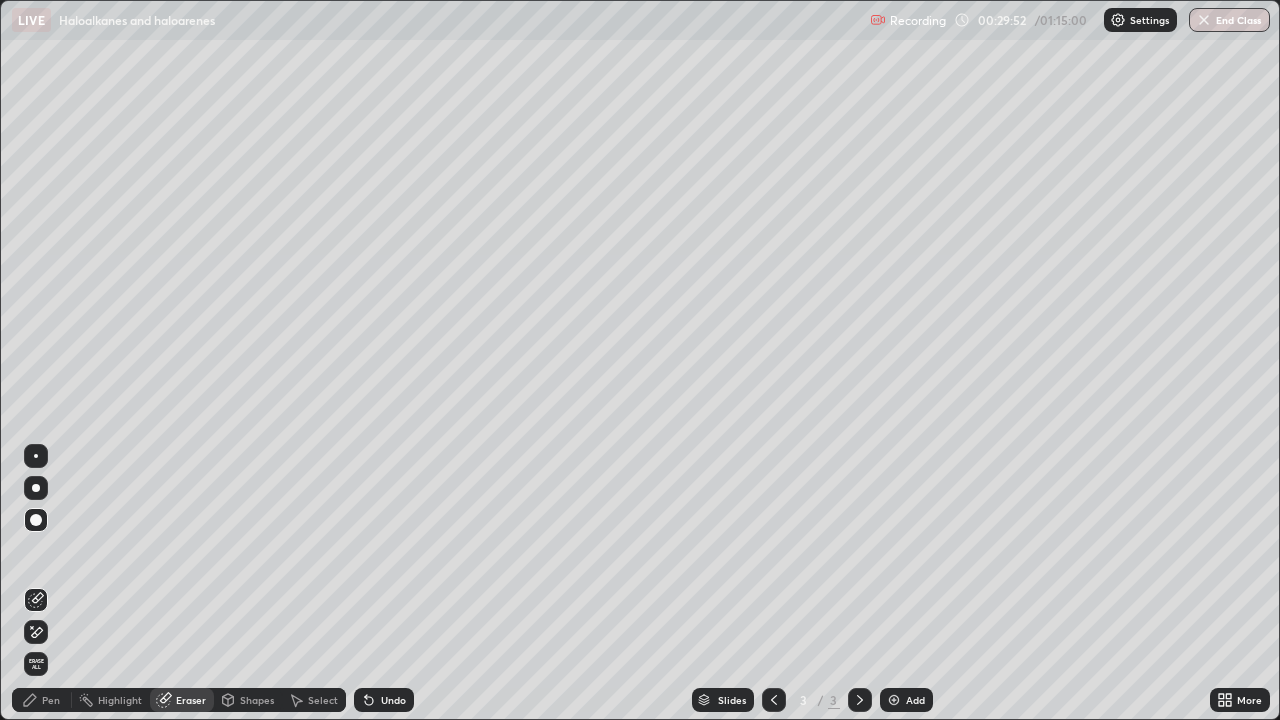 click on "Pen" at bounding box center (42, 700) 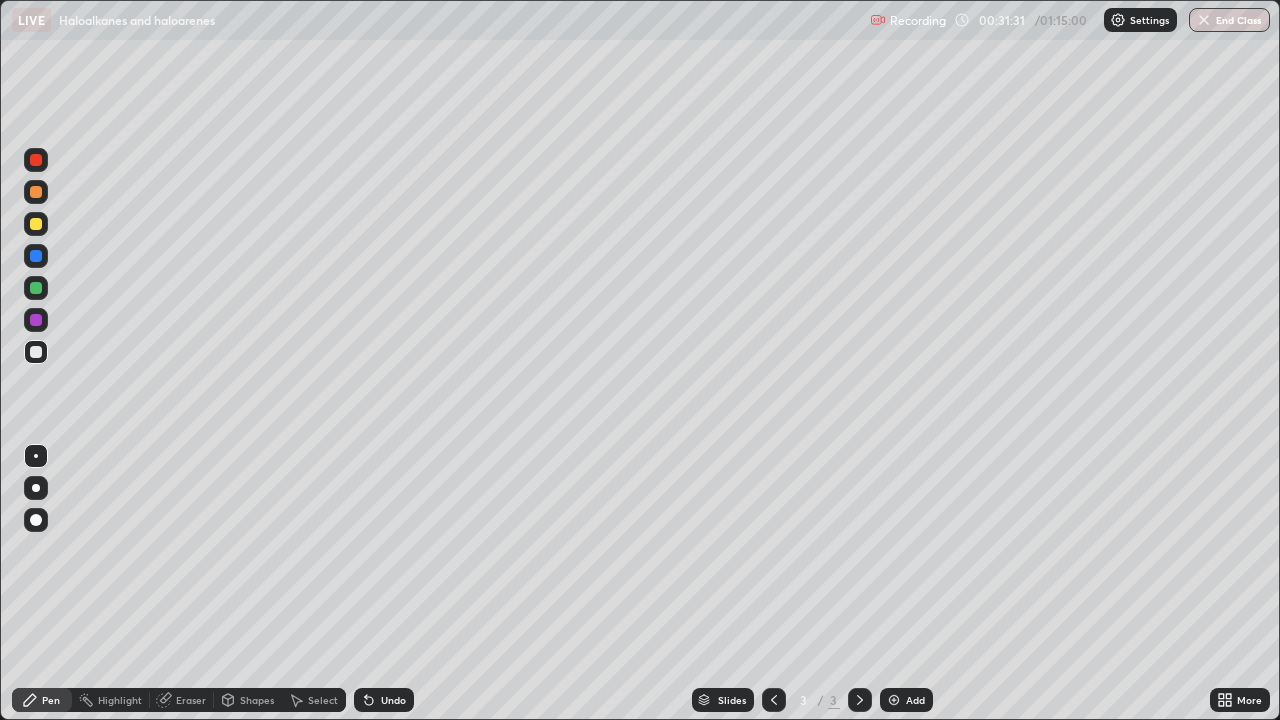click on "Select" at bounding box center [314, 700] 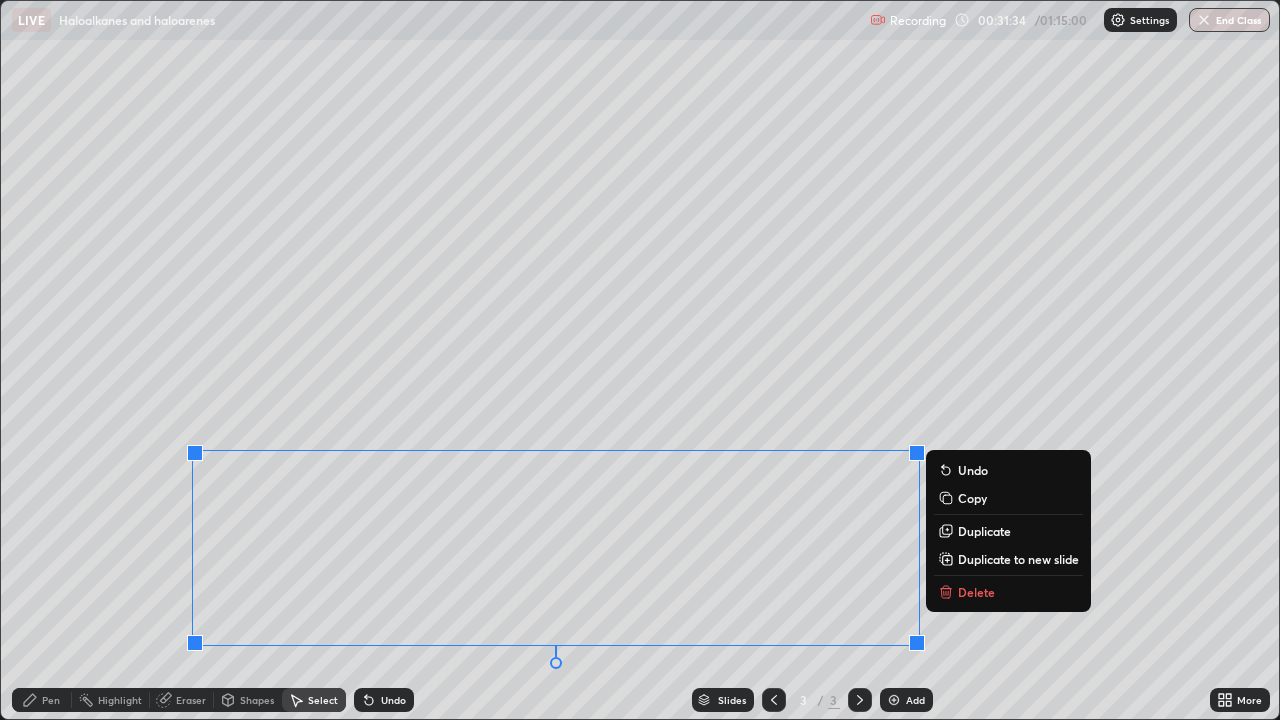 click on "Delete" at bounding box center (976, 592) 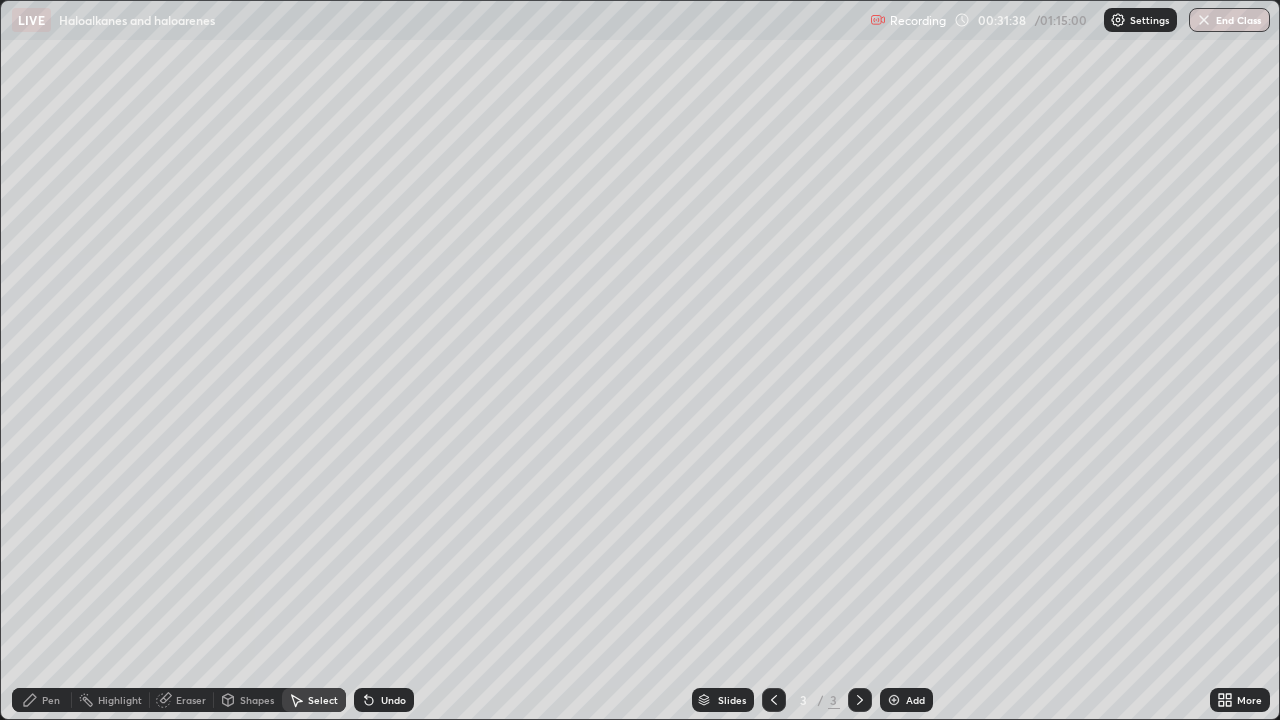 click on "Pen" at bounding box center (42, 700) 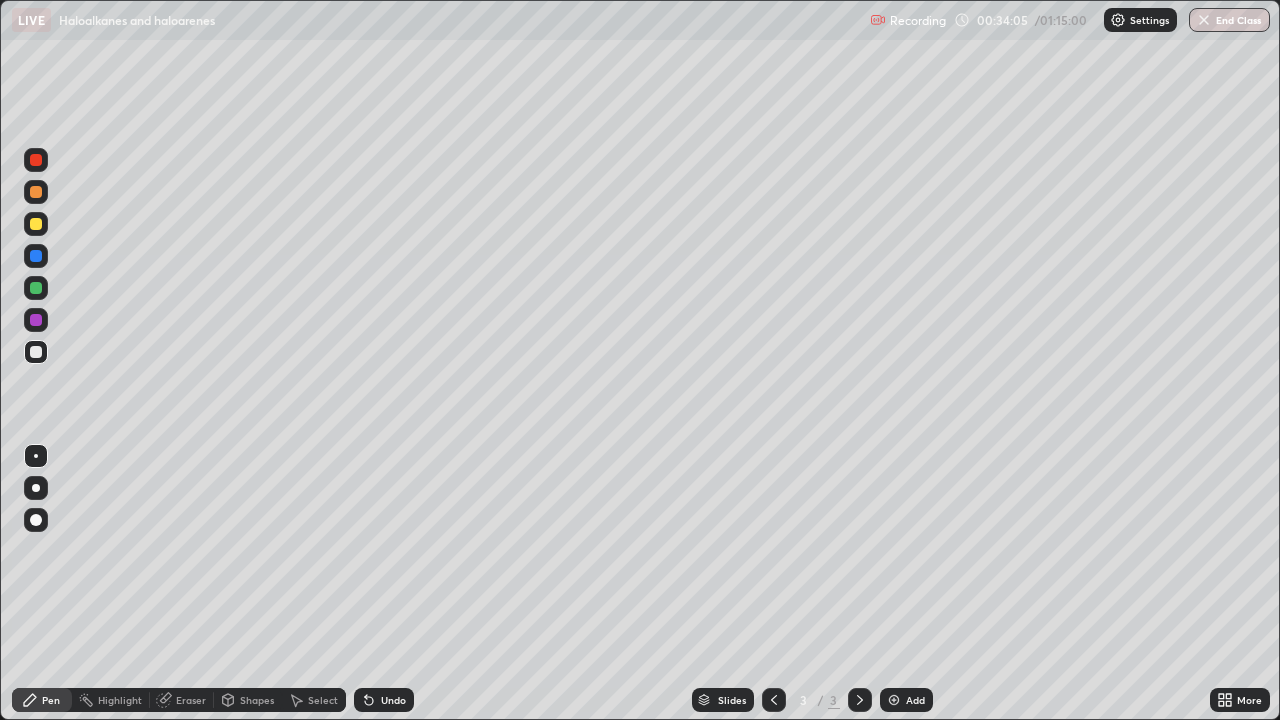 click on "Select" at bounding box center (323, 700) 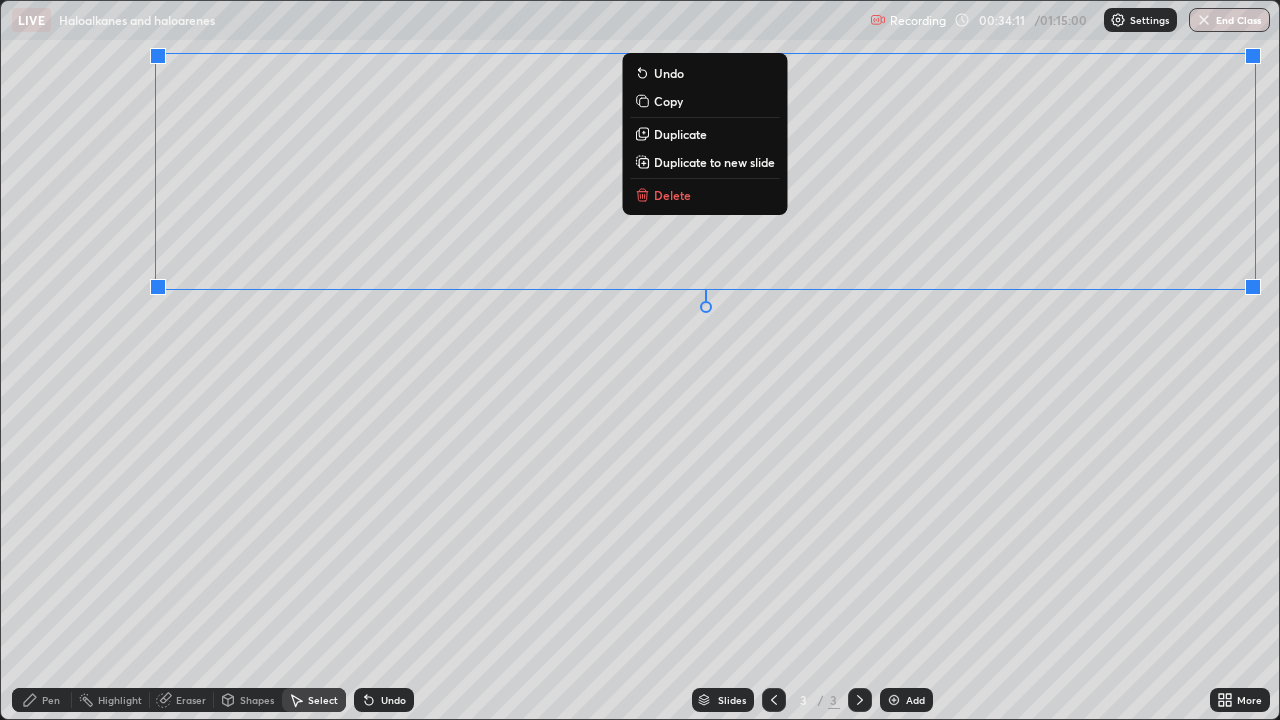 click on "Delete" at bounding box center (672, 195) 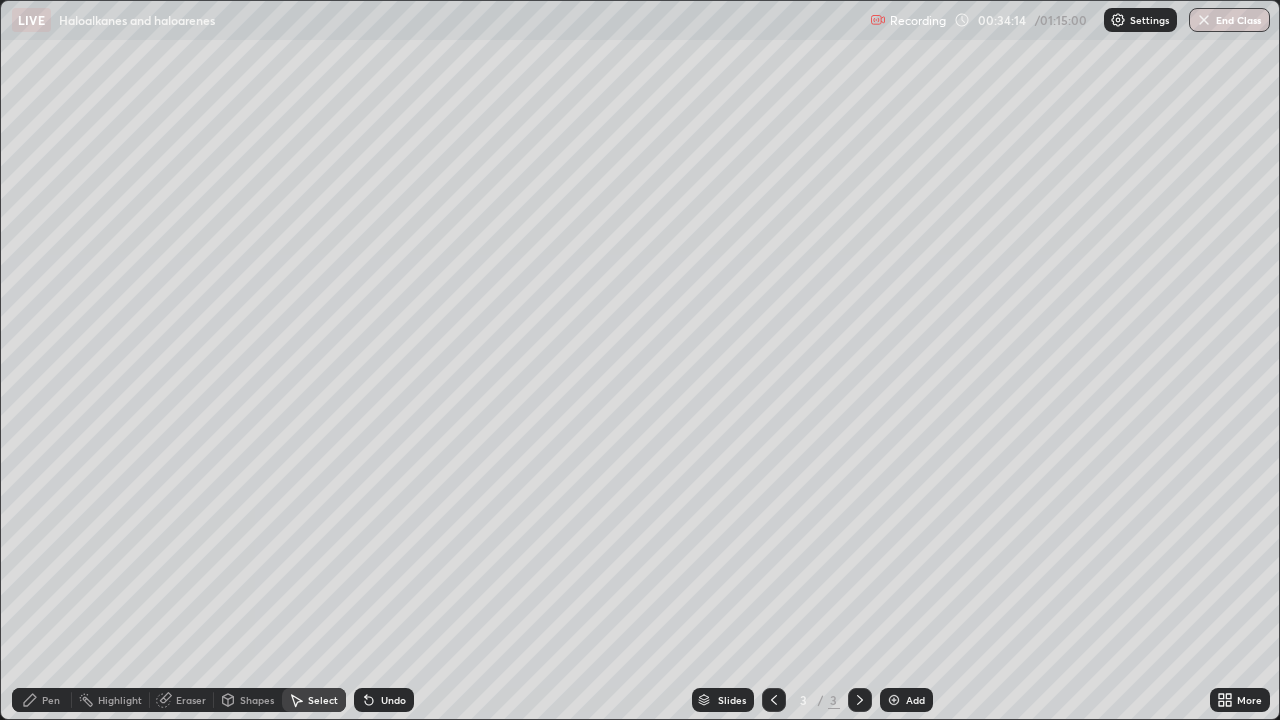 click on "Pen" at bounding box center [51, 700] 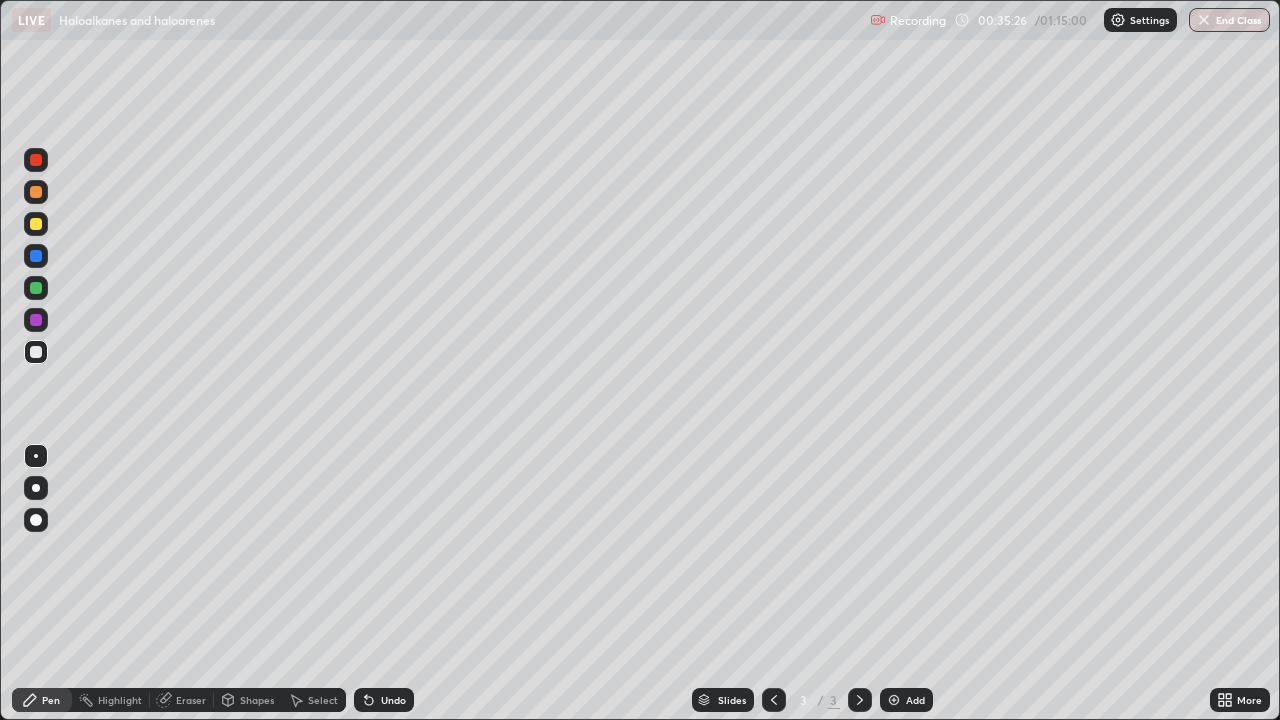 click on "Eraser" at bounding box center (191, 700) 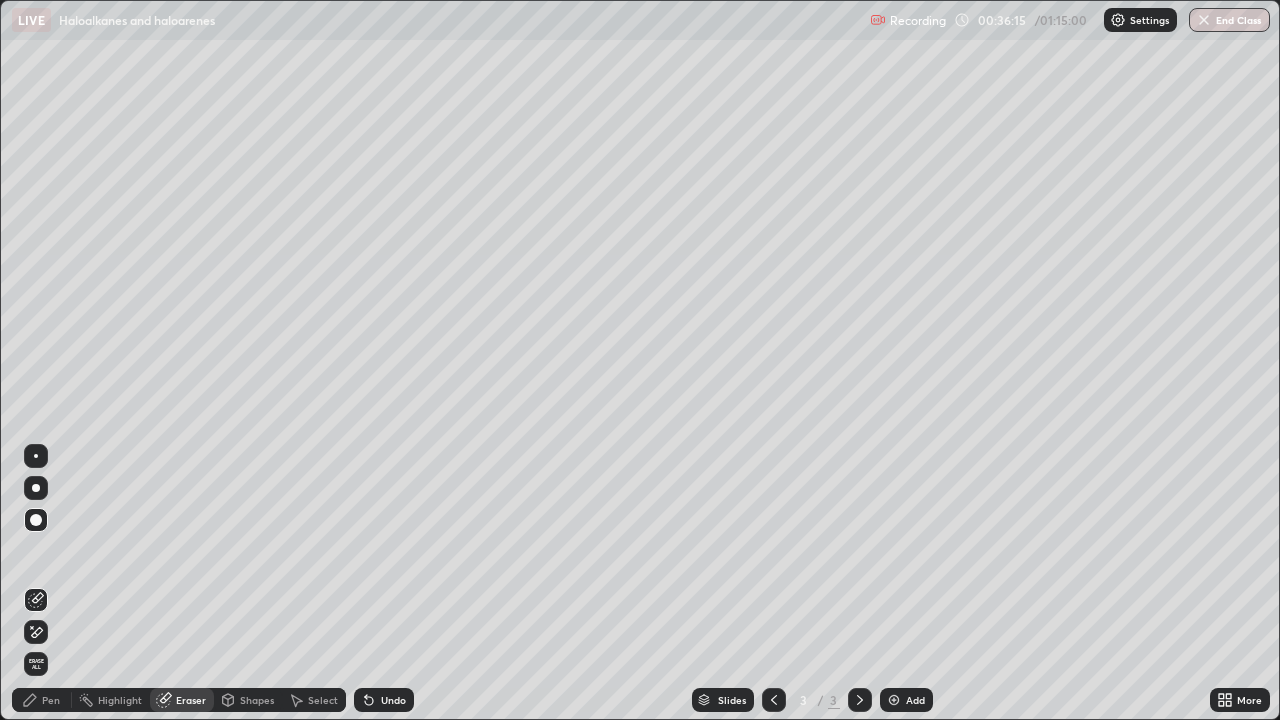 click on "Pen" at bounding box center [42, 700] 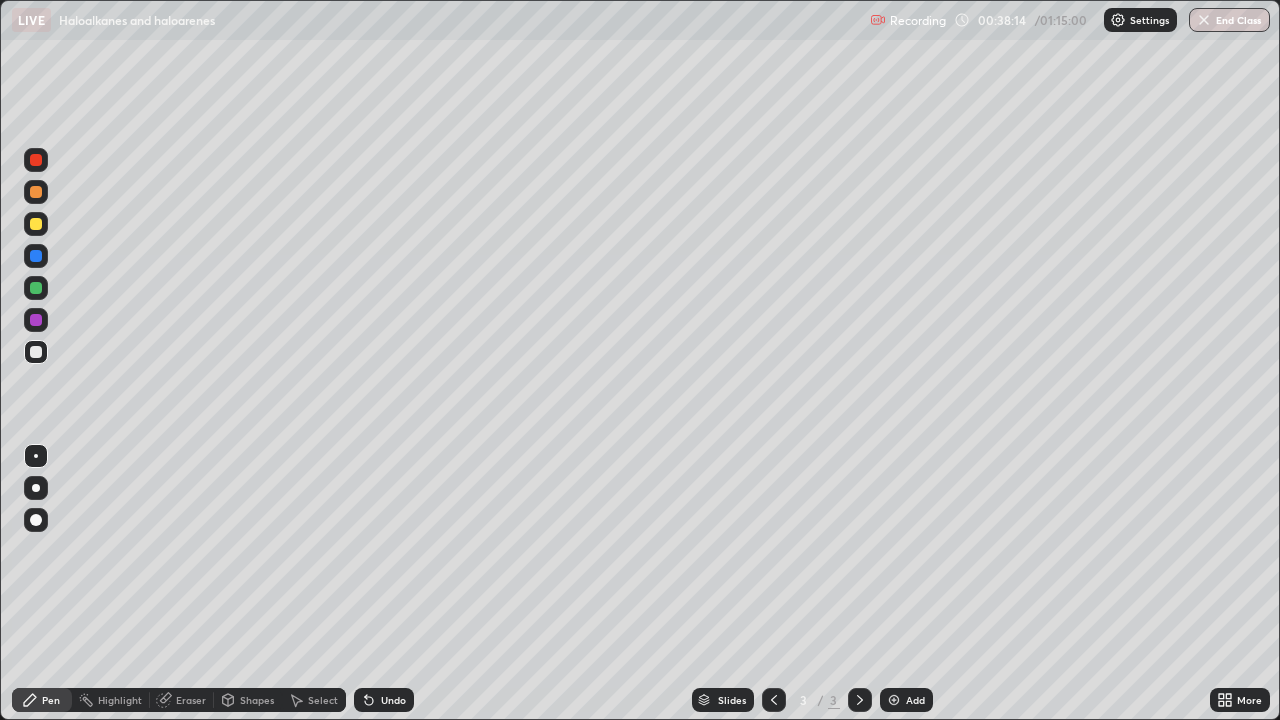 click on "Eraser" at bounding box center (191, 700) 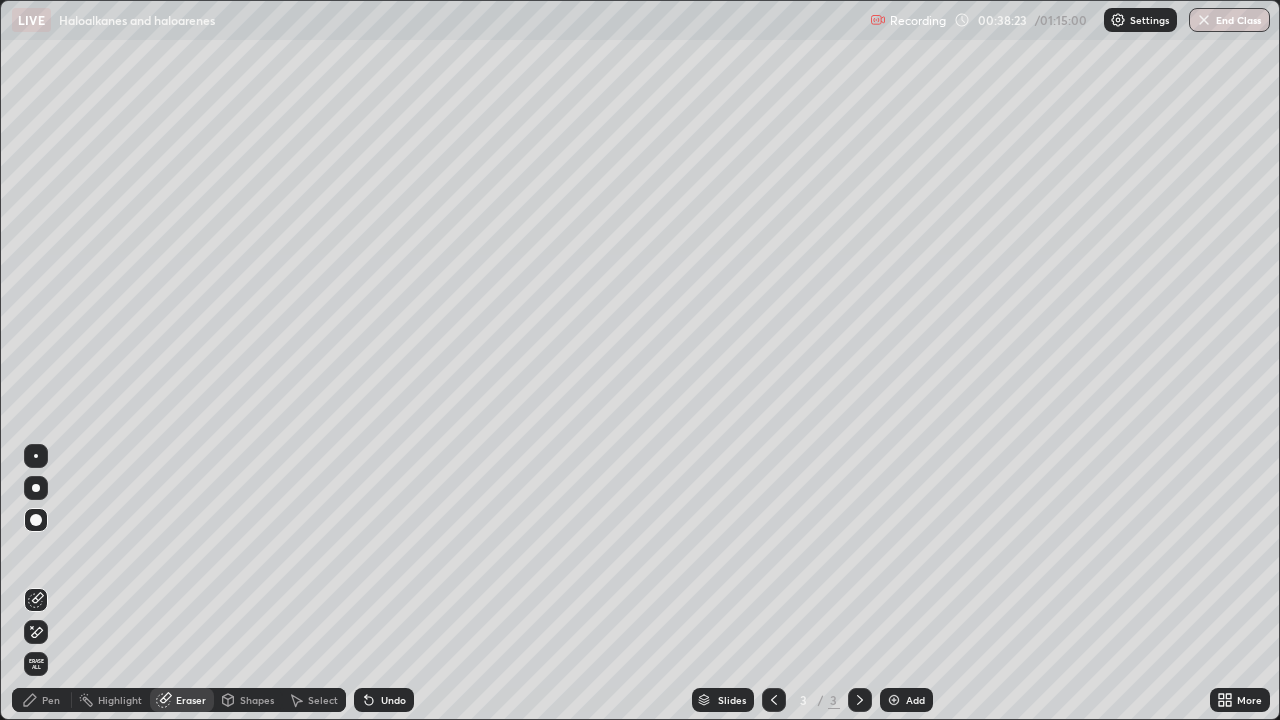 click on "Select" at bounding box center [323, 700] 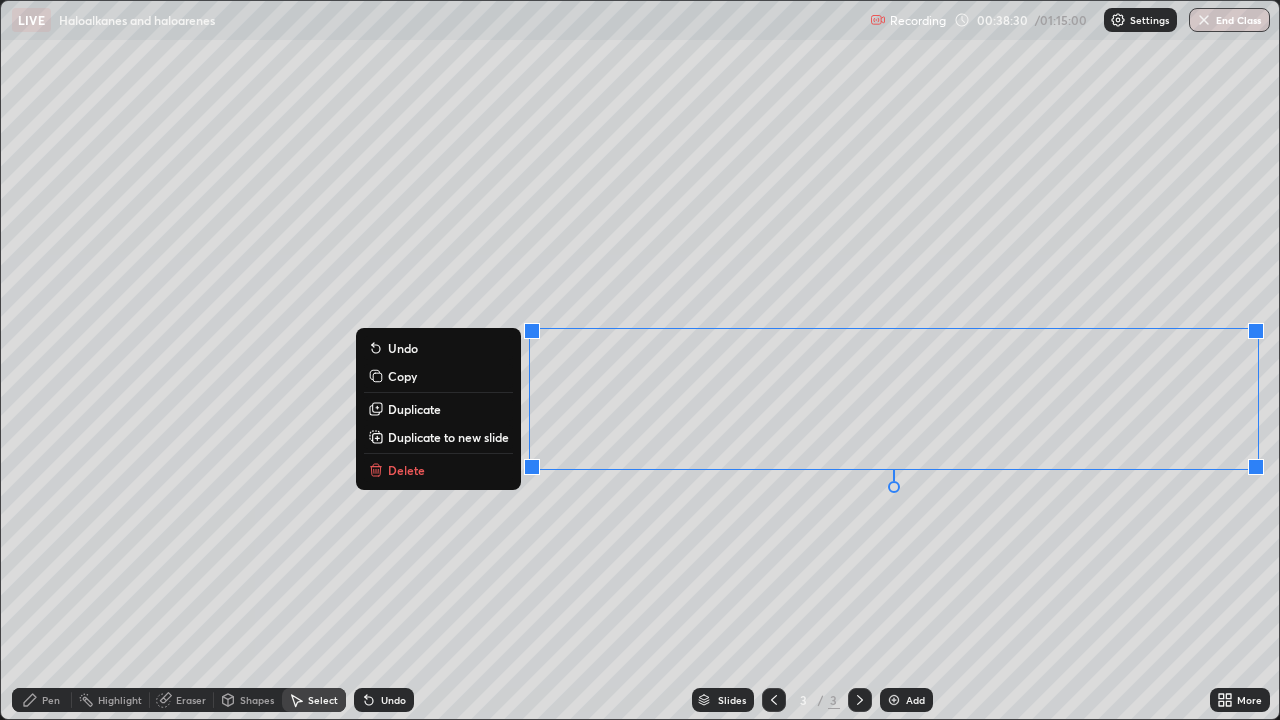 click on "Delete" at bounding box center (406, 470) 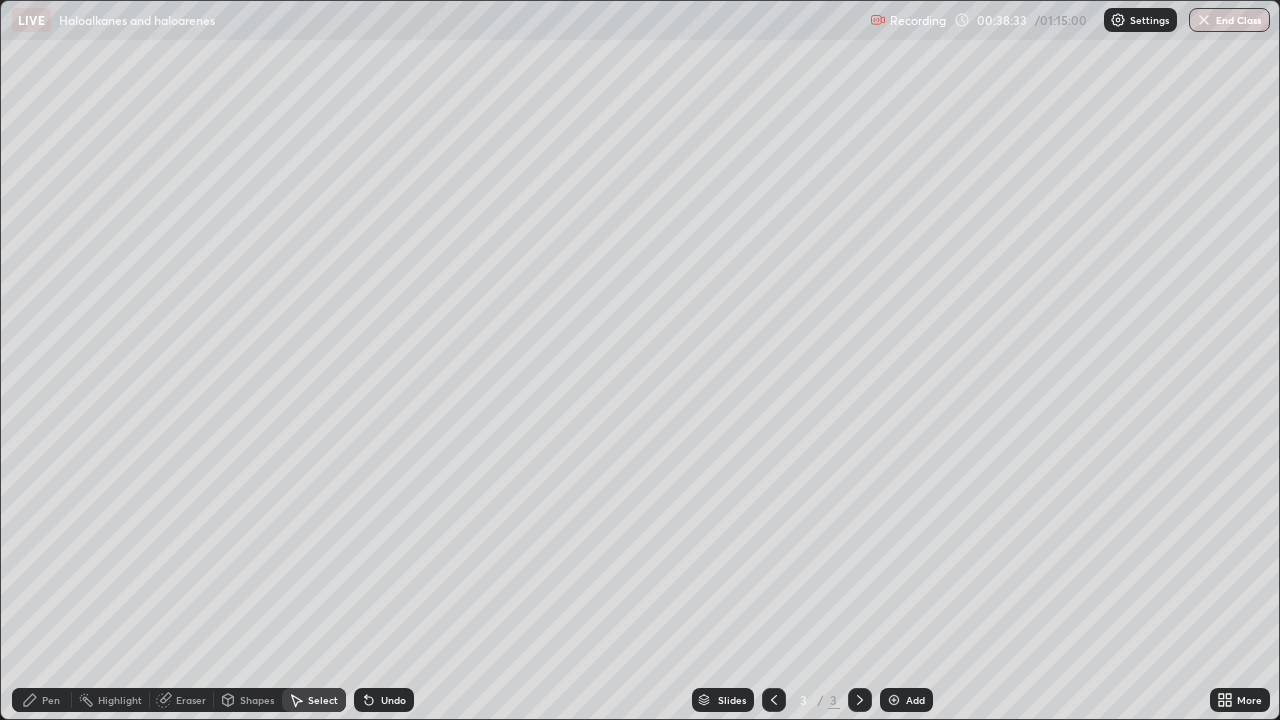 click on "Eraser" at bounding box center (191, 700) 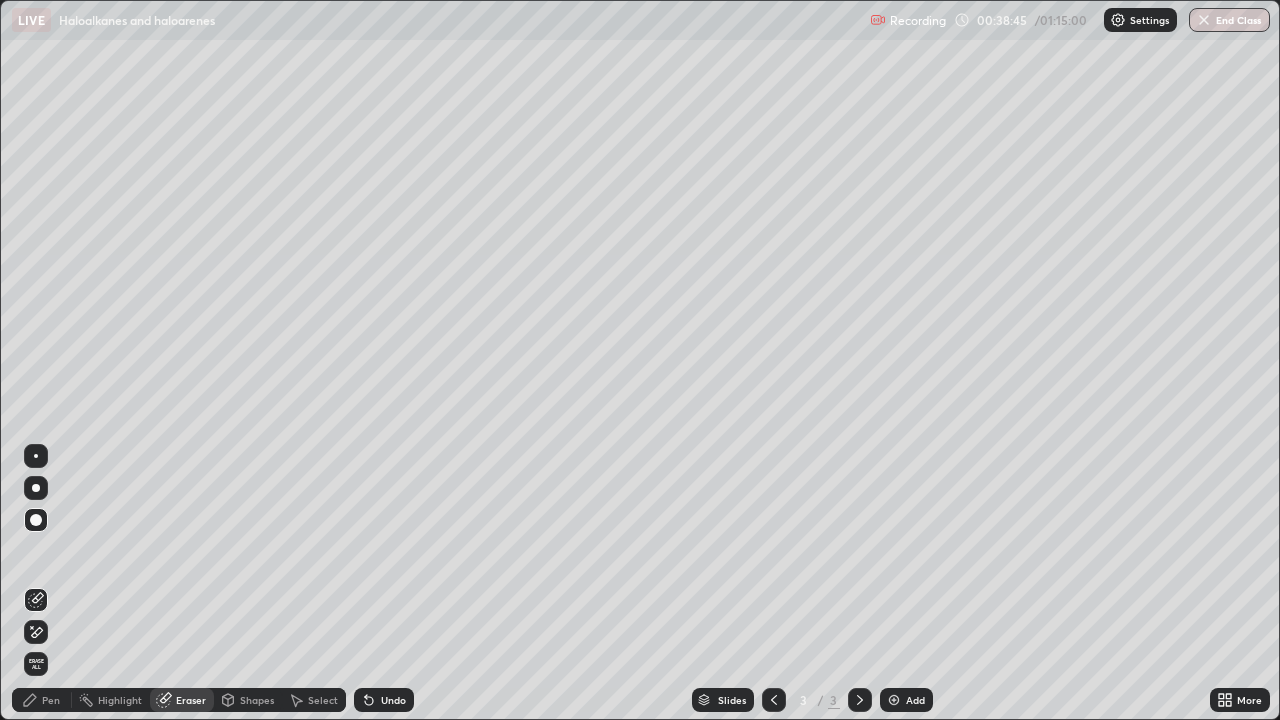 click on "Pen" at bounding box center [51, 700] 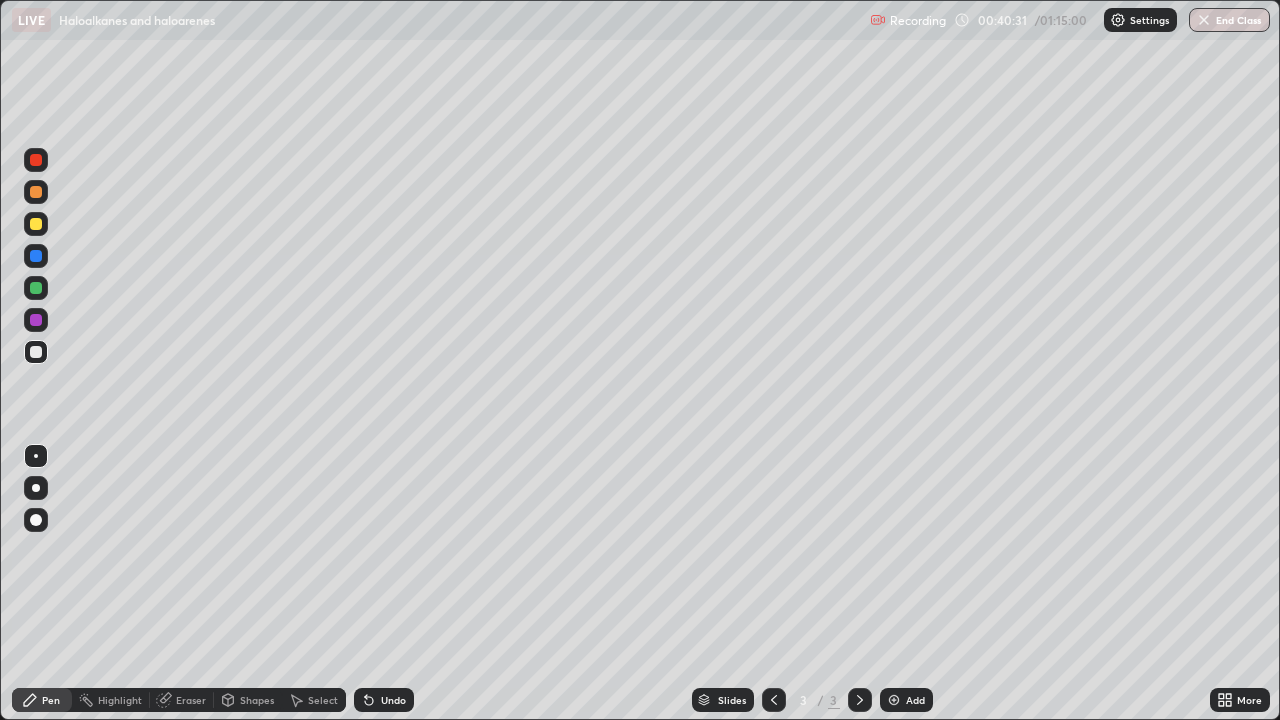 click on "Select" at bounding box center (314, 700) 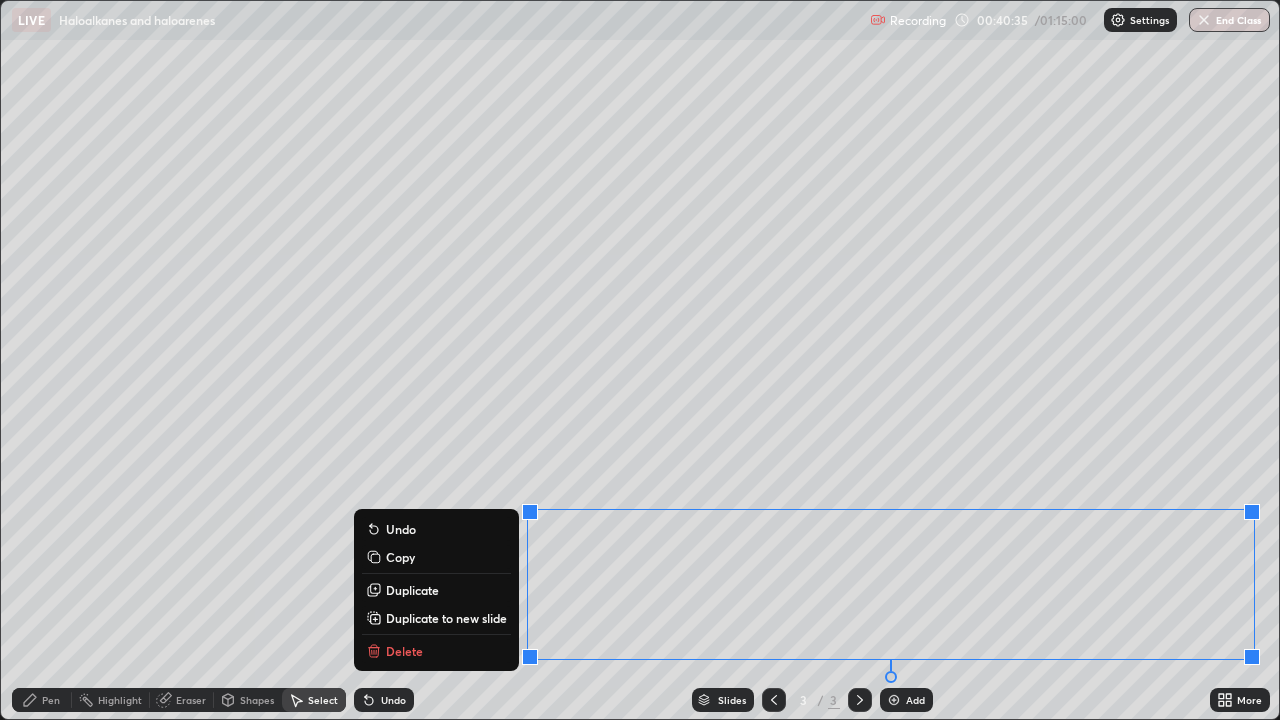 click on "Delete" at bounding box center (404, 651) 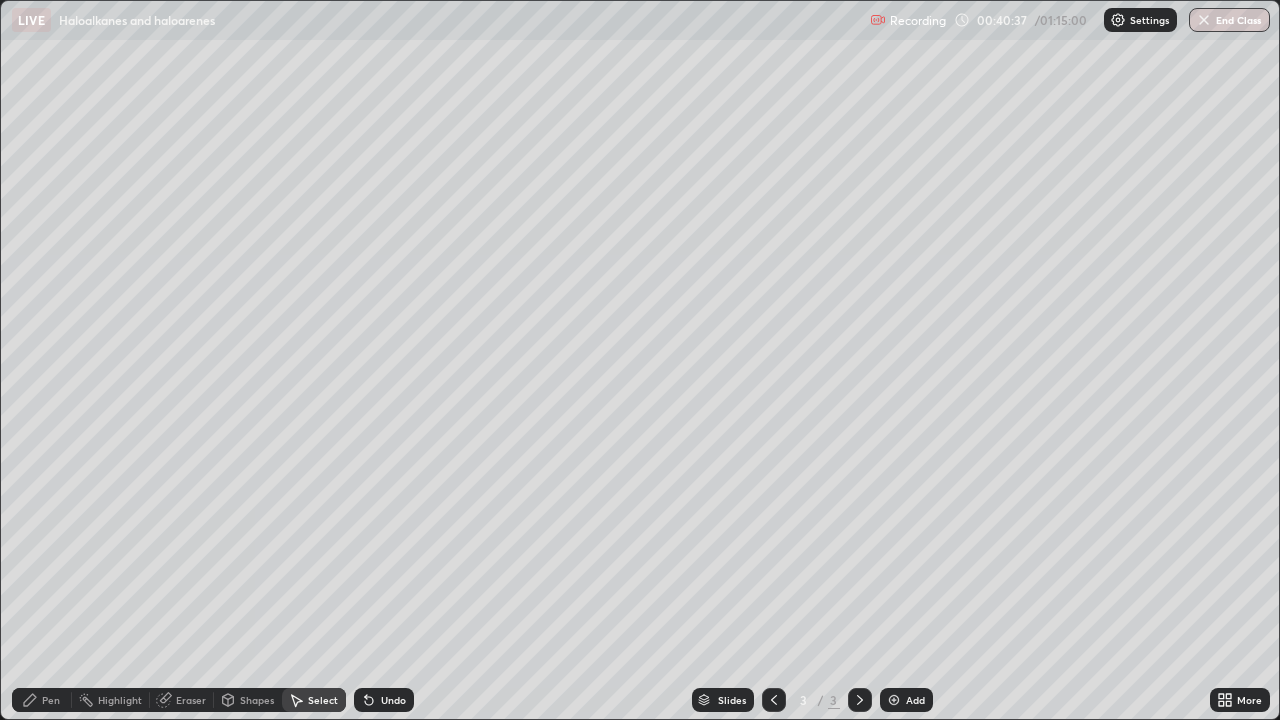 click on "Eraser" at bounding box center [191, 700] 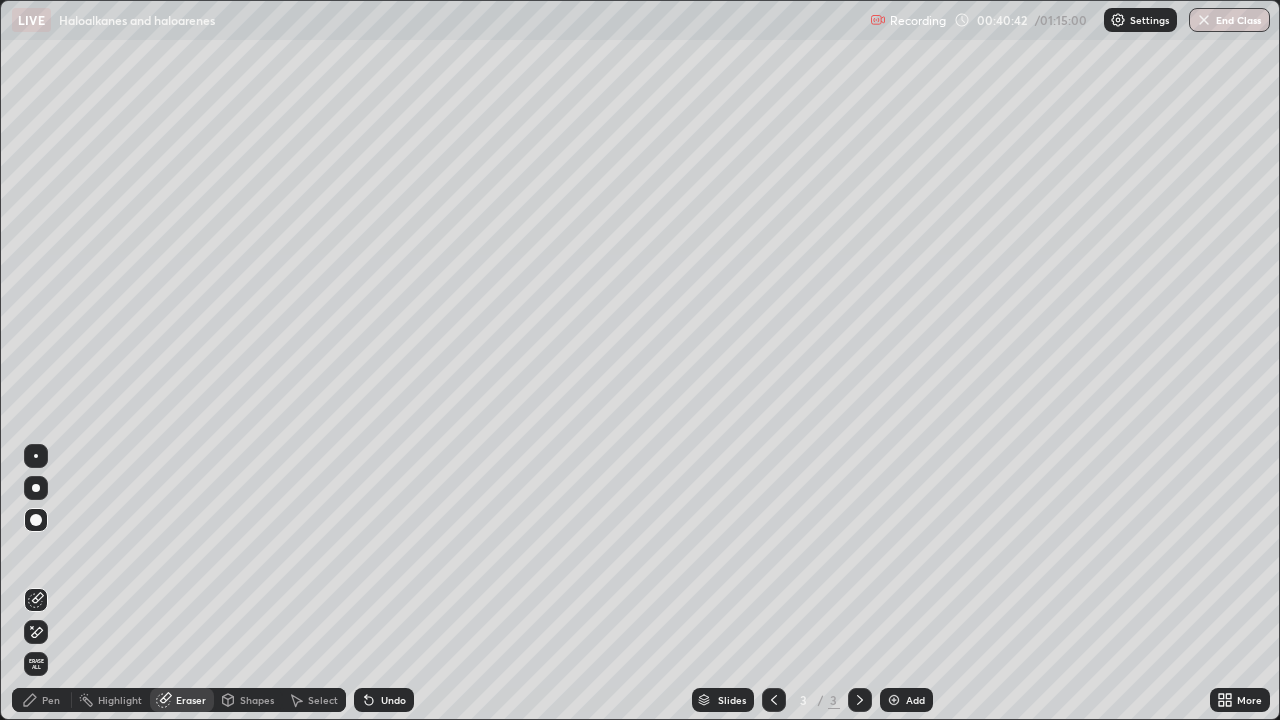 click on "Pen" at bounding box center (42, 700) 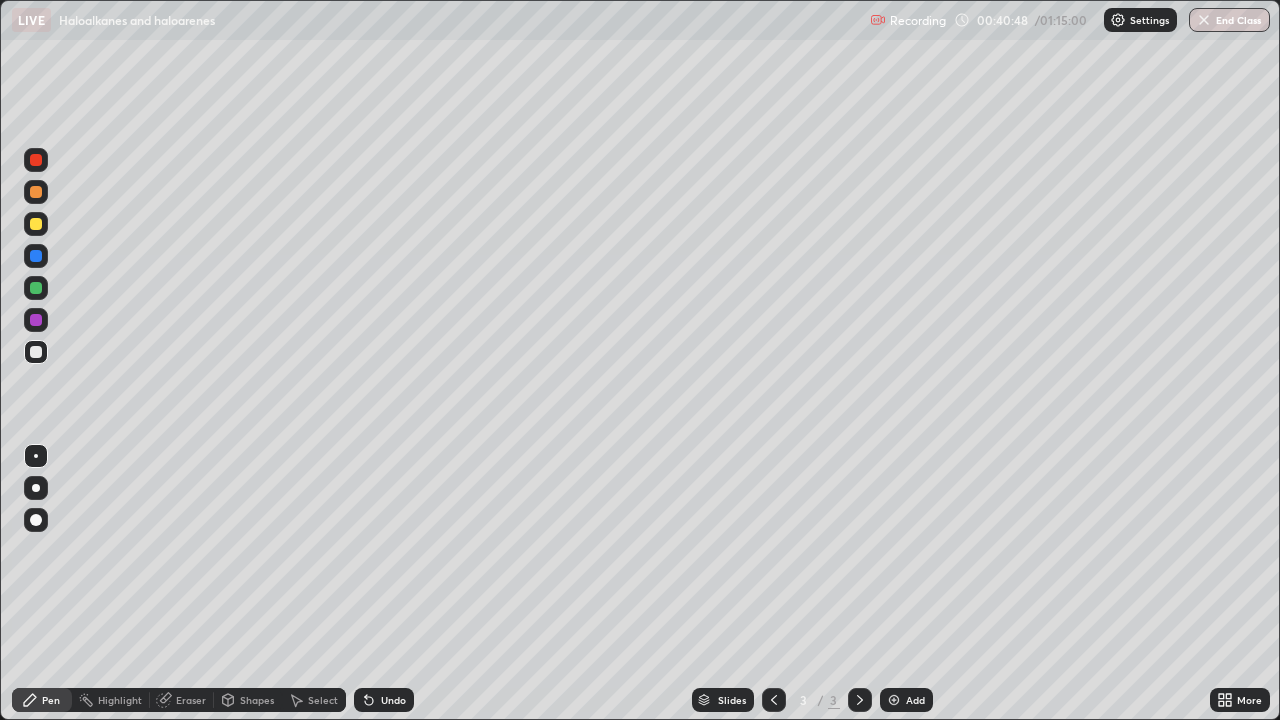 click on "Eraser" at bounding box center (191, 700) 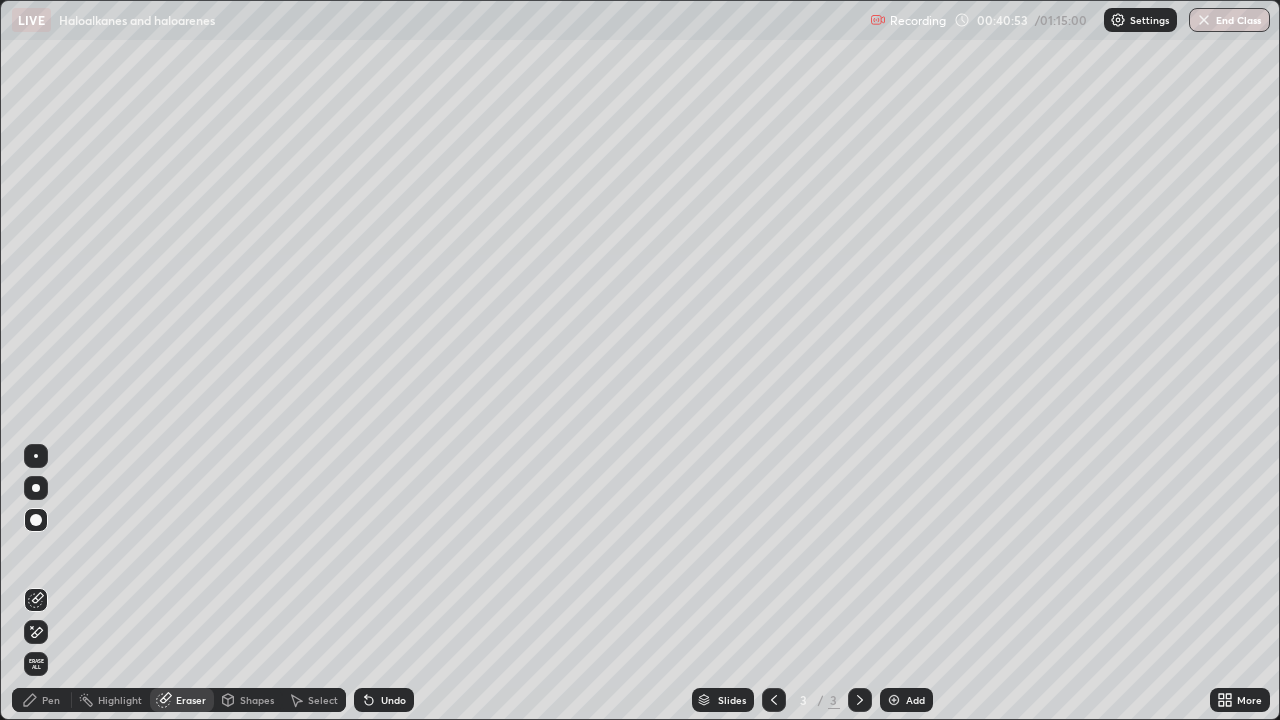click on "Pen" at bounding box center (51, 700) 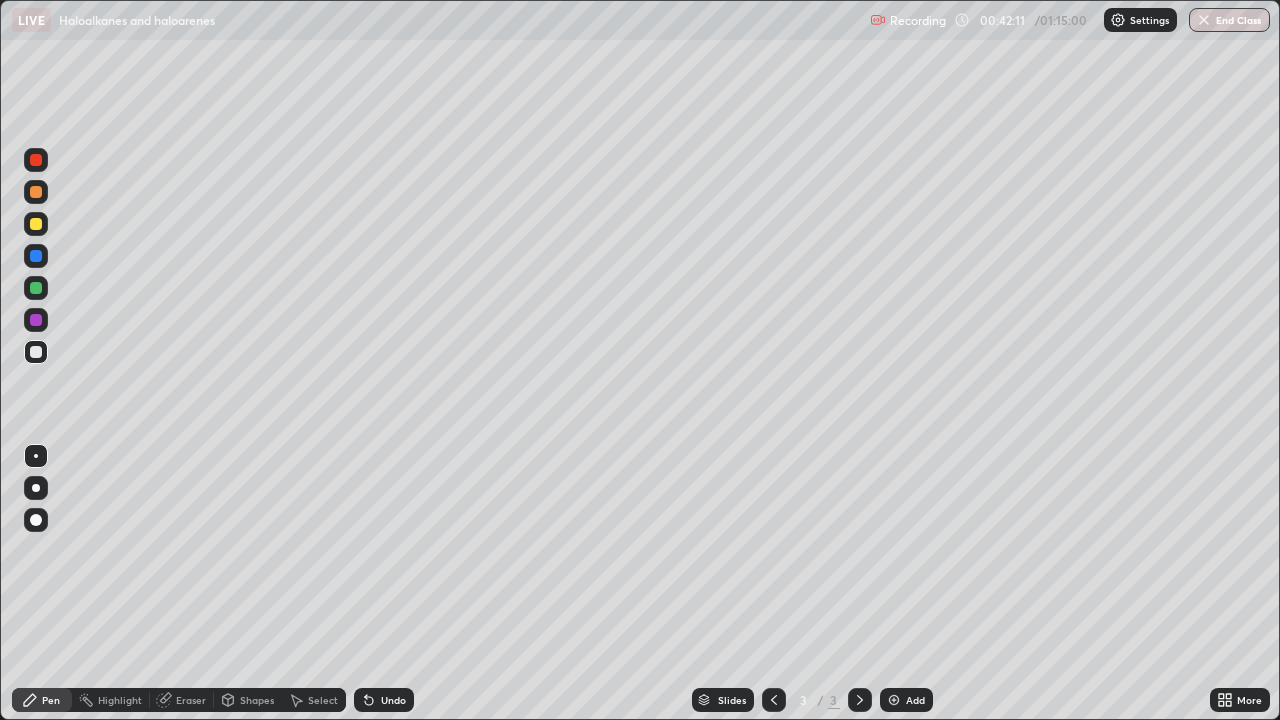 click on "Select" at bounding box center [323, 700] 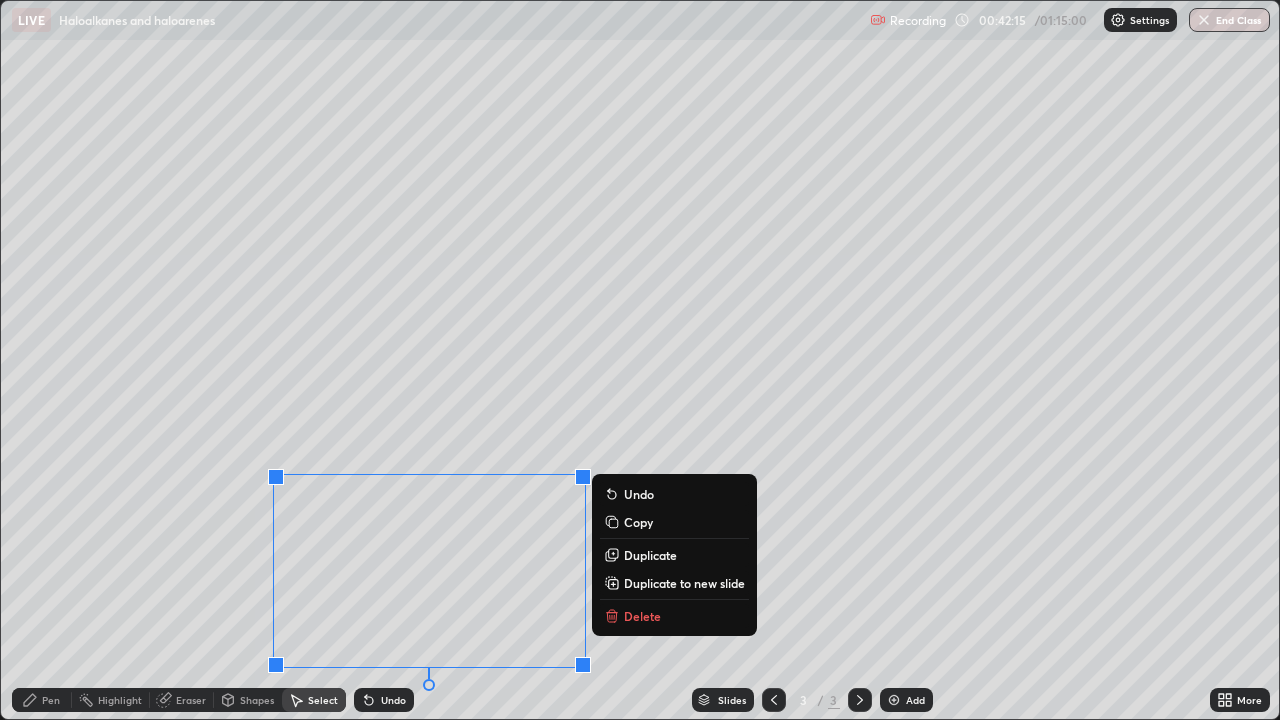 click on "Delete" at bounding box center [674, 616] 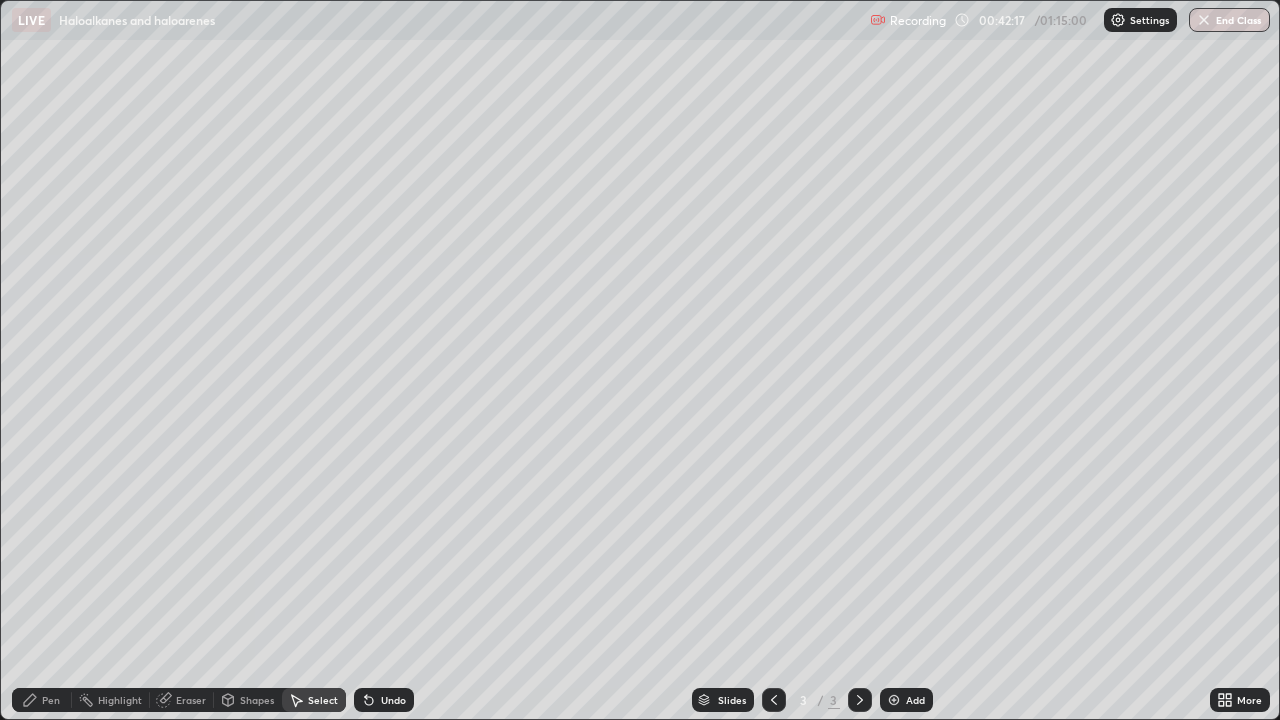 click on "Eraser" at bounding box center [191, 700] 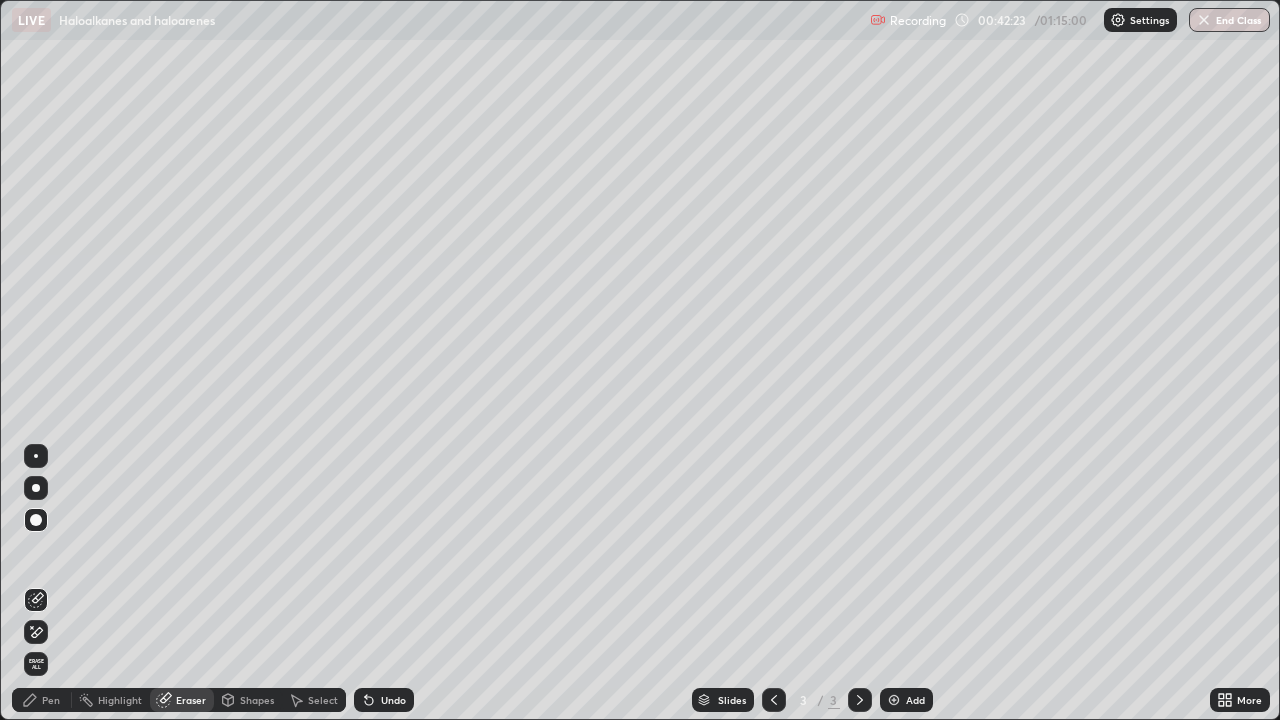 click on "Pen" at bounding box center [51, 700] 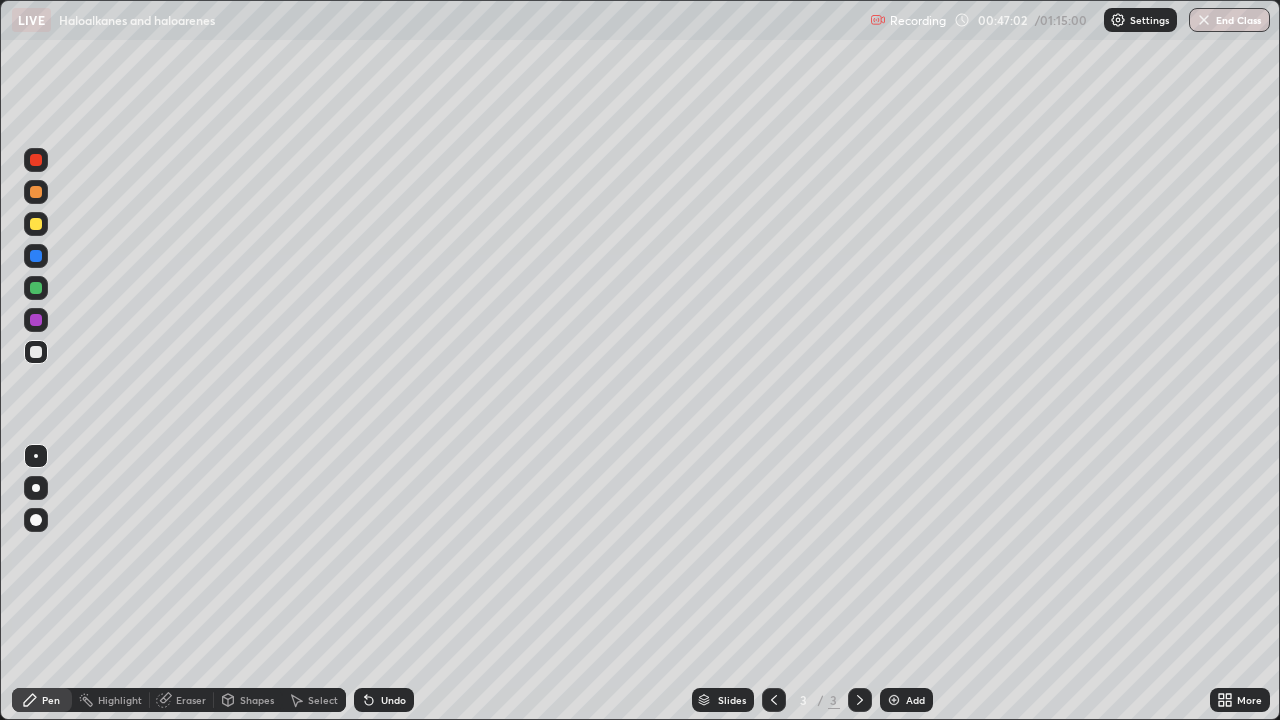 click on "Select" at bounding box center (323, 700) 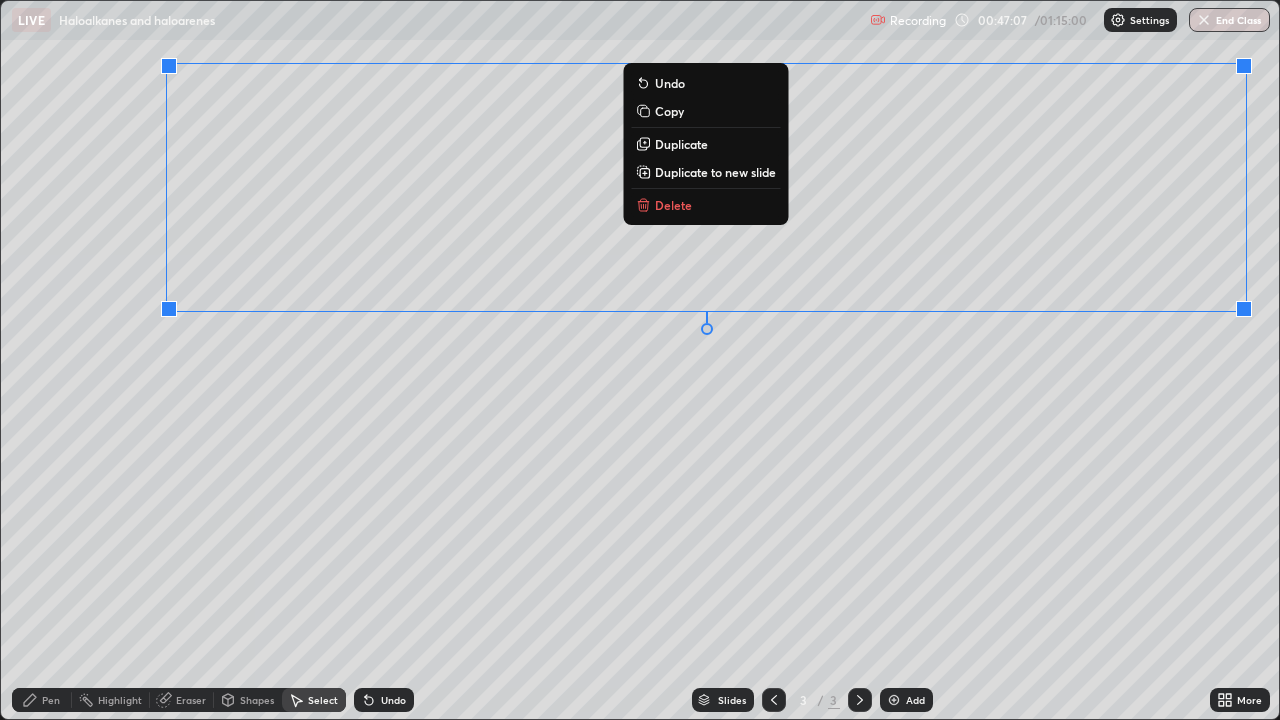 click on "Delete" at bounding box center [673, 205] 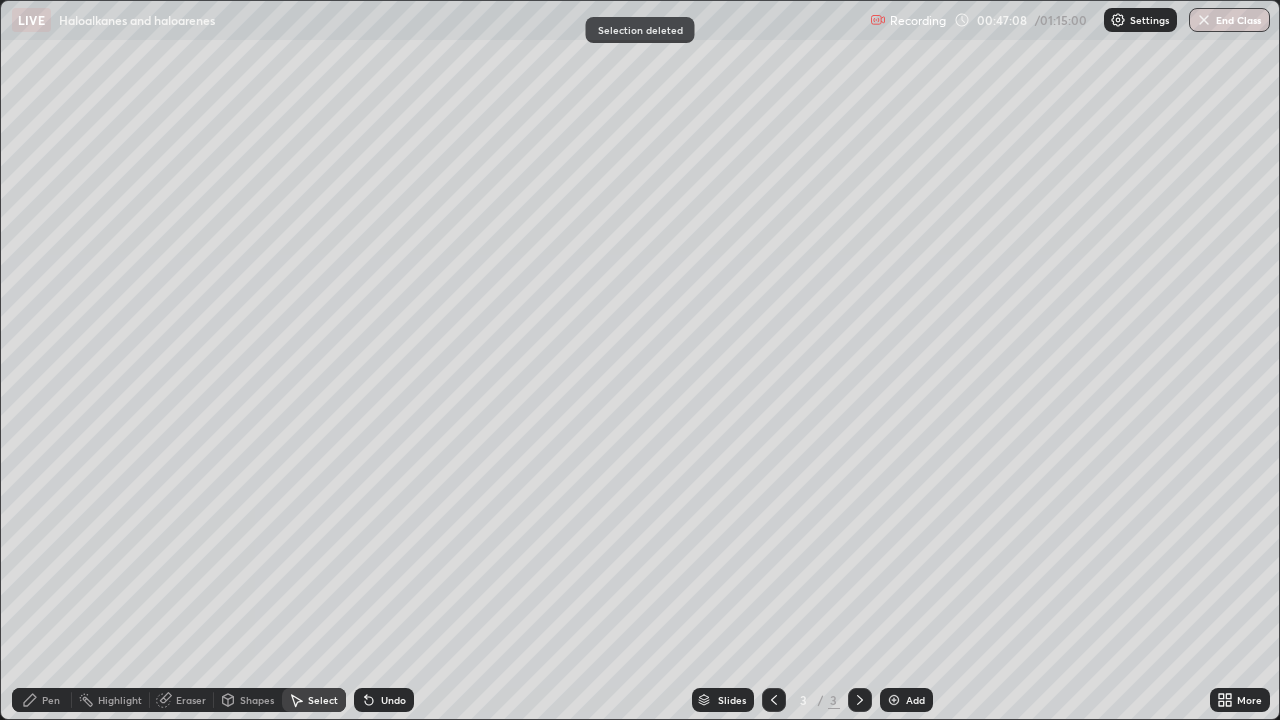 click on "0 ° Undo Copy Duplicate Duplicate to new slide Delete" at bounding box center (640, 360) 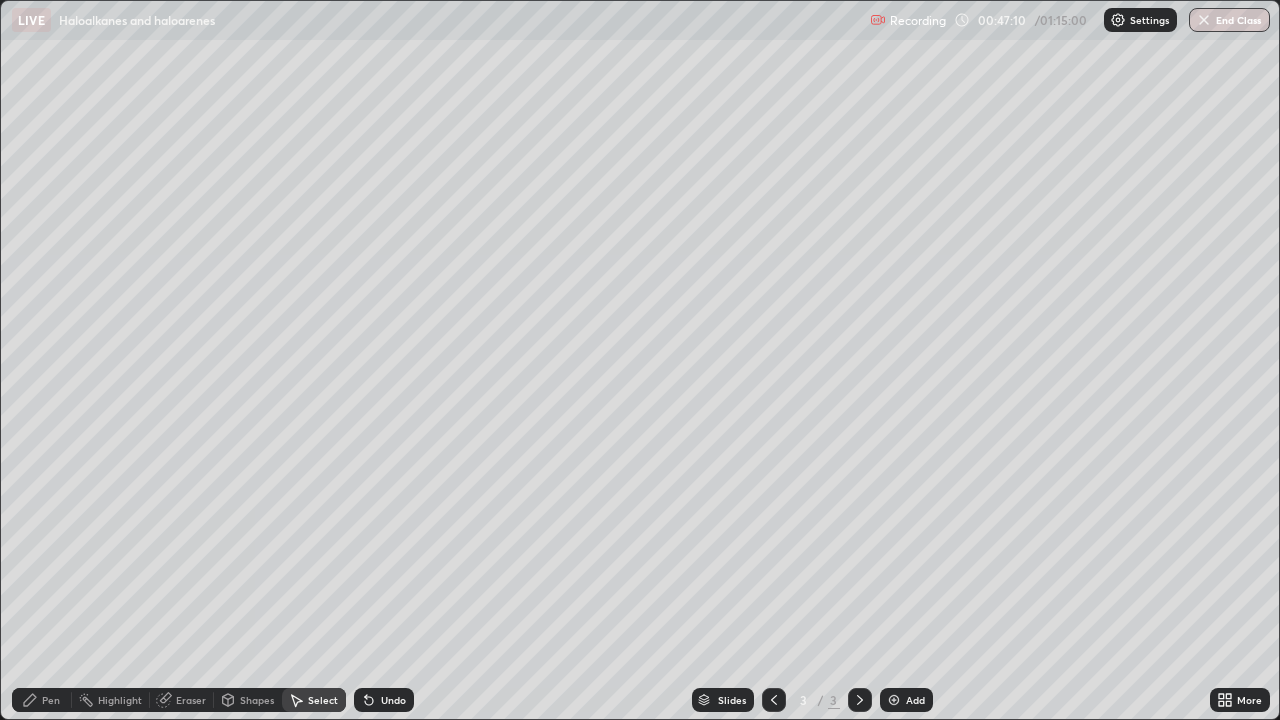 click on "Eraser" at bounding box center (191, 700) 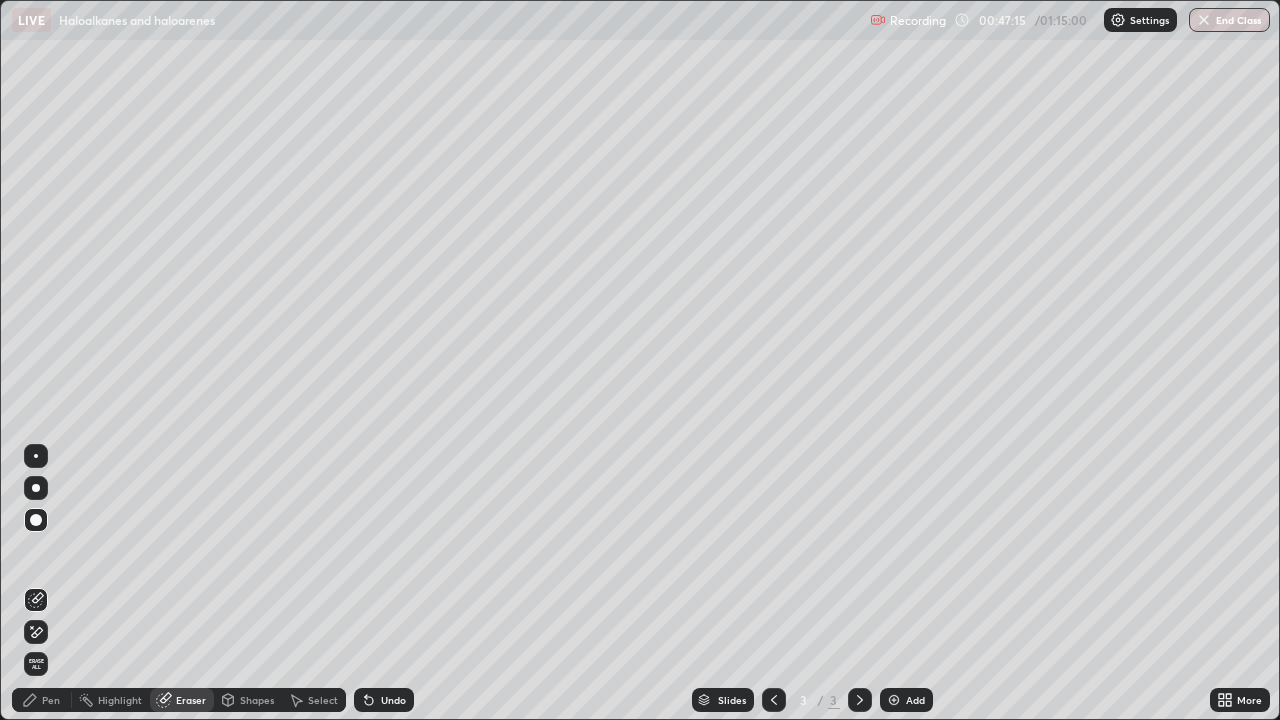click on "Pen" at bounding box center [51, 700] 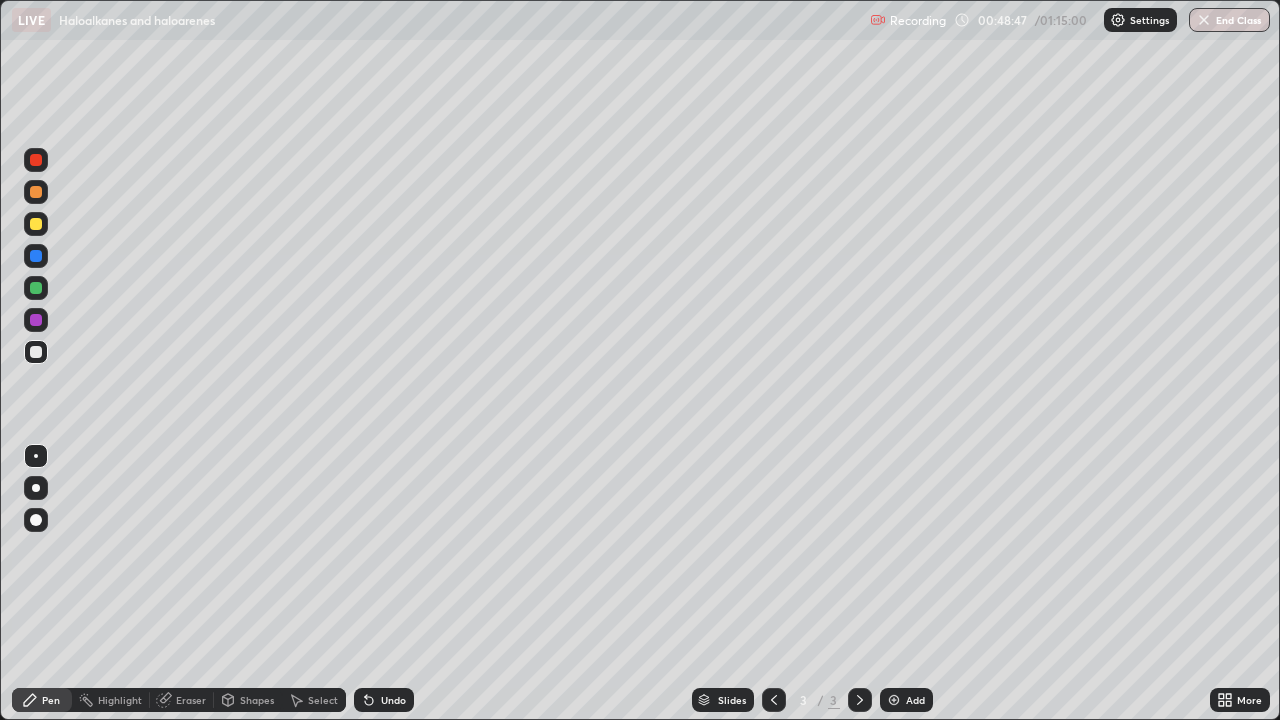 click on "Eraser" at bounding box center (191, 700) 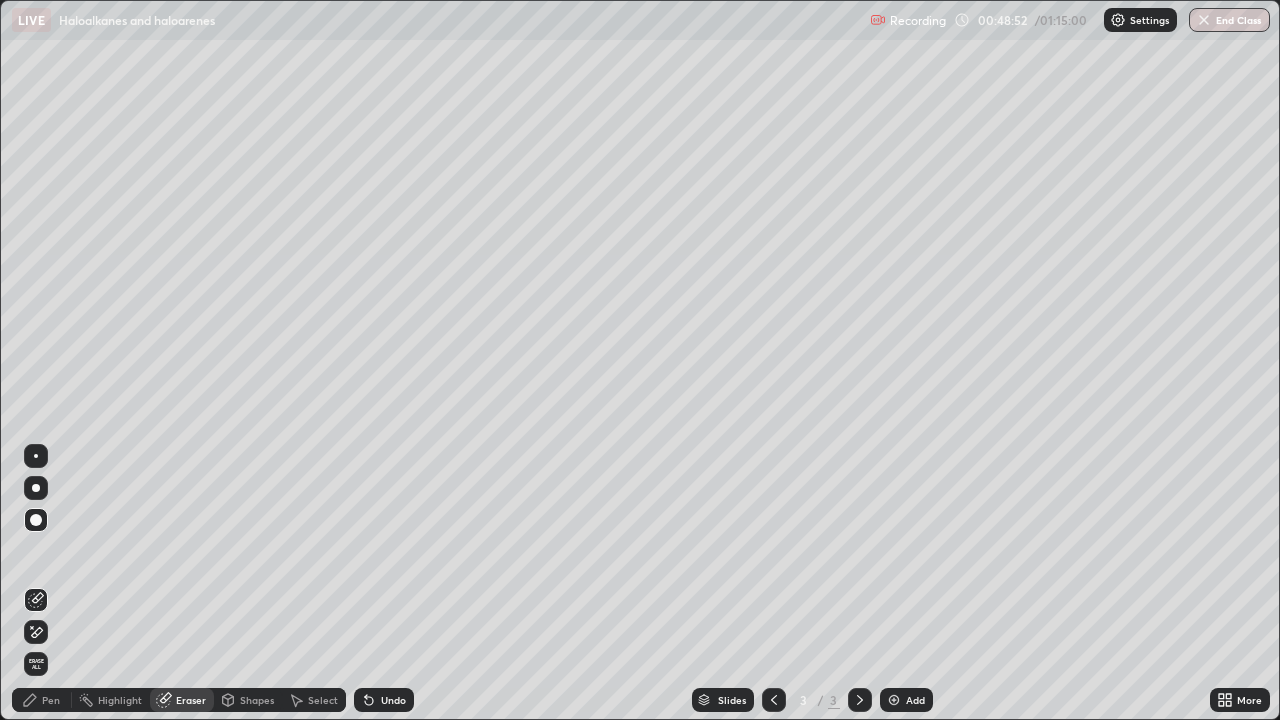 click on "Pen" at bounding box center (42, 700) 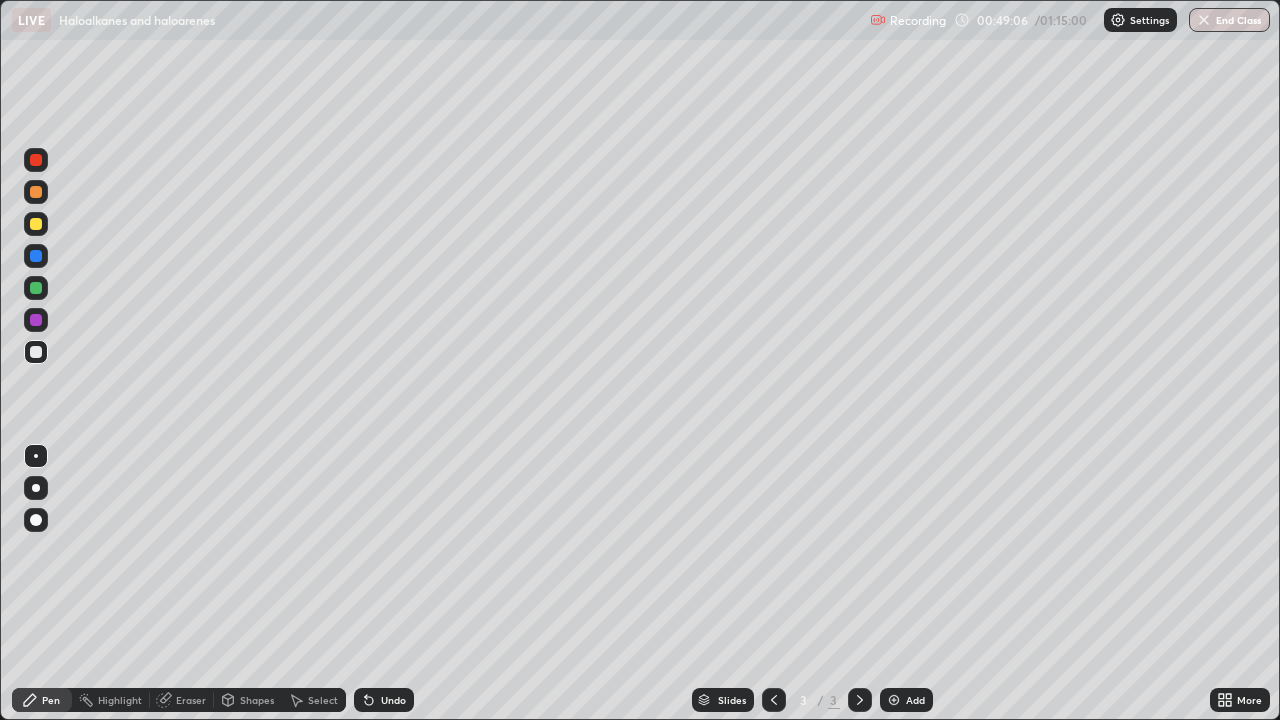 click on "Eraser" at bounding box center (191, 700) 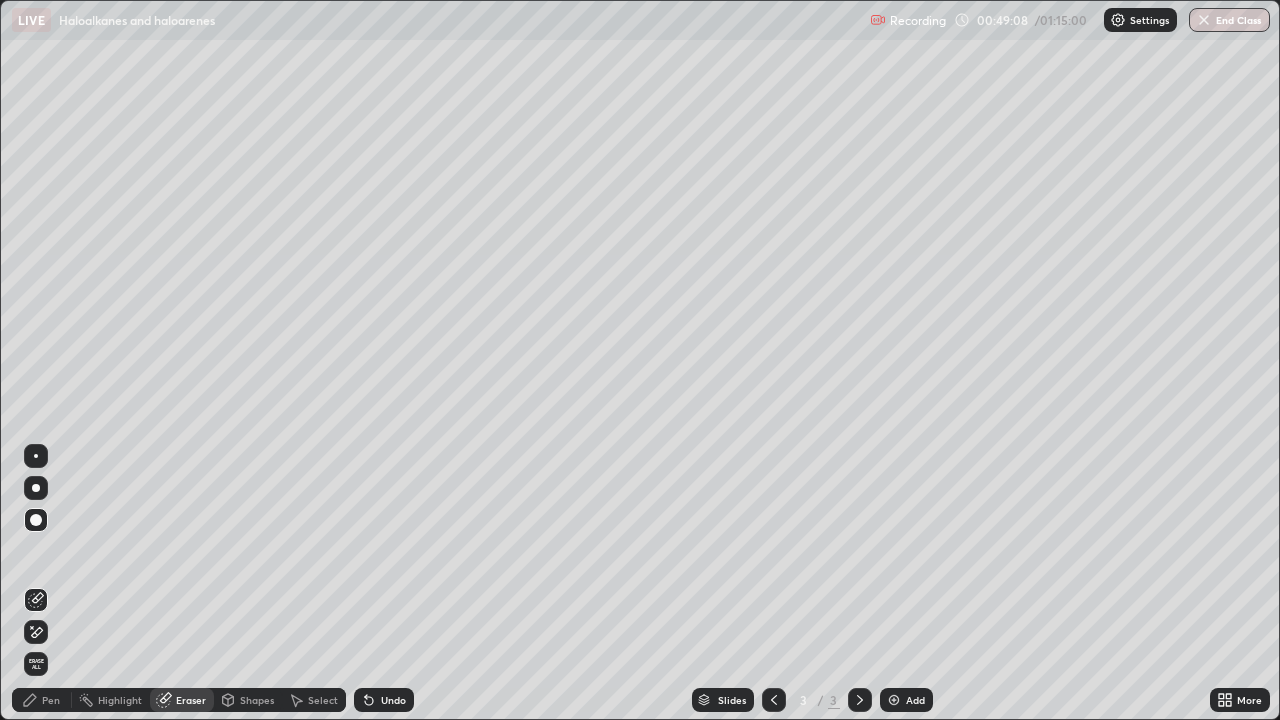 click on "Pen" at bounding box center [42, 700] 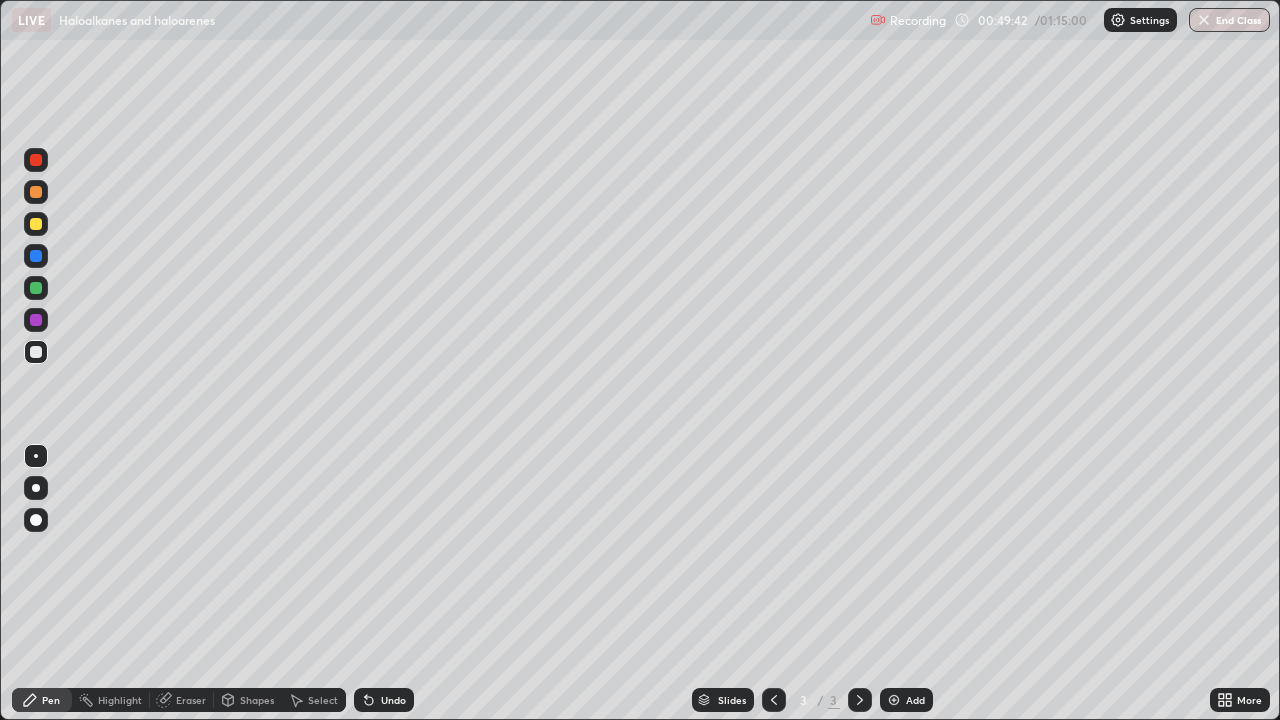 click on "Eraser" at bounding box center (191, 700) 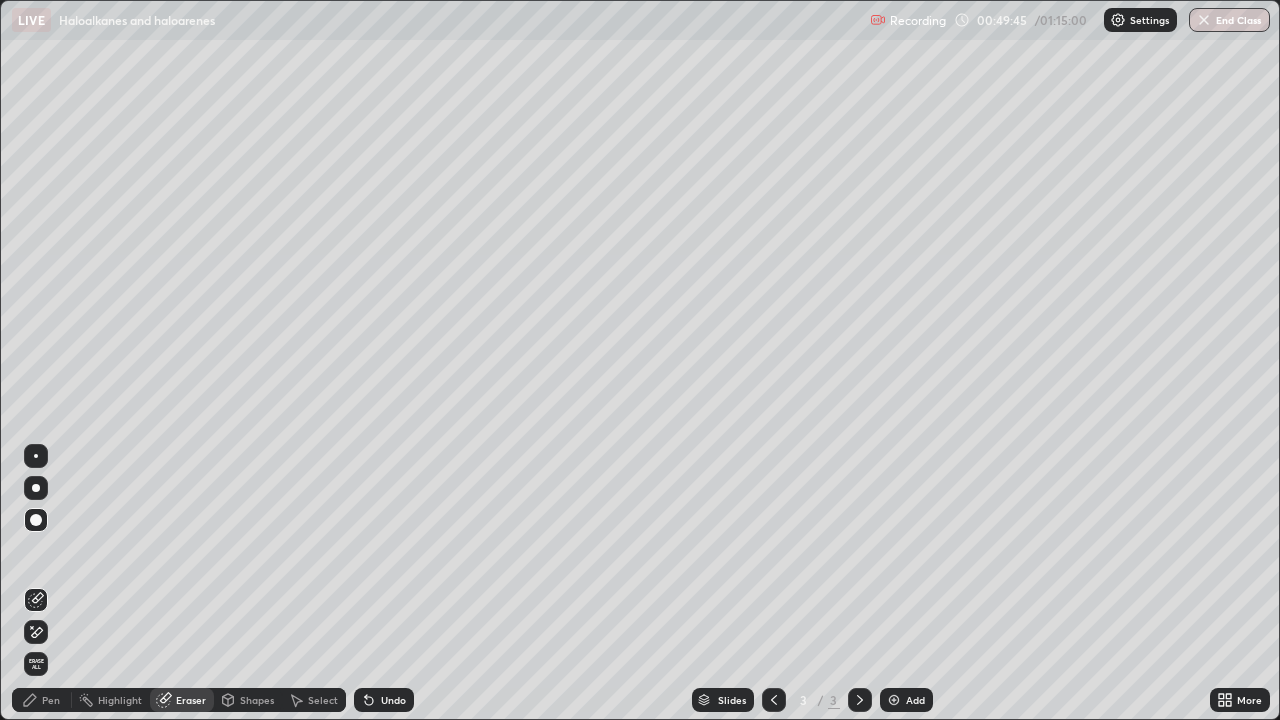 click on "Pen" at bounding box center [42, 700] 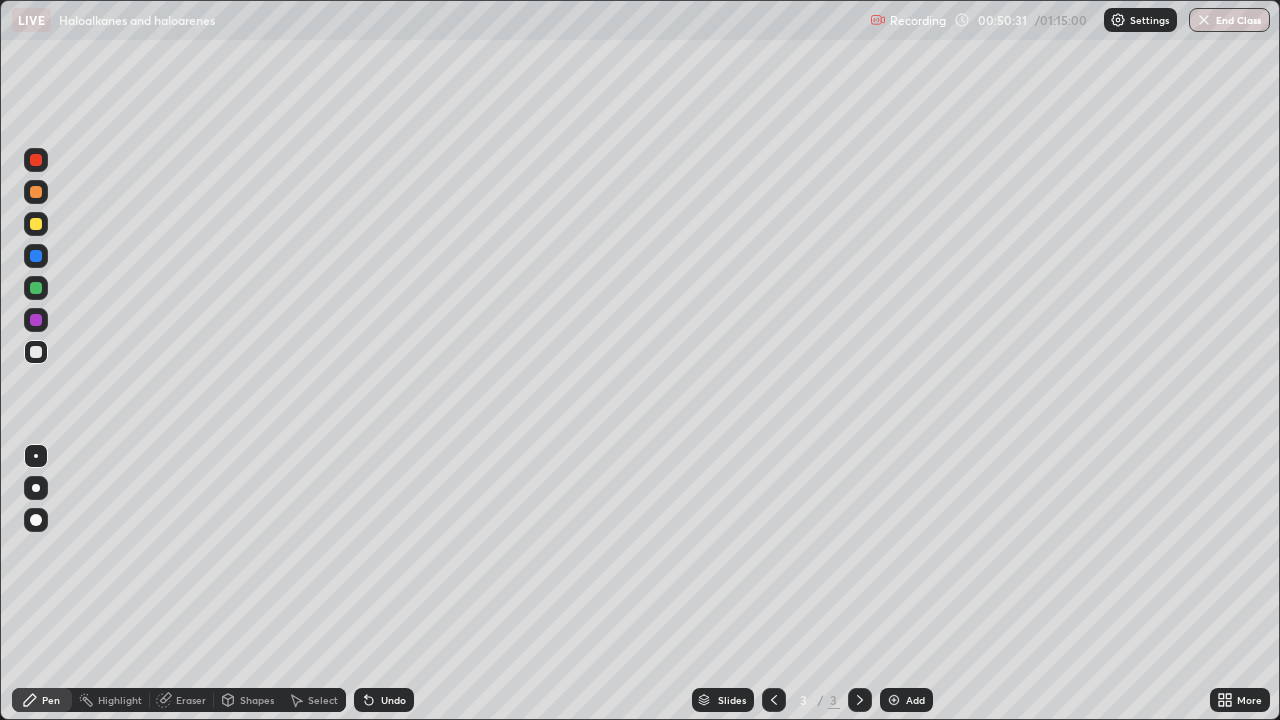 click on "Eraser" at bounding box center [191, 700] 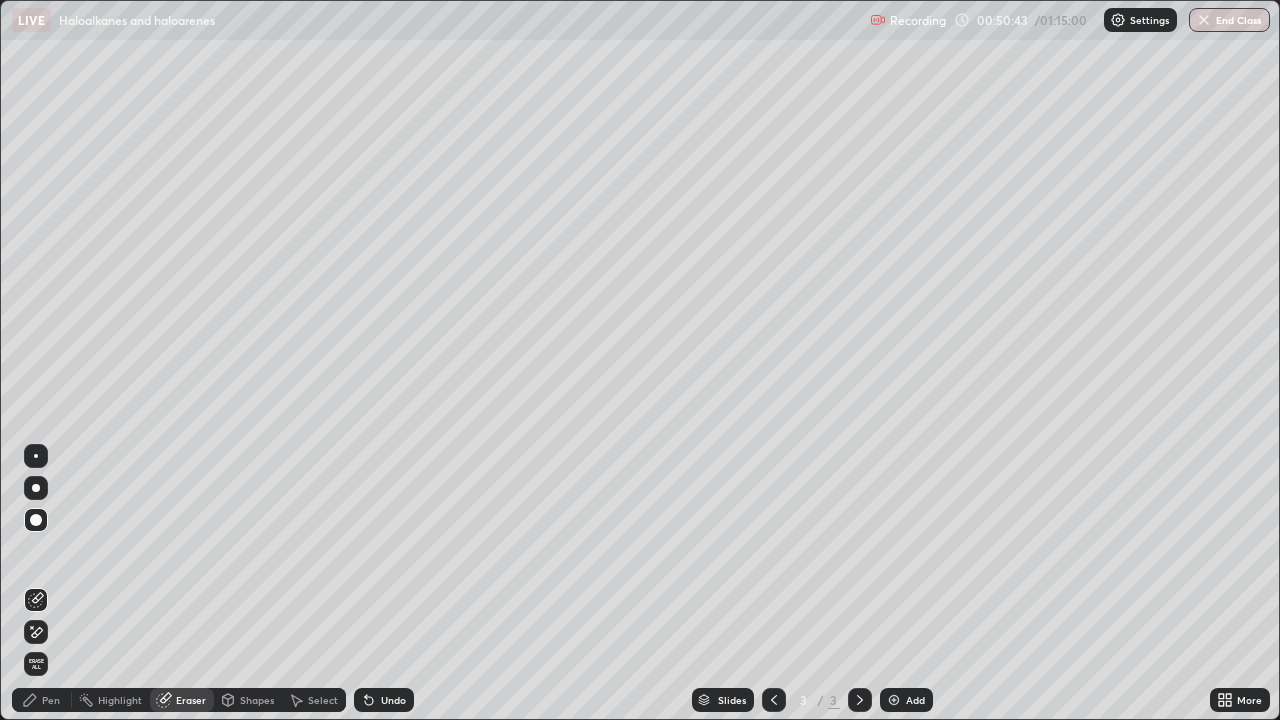 click on "Pen" at bounding box center (42, 700) 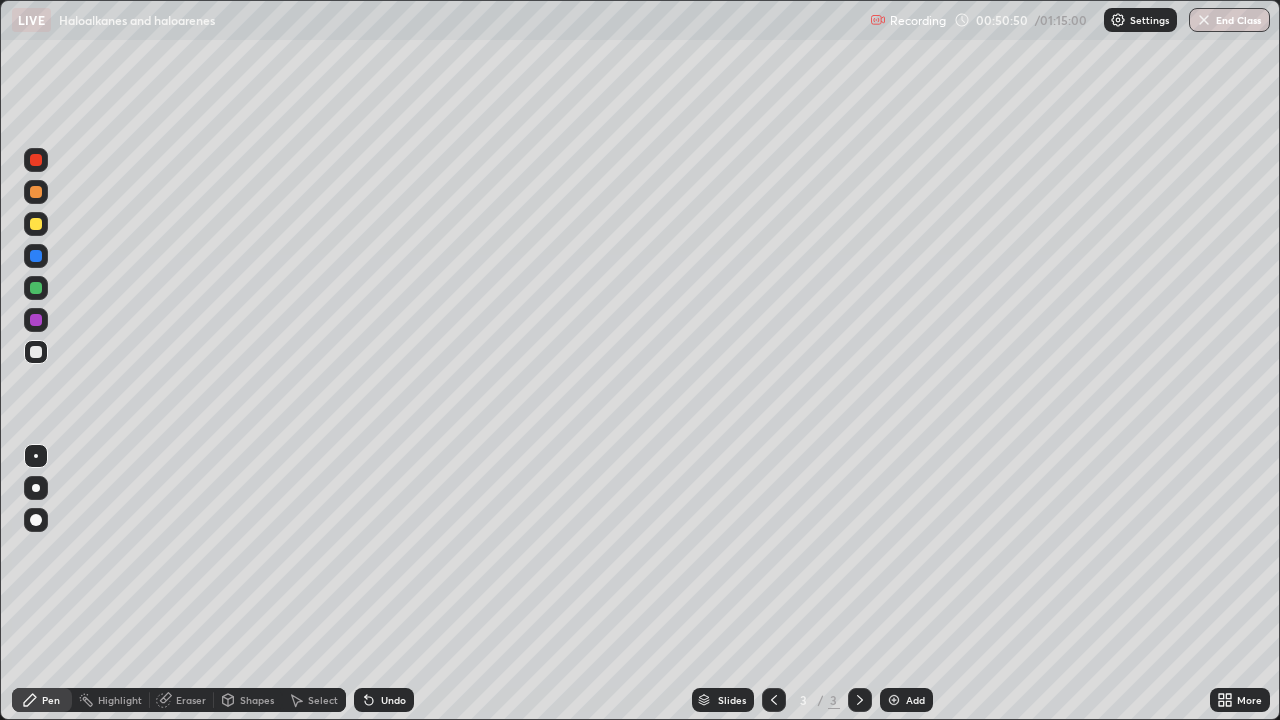 click 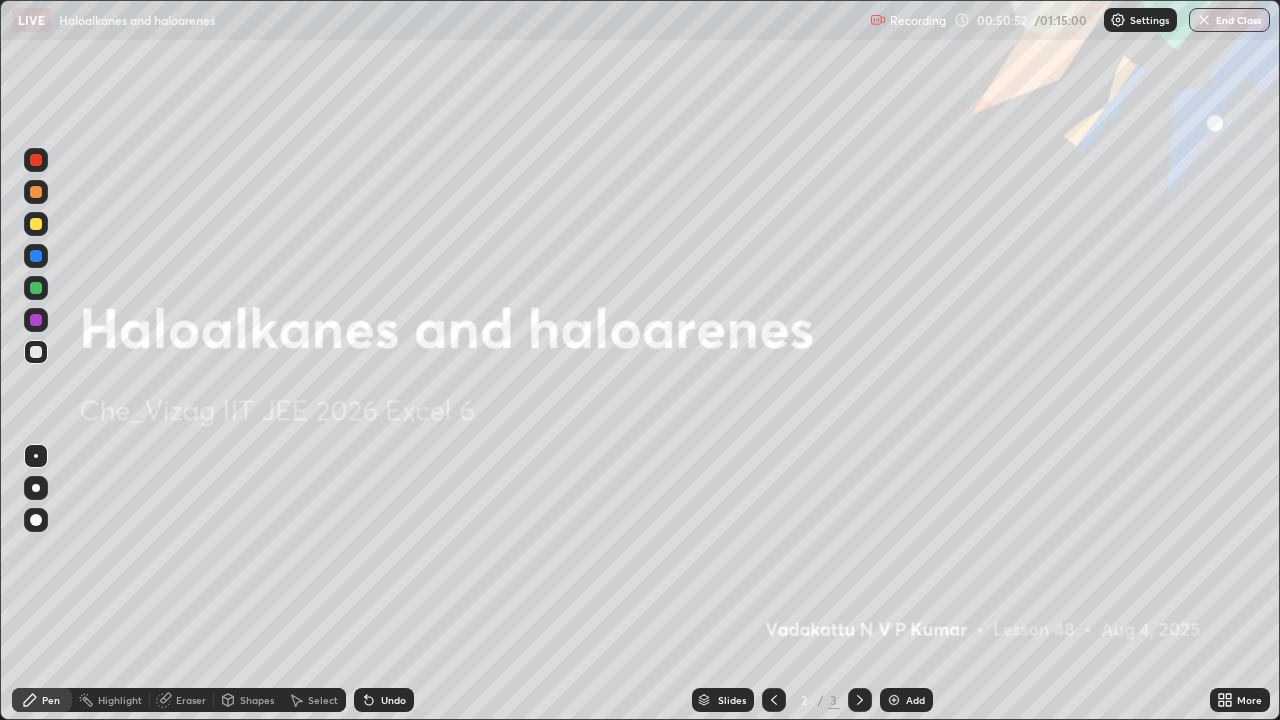click 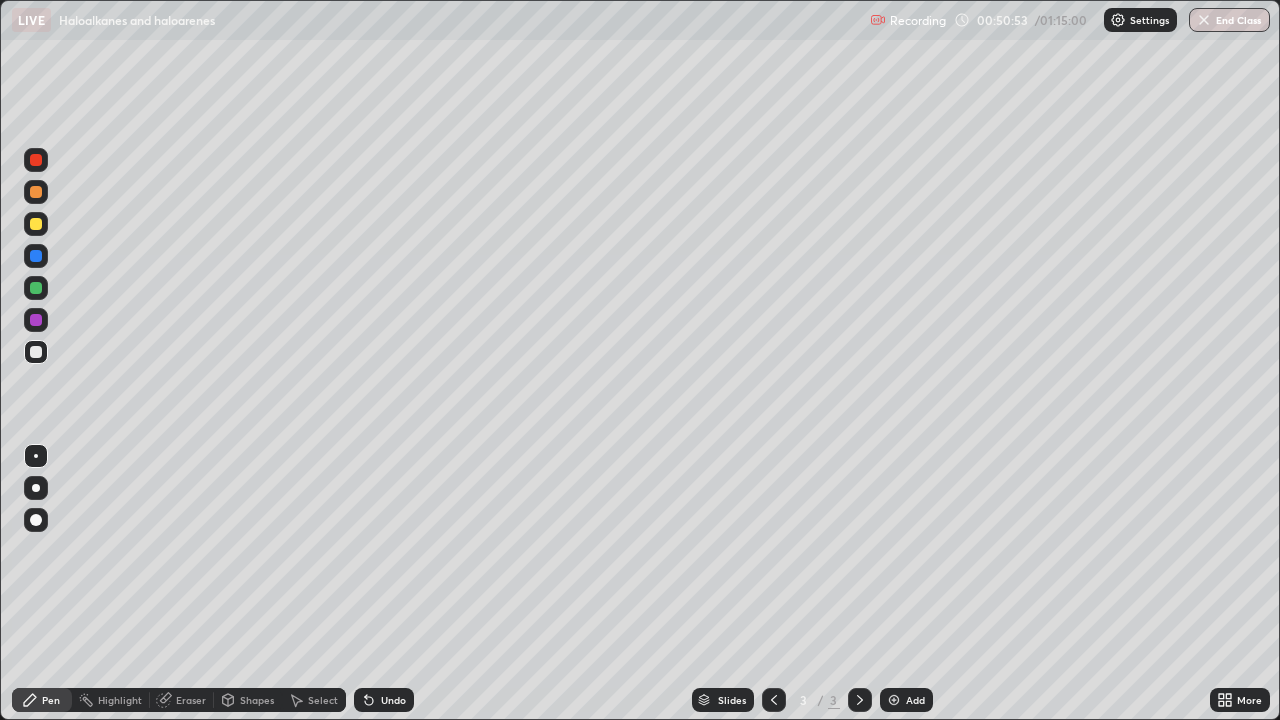 click 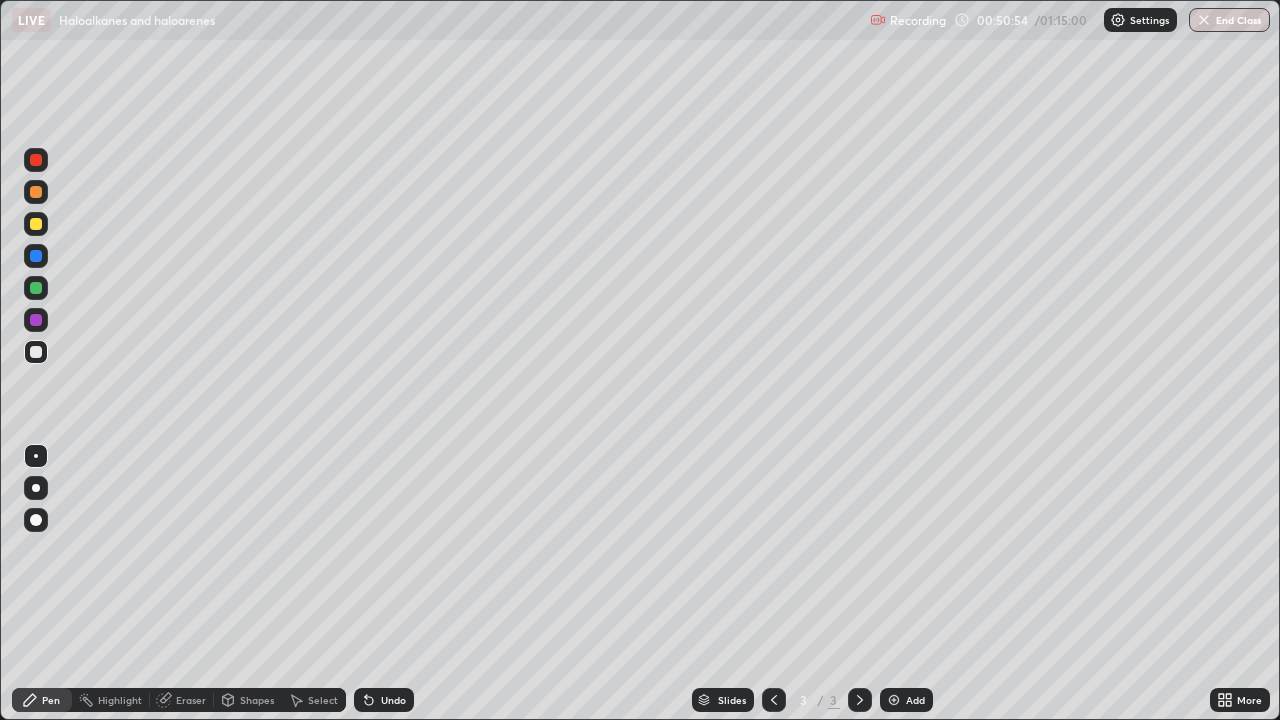 click at bounding box center [894, 700] 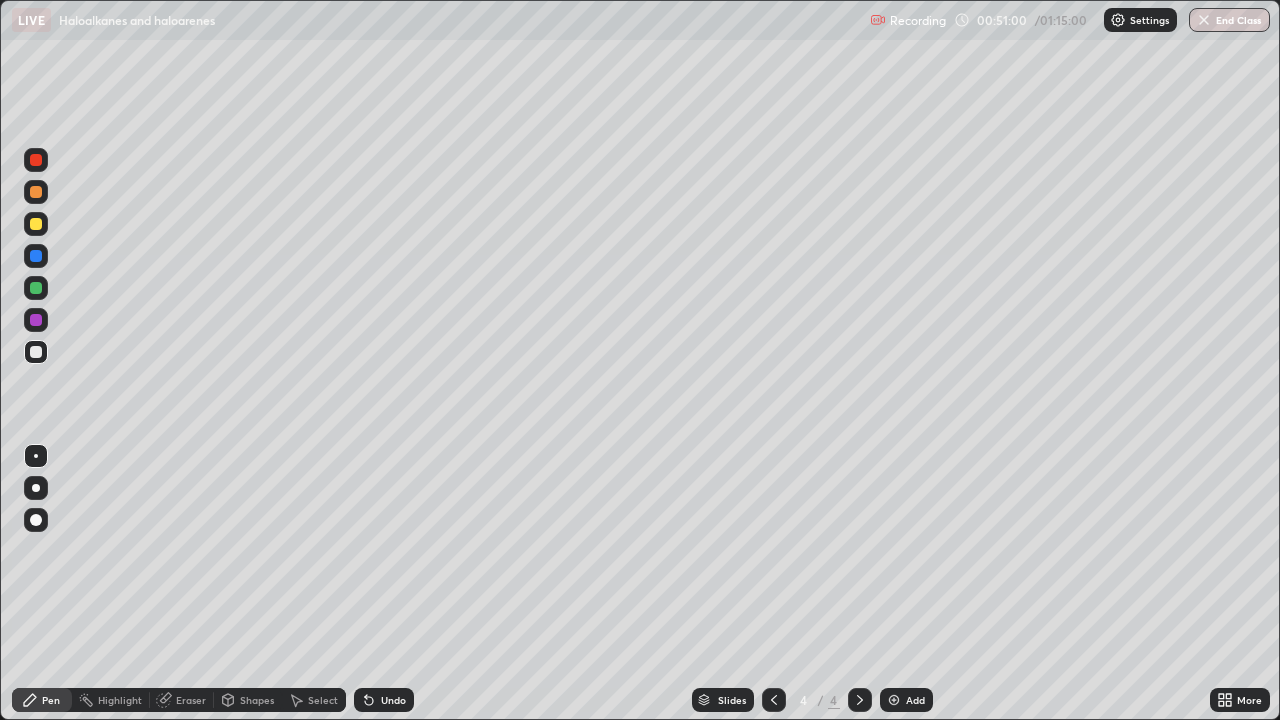 click 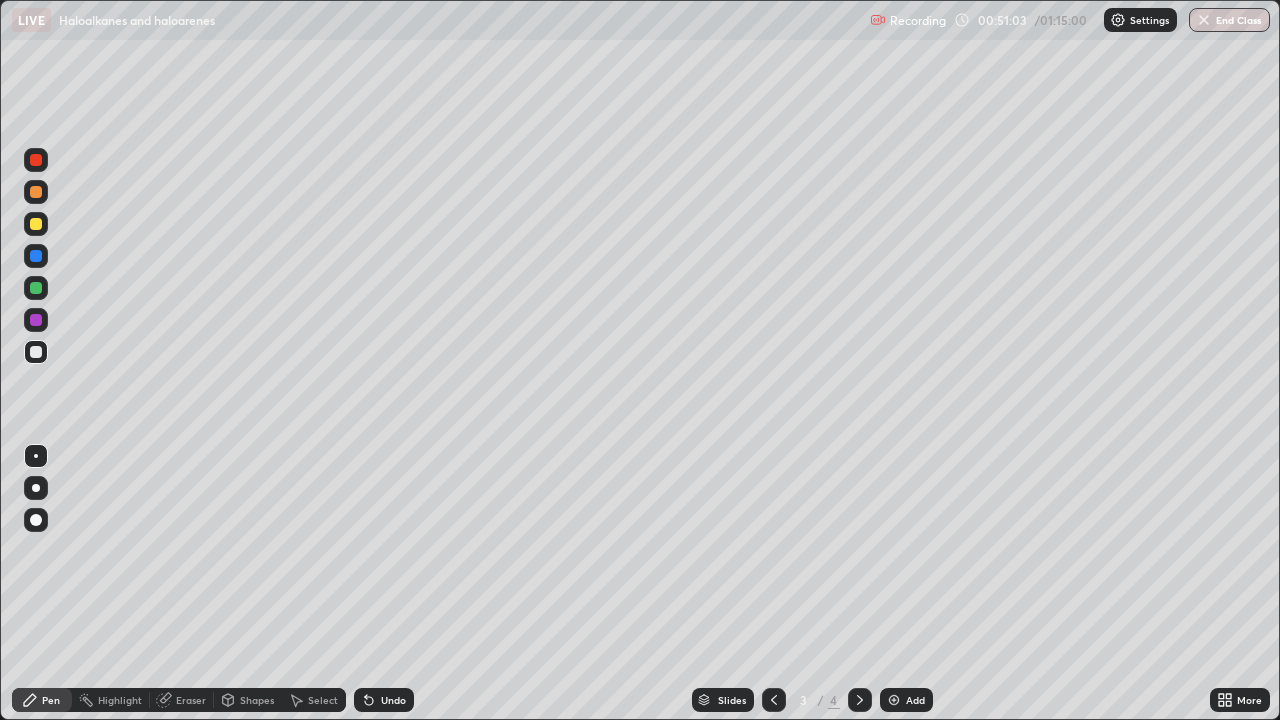 click 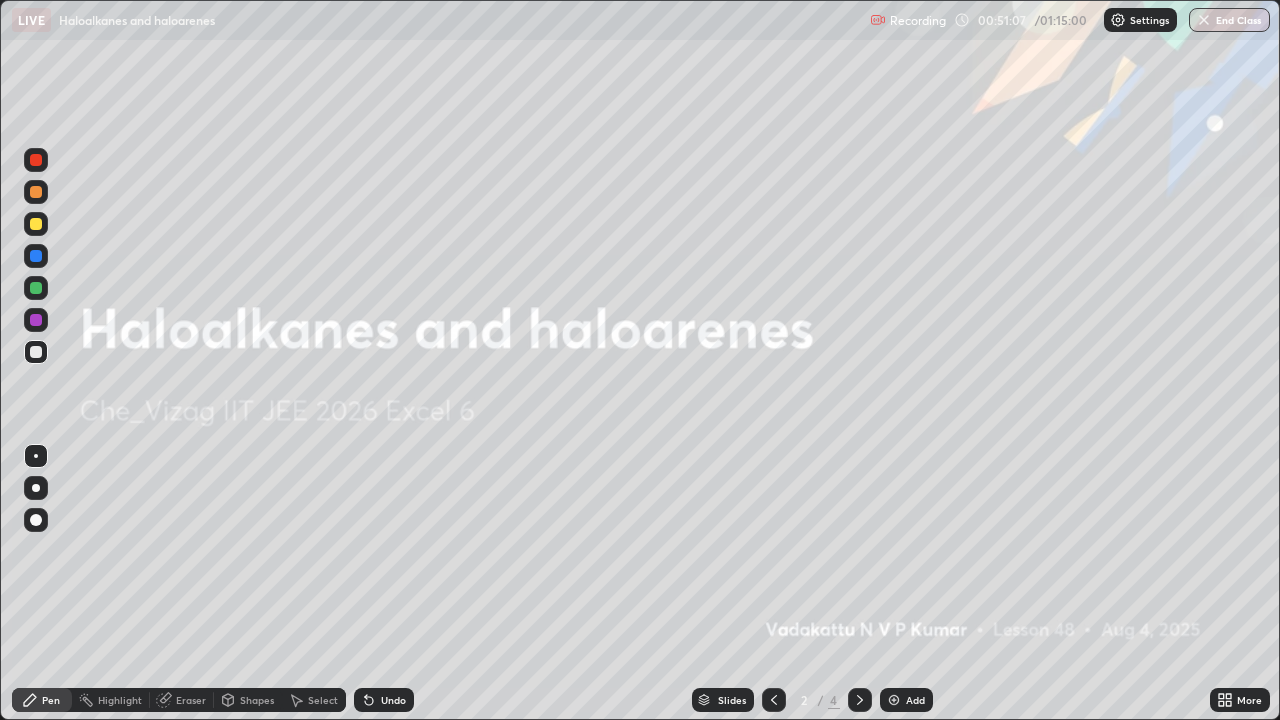 click 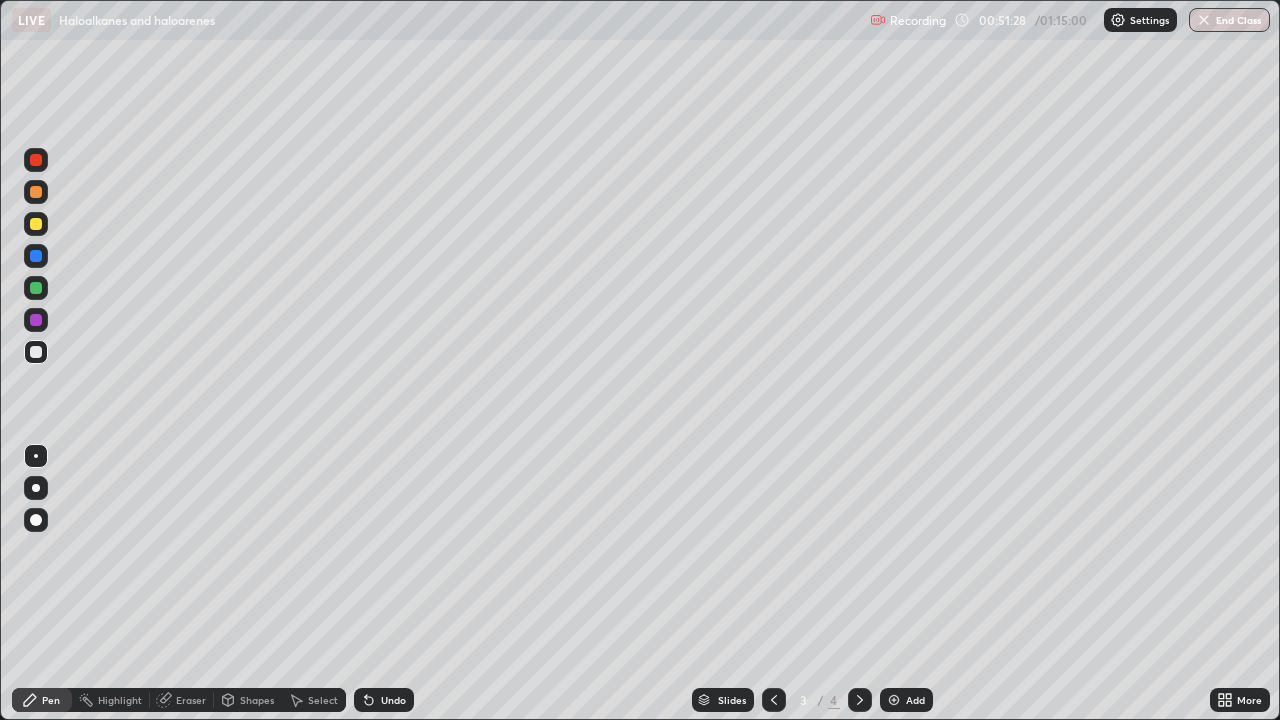 click on "Eraser" at bounding box center (182, 700) 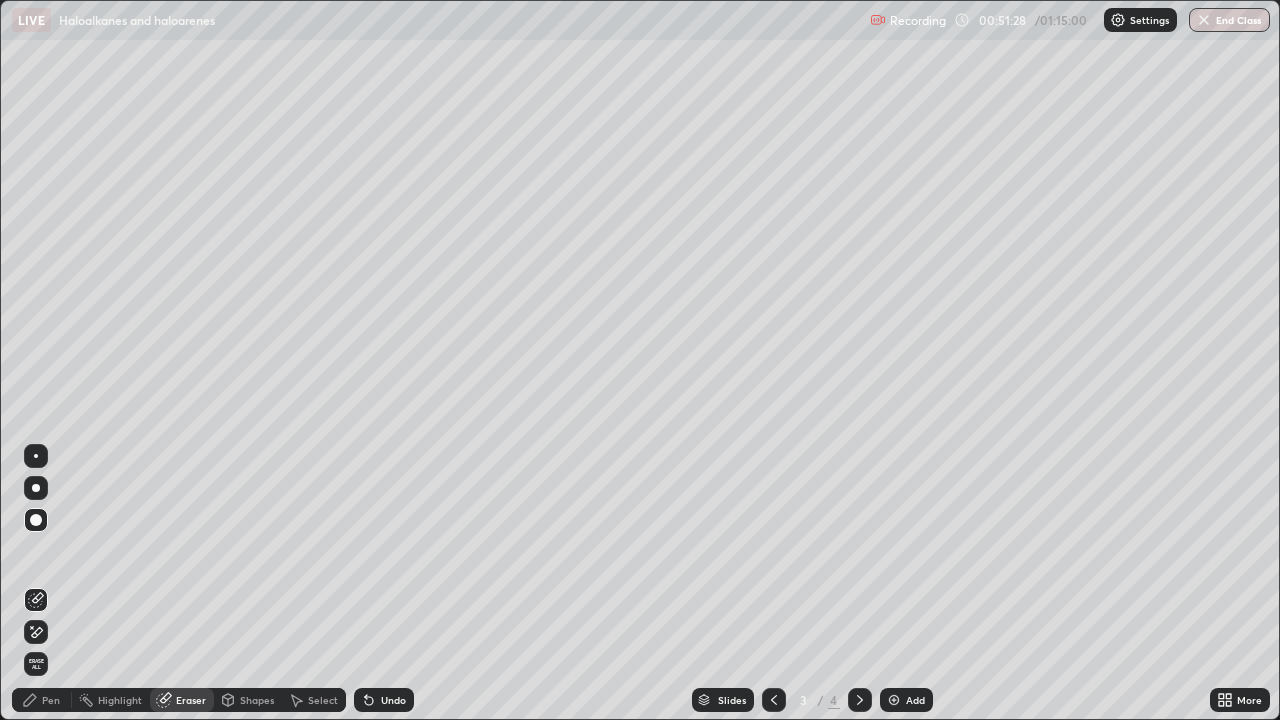click on "Pen" at bounding box center [51, 700] 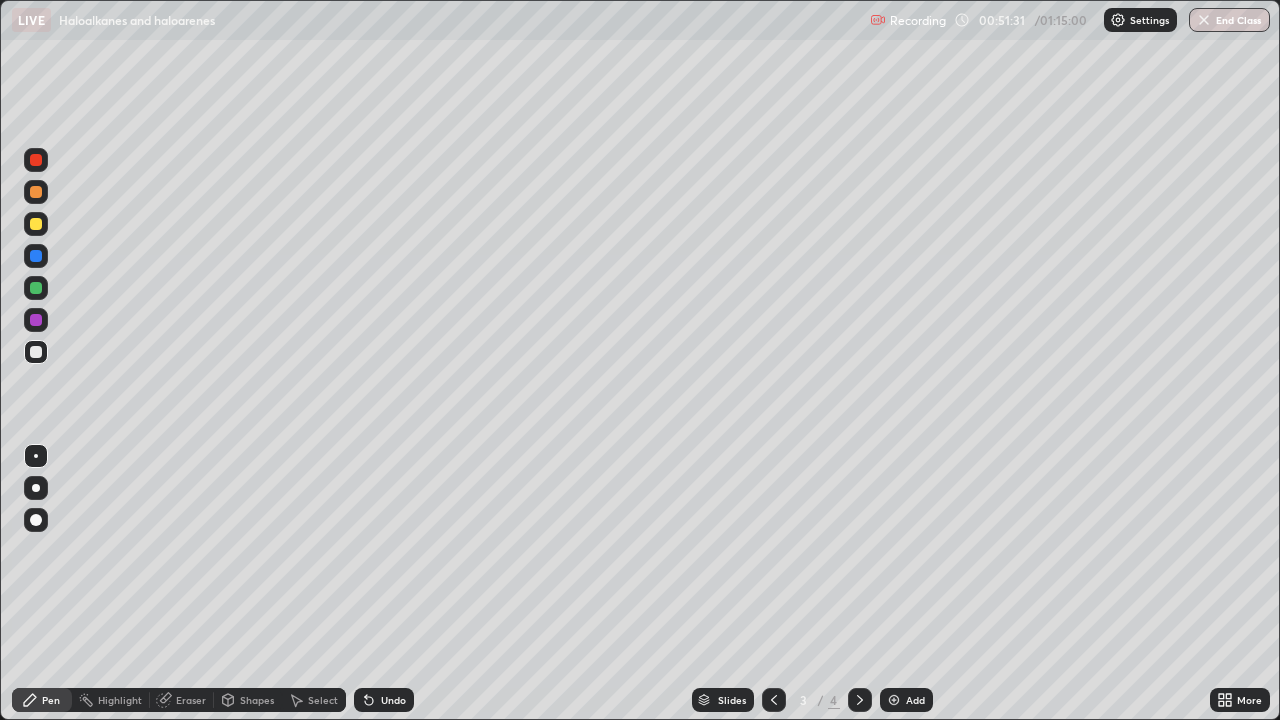 click on "Pen" at bounding box center [42, 700] 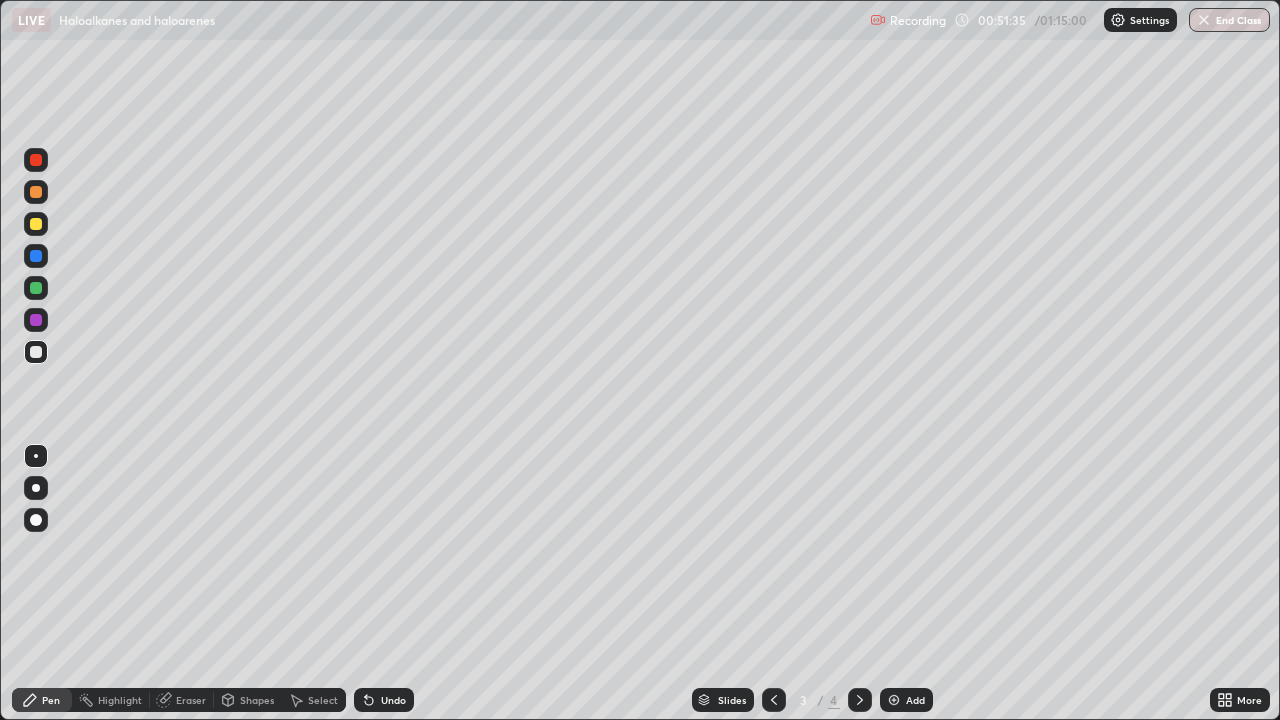 click on "Pen" at bounding box center [51, 700] 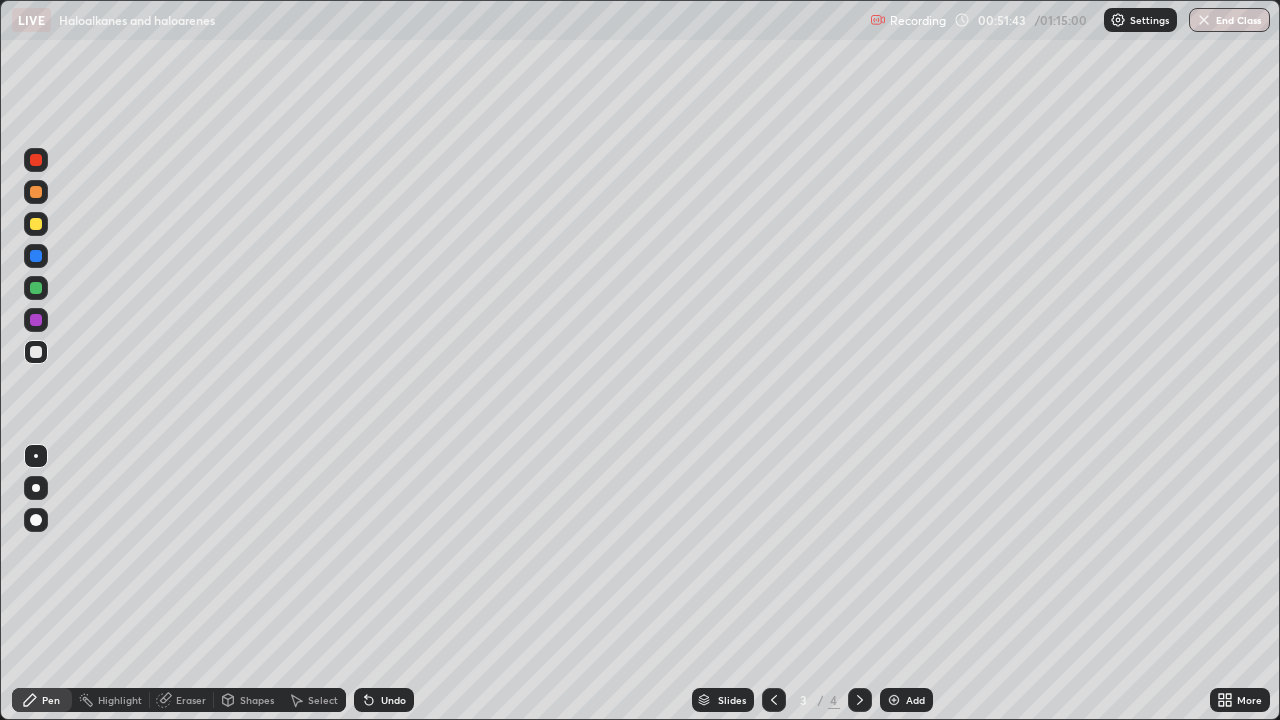 click on "Eraser" at bounding box center (191, 700) 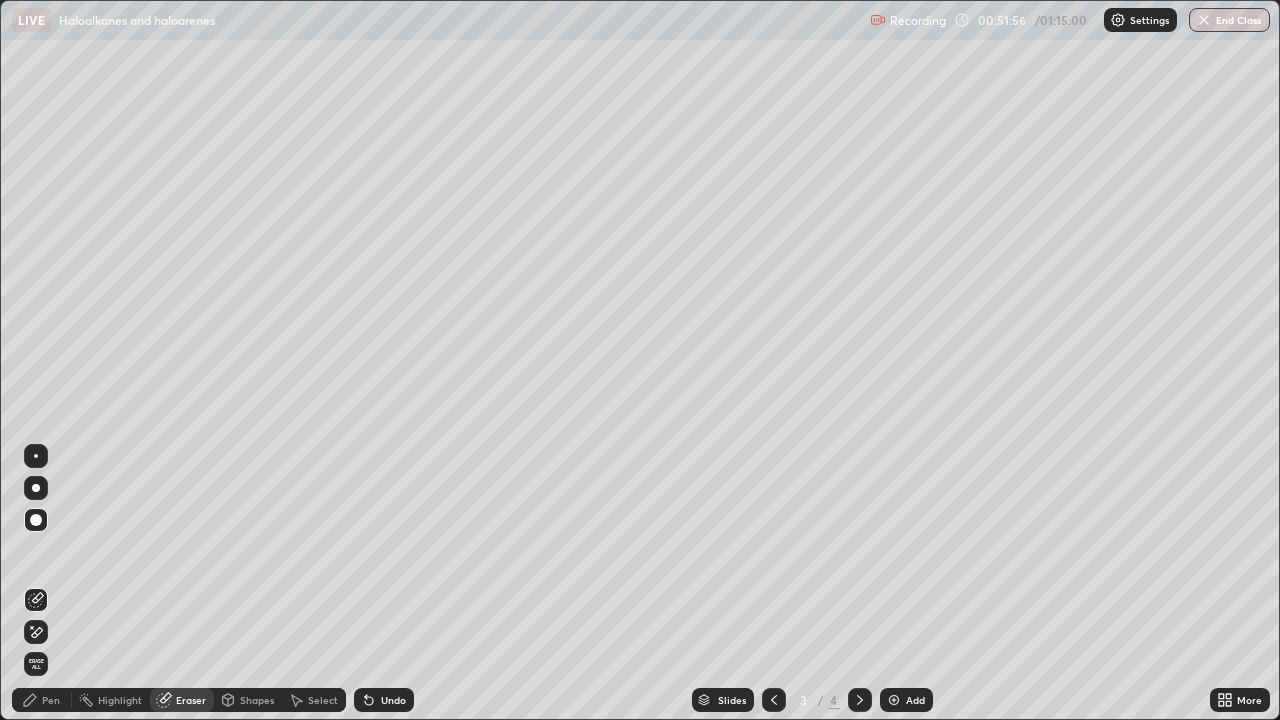 click on "Pen" at bounding box center [51, 700] 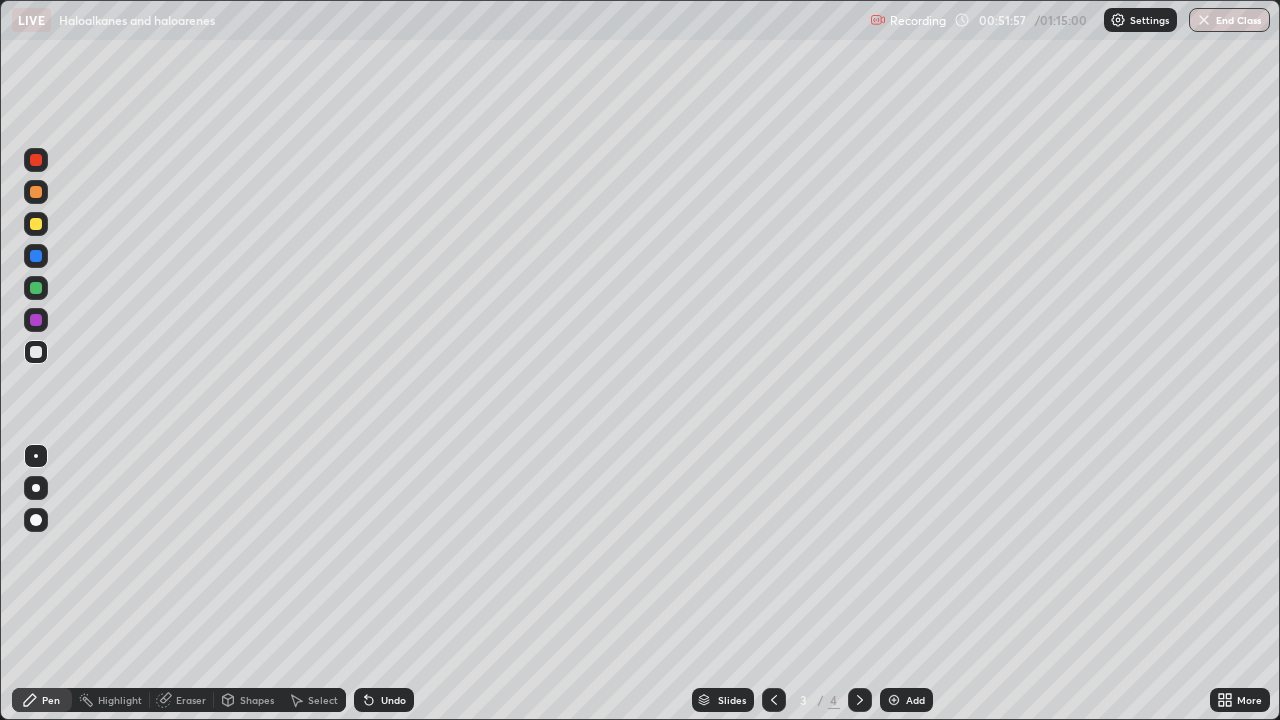 click on "Pen" at bounding box center [51, 700] 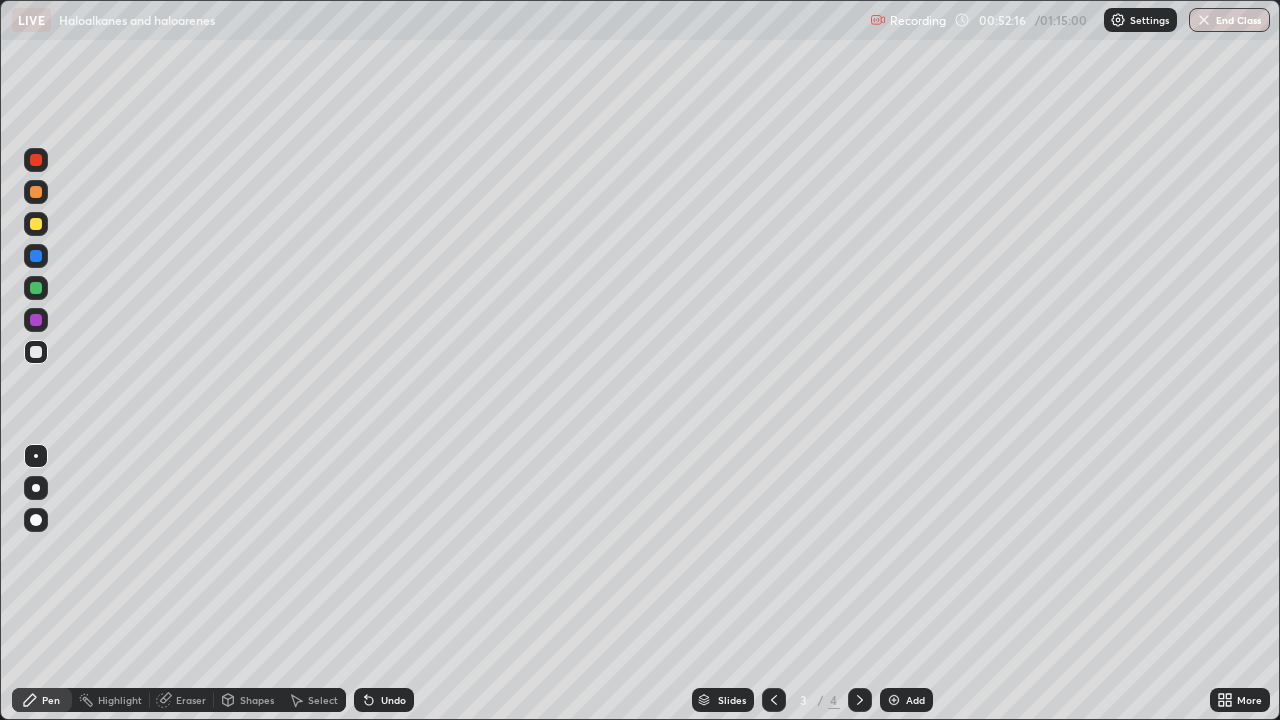 click on "Select" at bounding box center [323, 700] 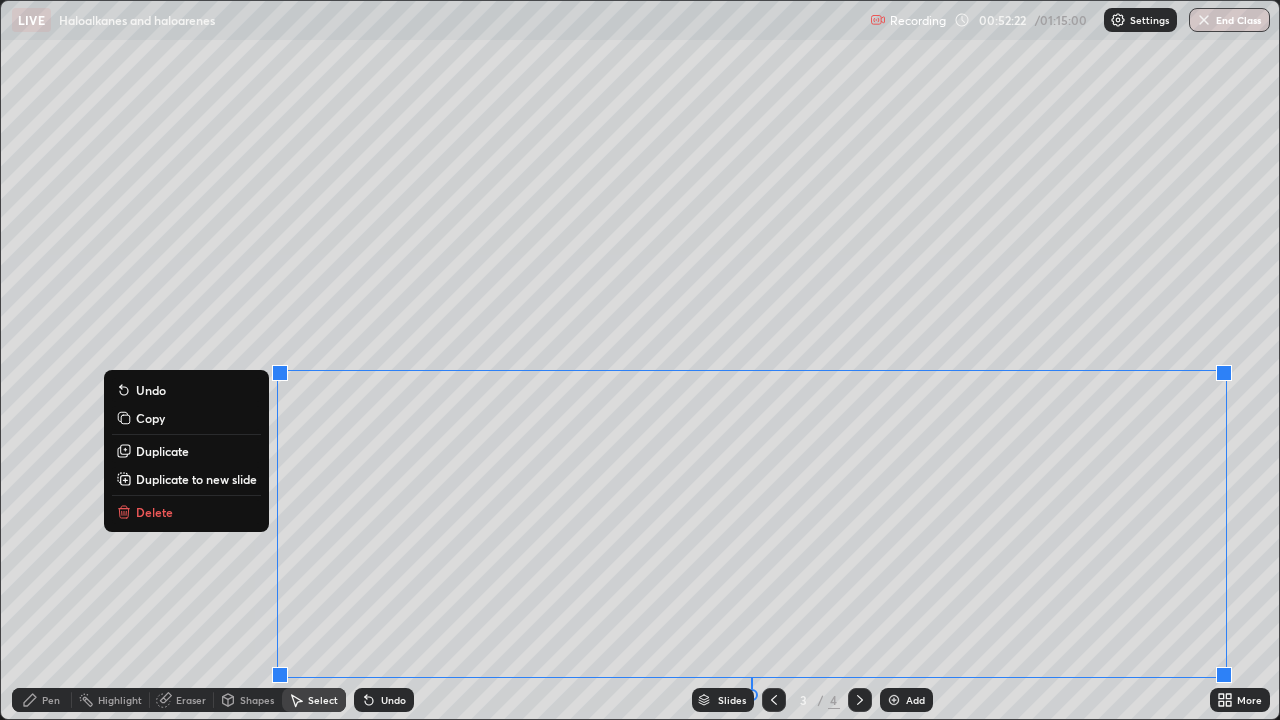 click on "Delete" at bounding box center [154, 512] 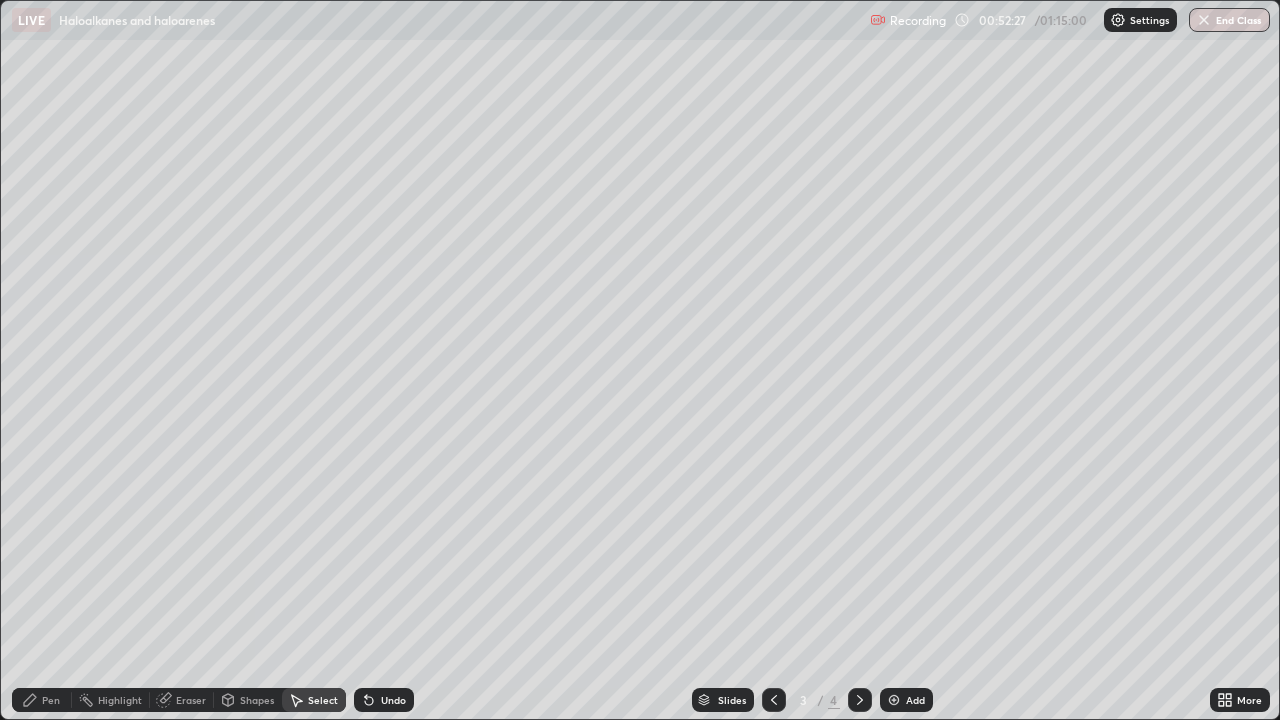 click on "Pen" at bounding box center [51, 700] 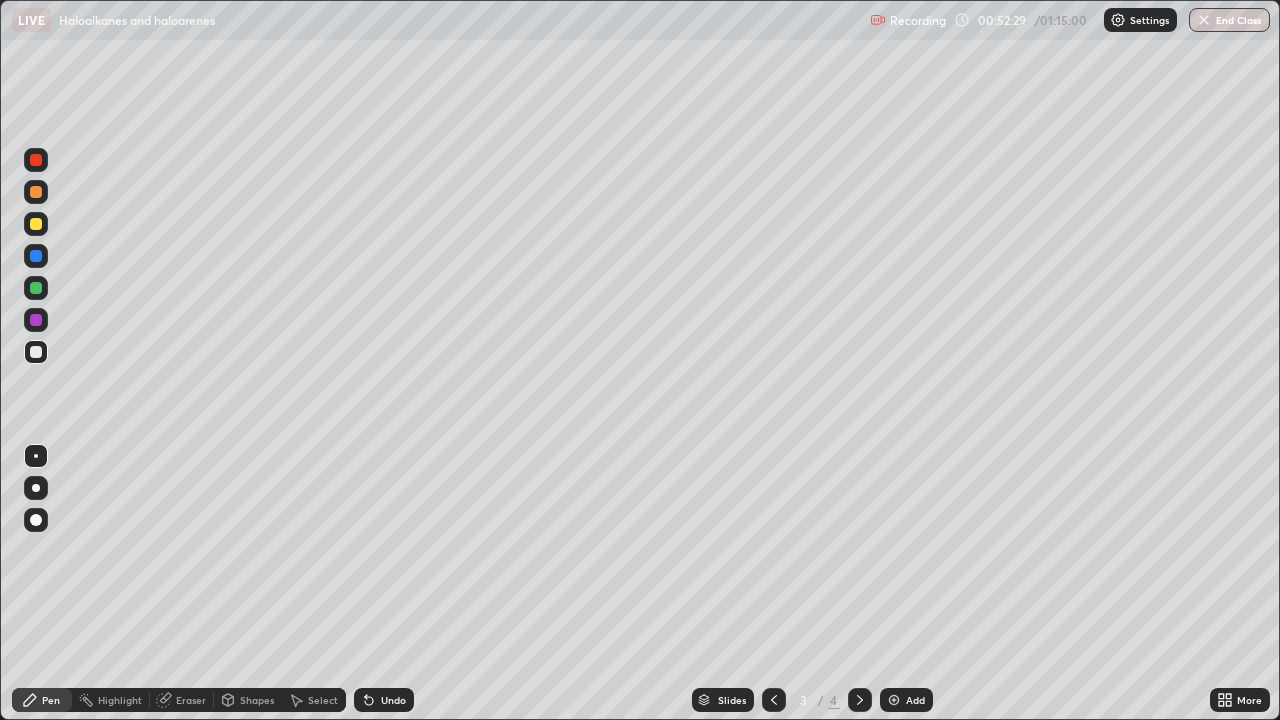 click on "Pen" at bounding box center (42, 700) 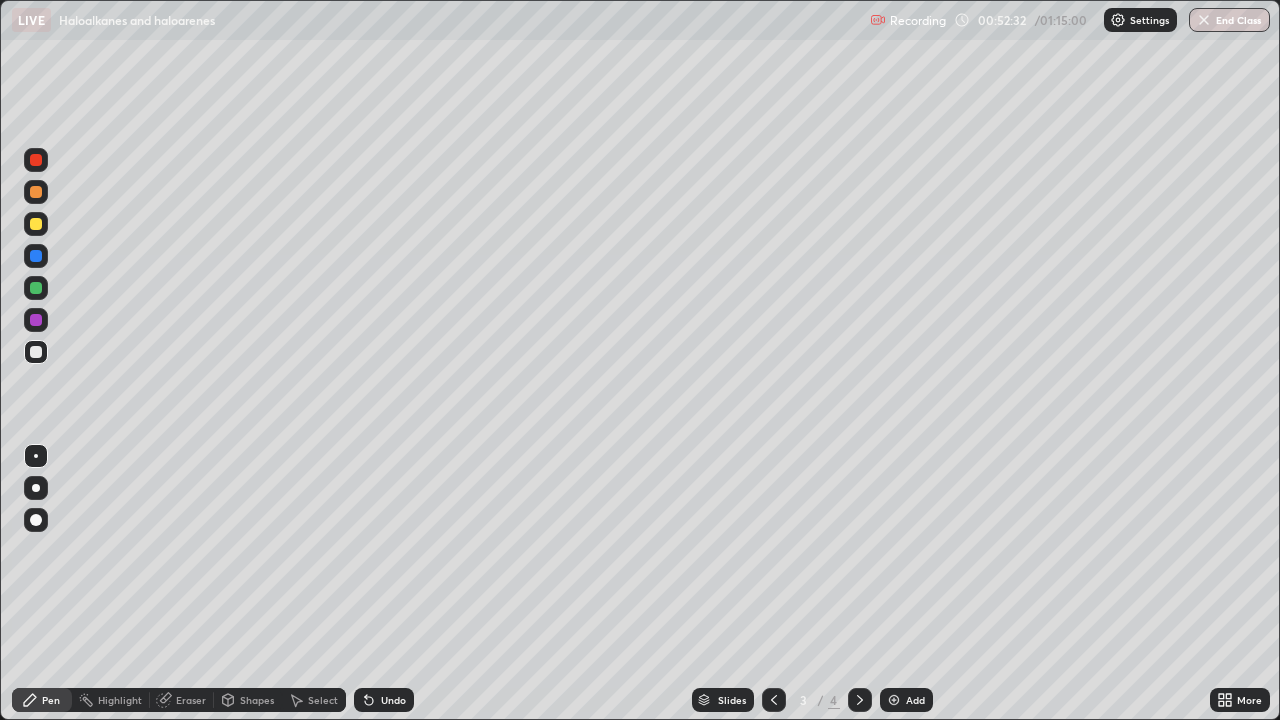 click on "Eraser" at bounding box center [191, 700] 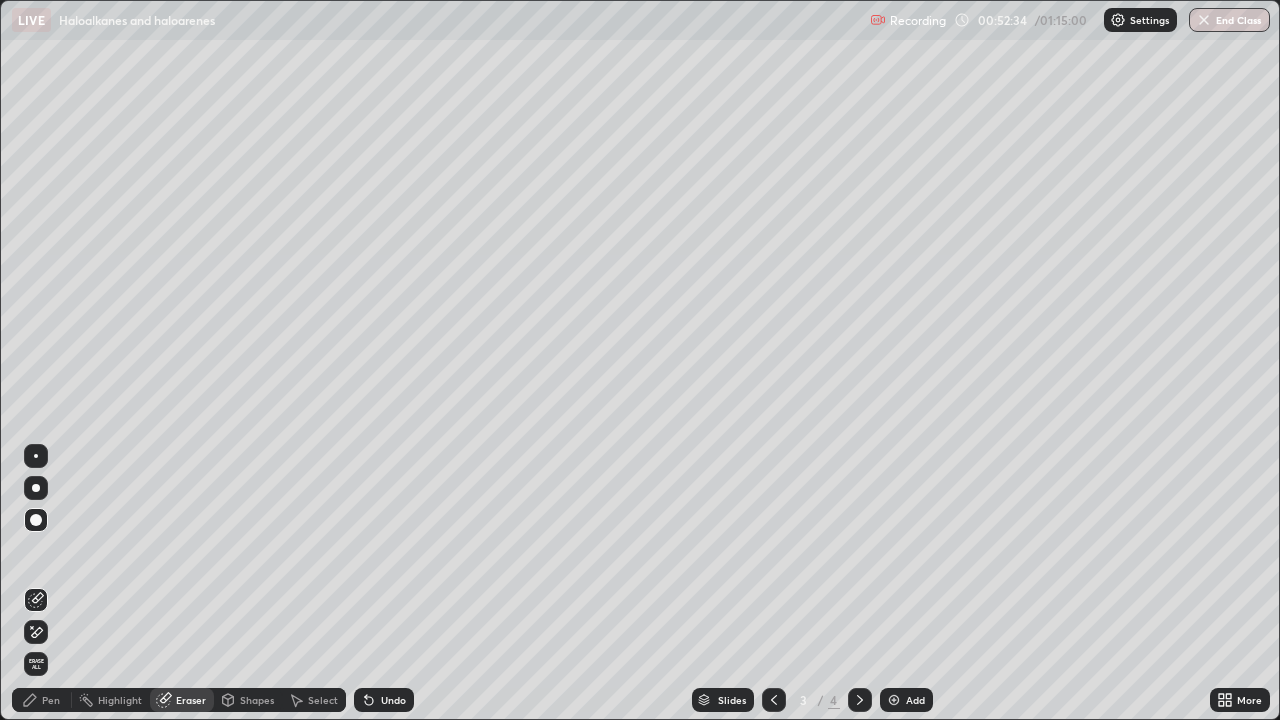 click on "Pen" at bounding box center [51, 700] 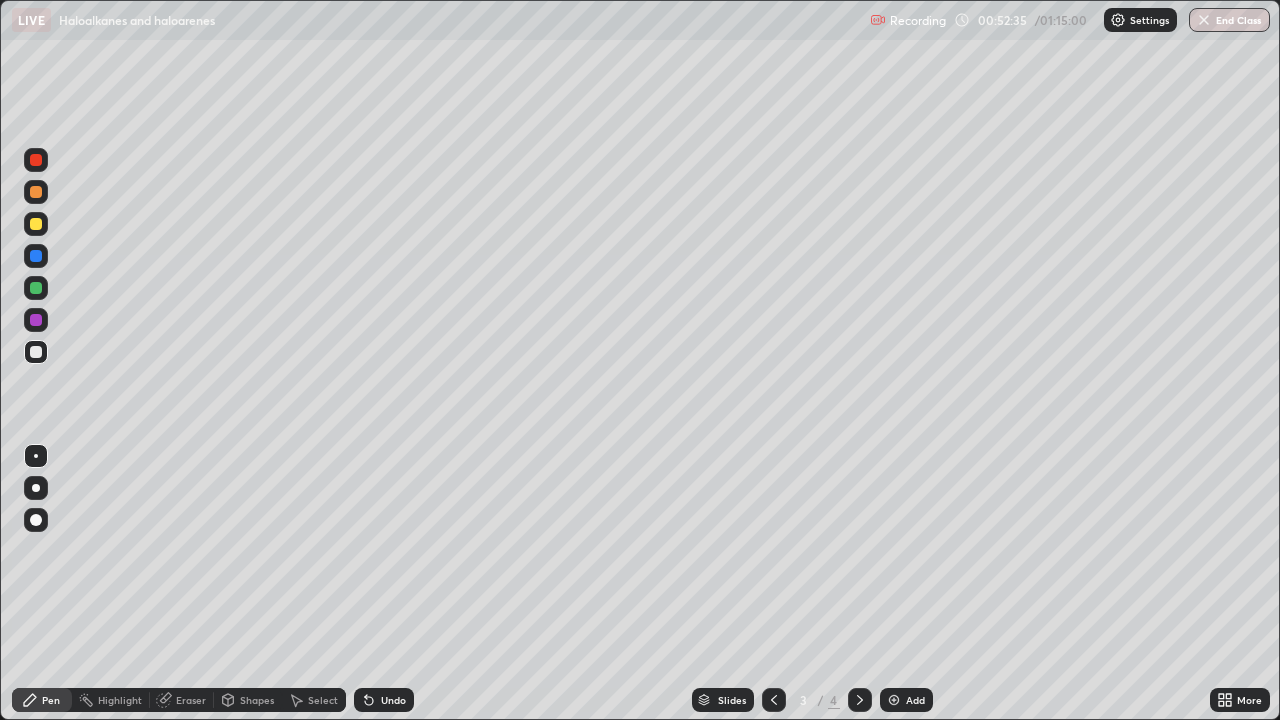 click on "Pen" at bounding box center (51, 700) 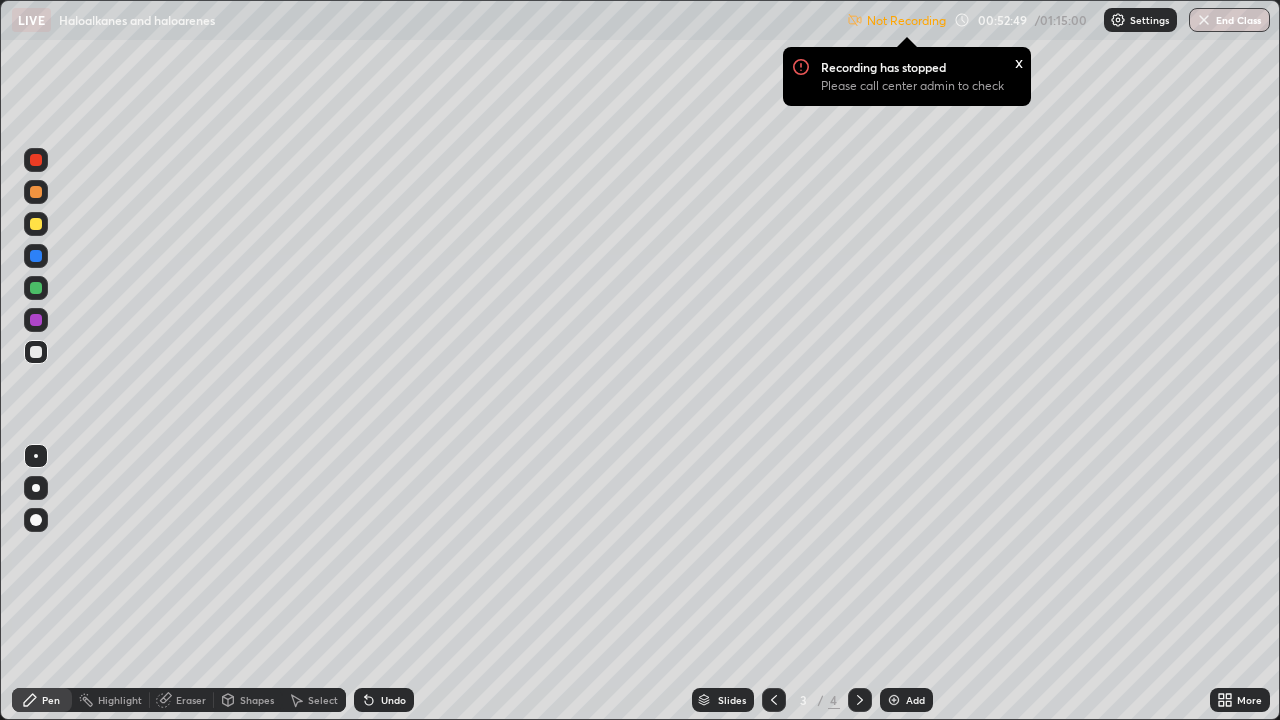 click on "Settings" at bounding box center [1149, 20] 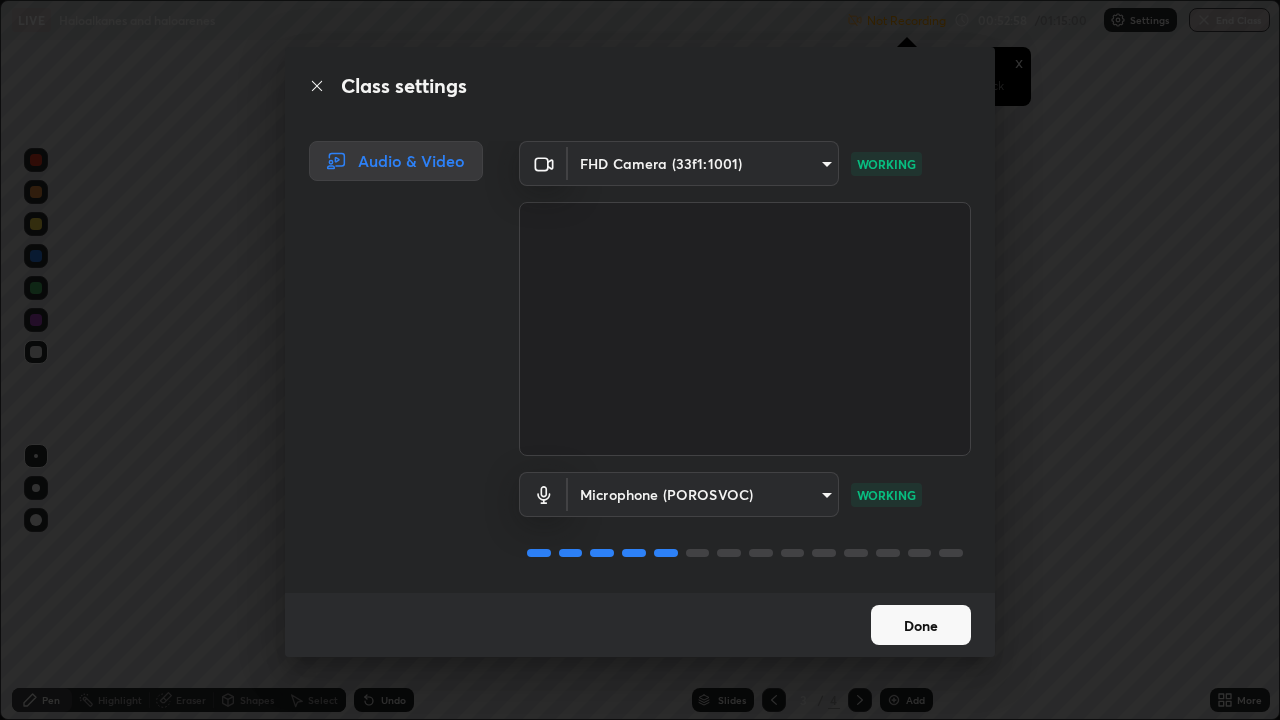 click on "Done" at bounding box center [921, 625] 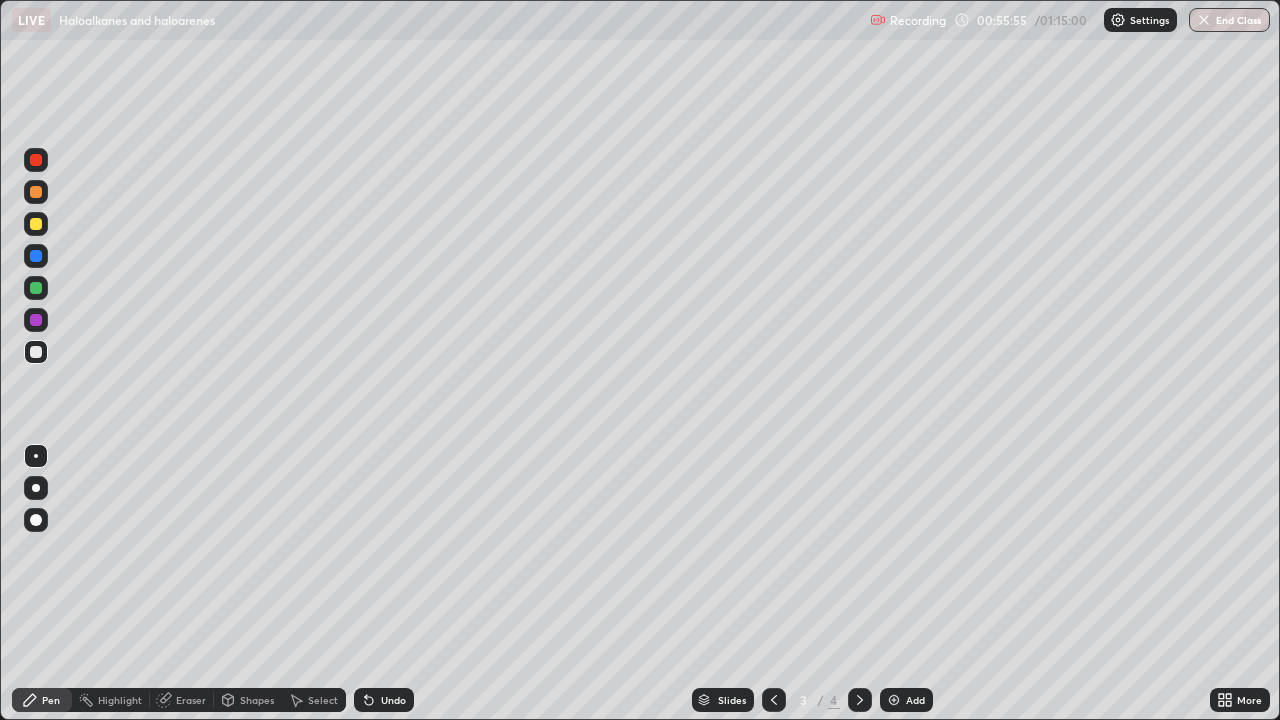 click on "Eraser" at bounding box center (191, 700) 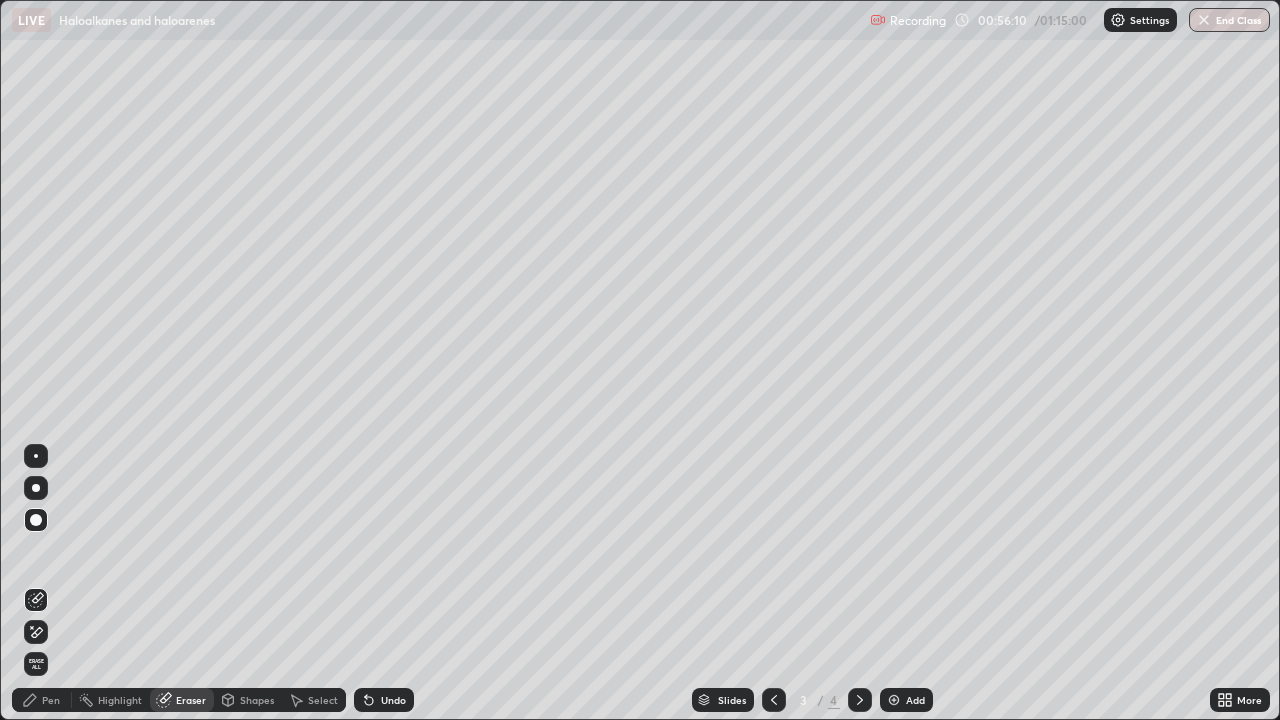 click on "Pen" at bounding box center (42, 700) 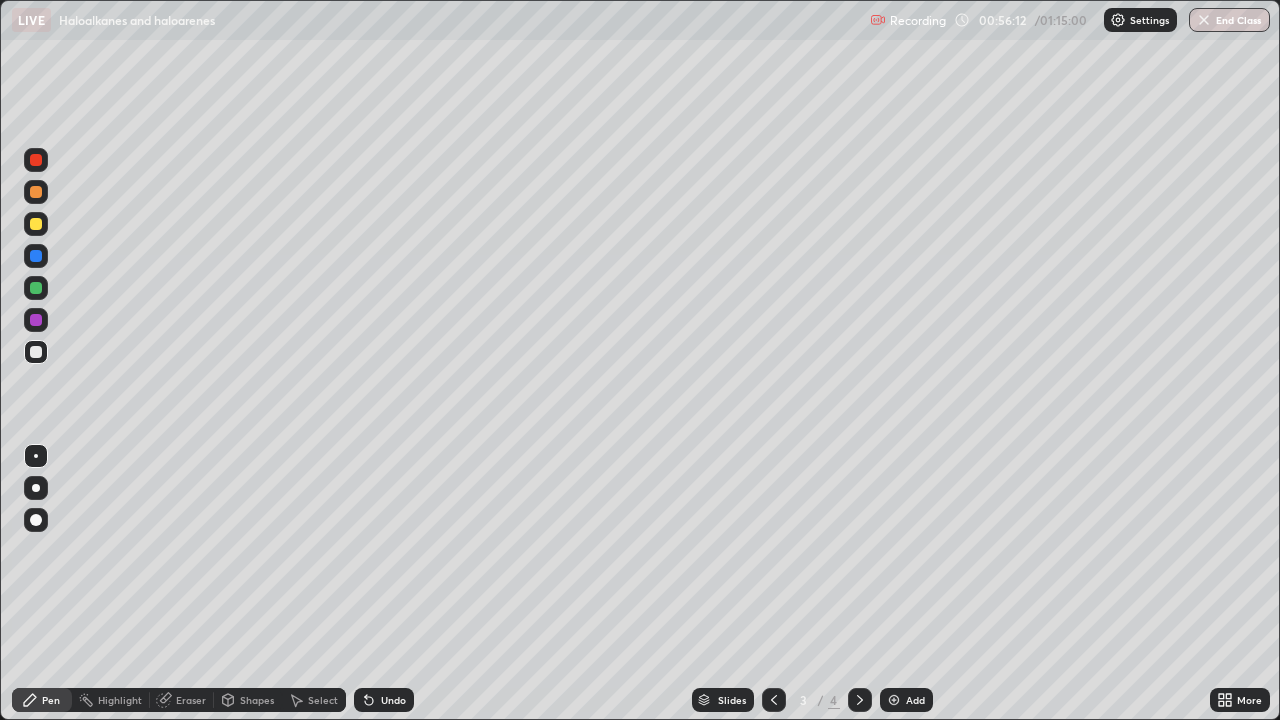 click on "Pen" at bounding box center [42, 700] 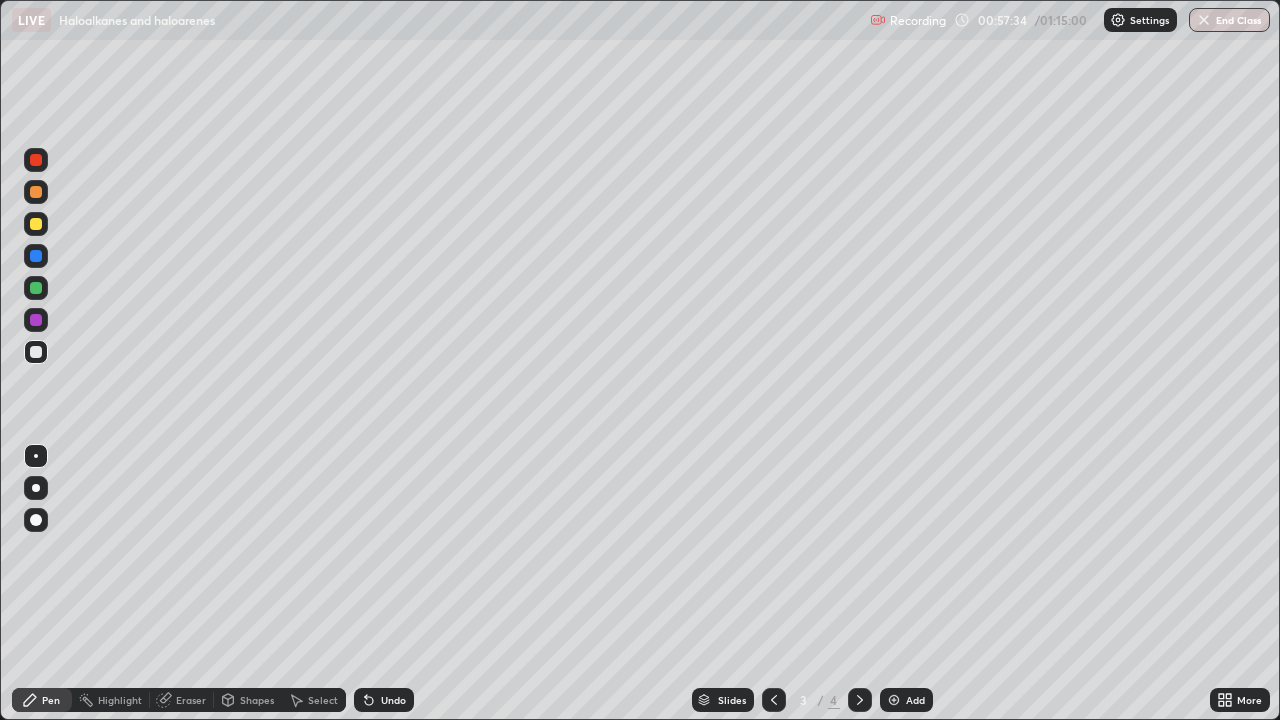 click on "Eraser" at bounding box center (191, 700) 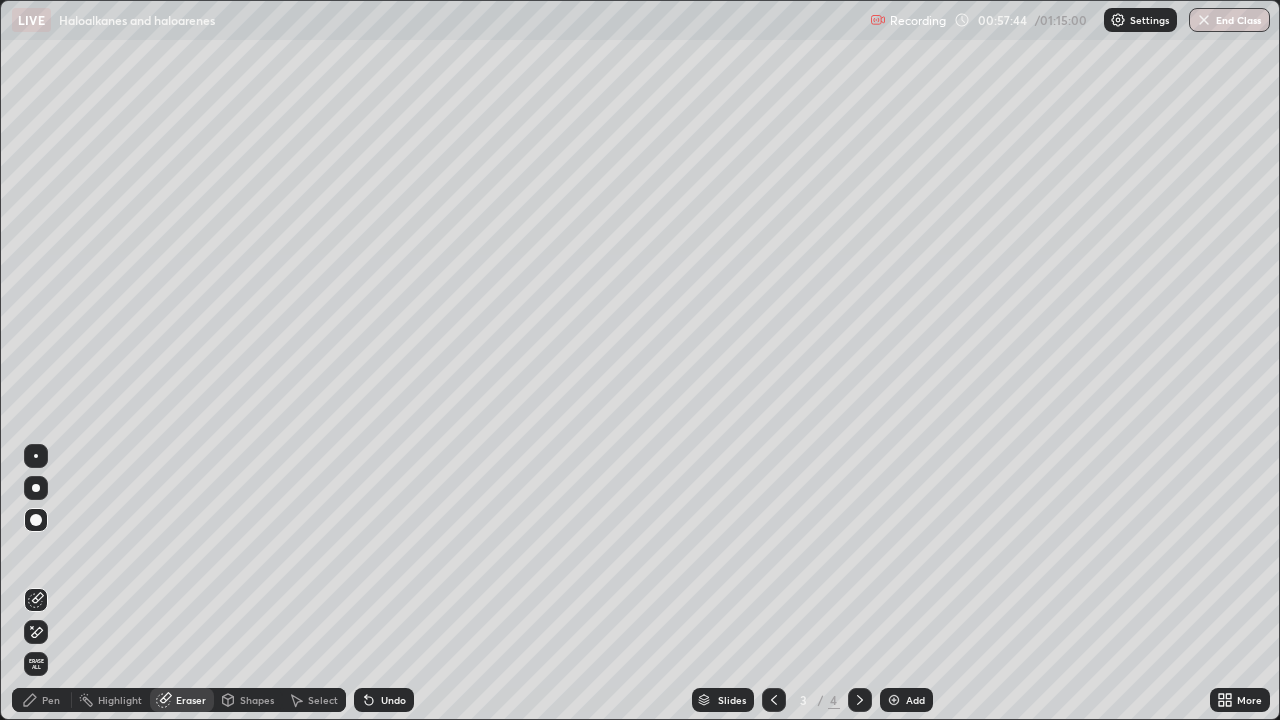 click on "Pen" at bounding box center [51, 700] 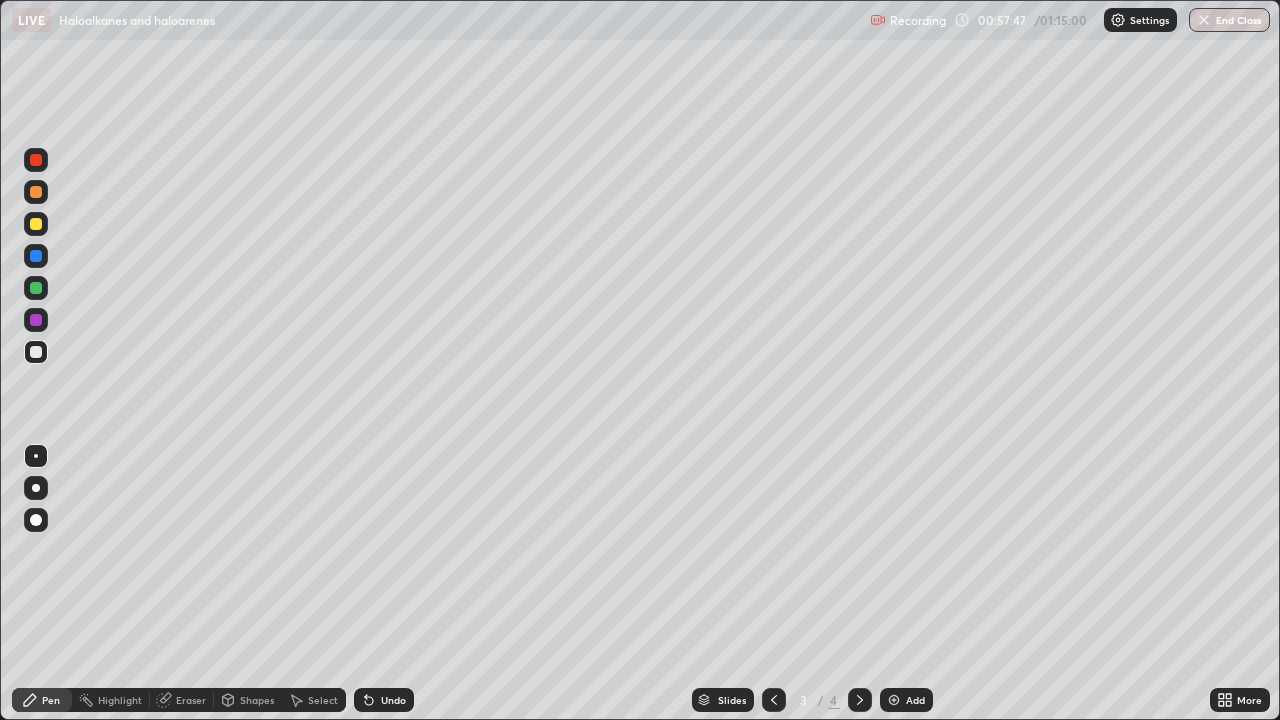 click on "Pen" at bounding box center (51, 700) 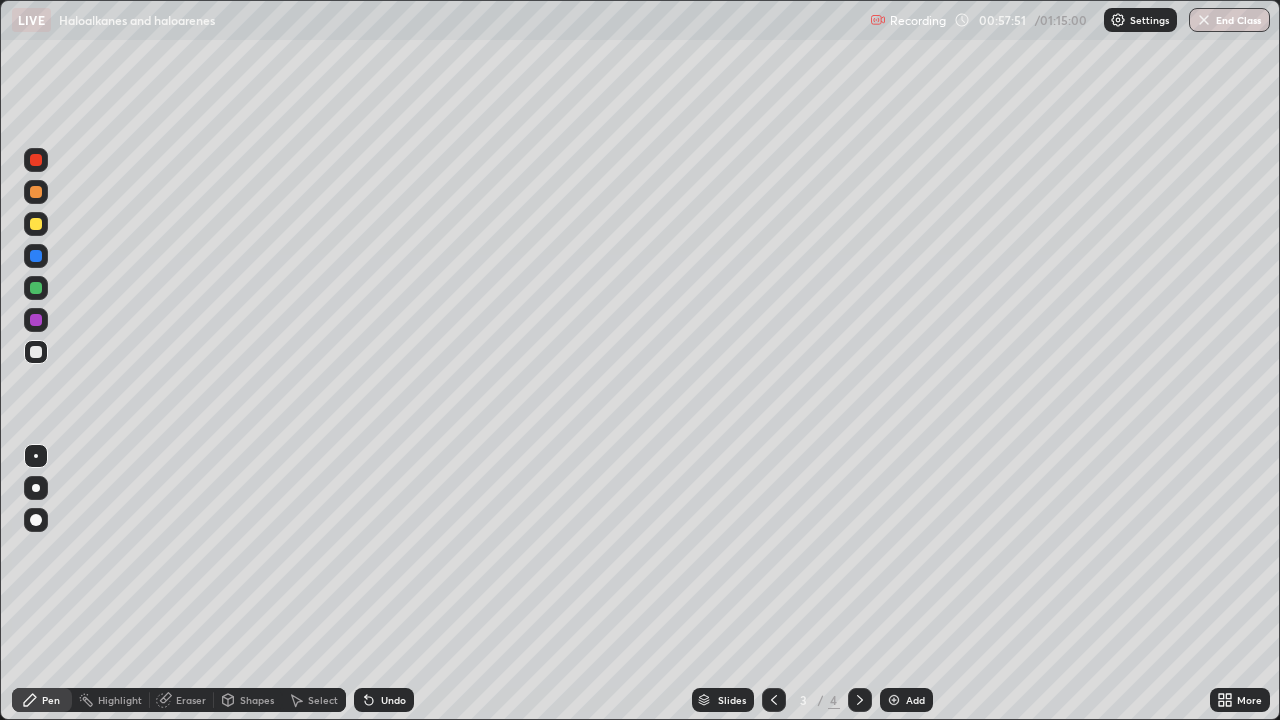 click on "Select" at bounding box center [323, 700] 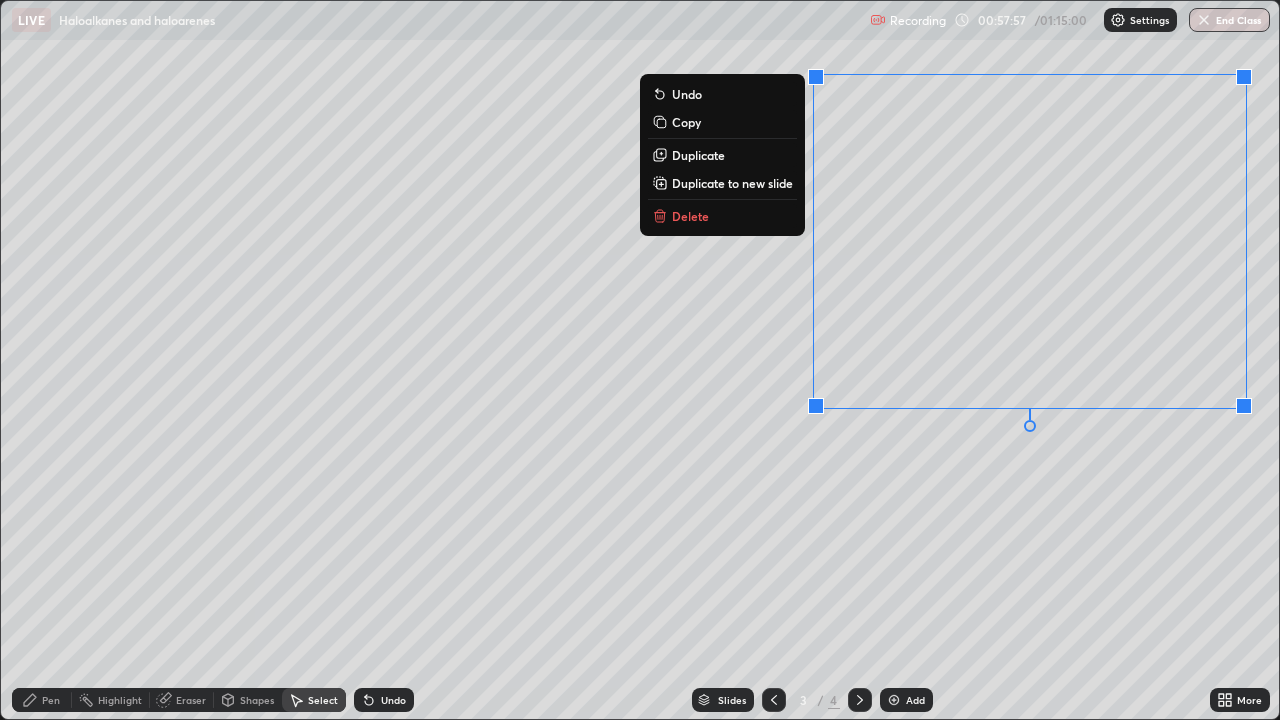 click on "Delete" at bounding box center [690, 216] 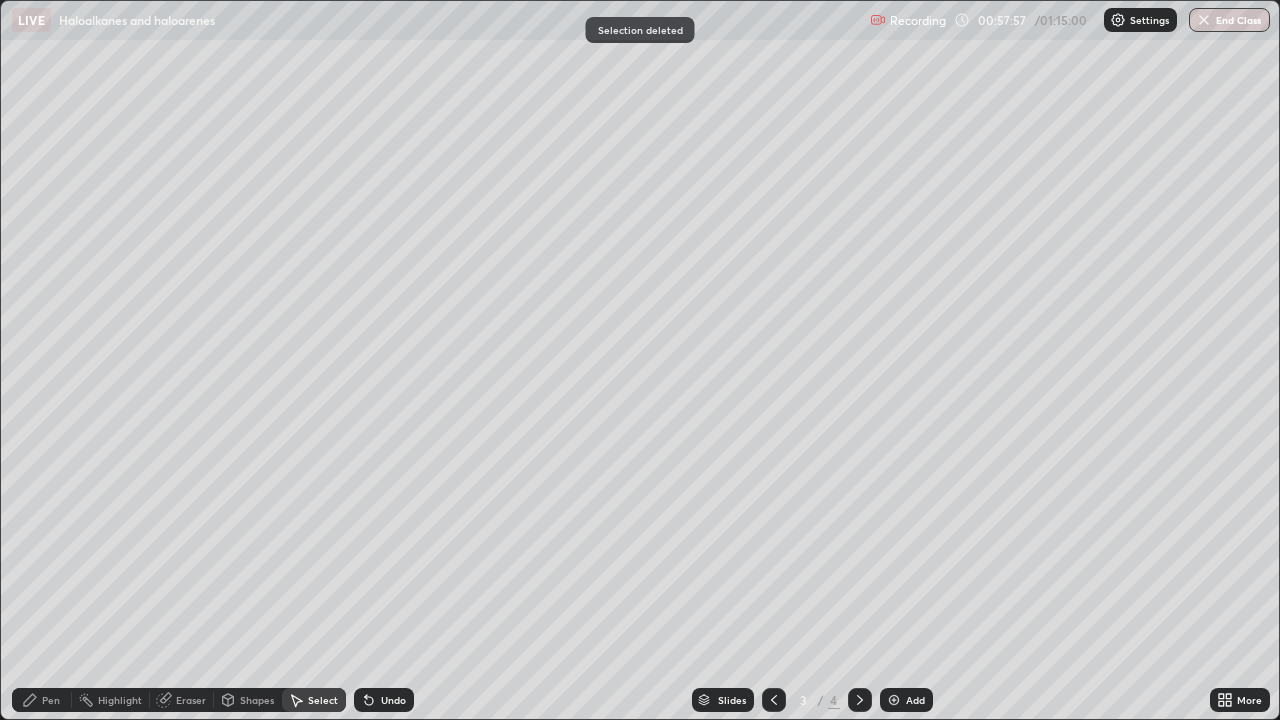 click on "Eraser" at bounding box center (191, 700) 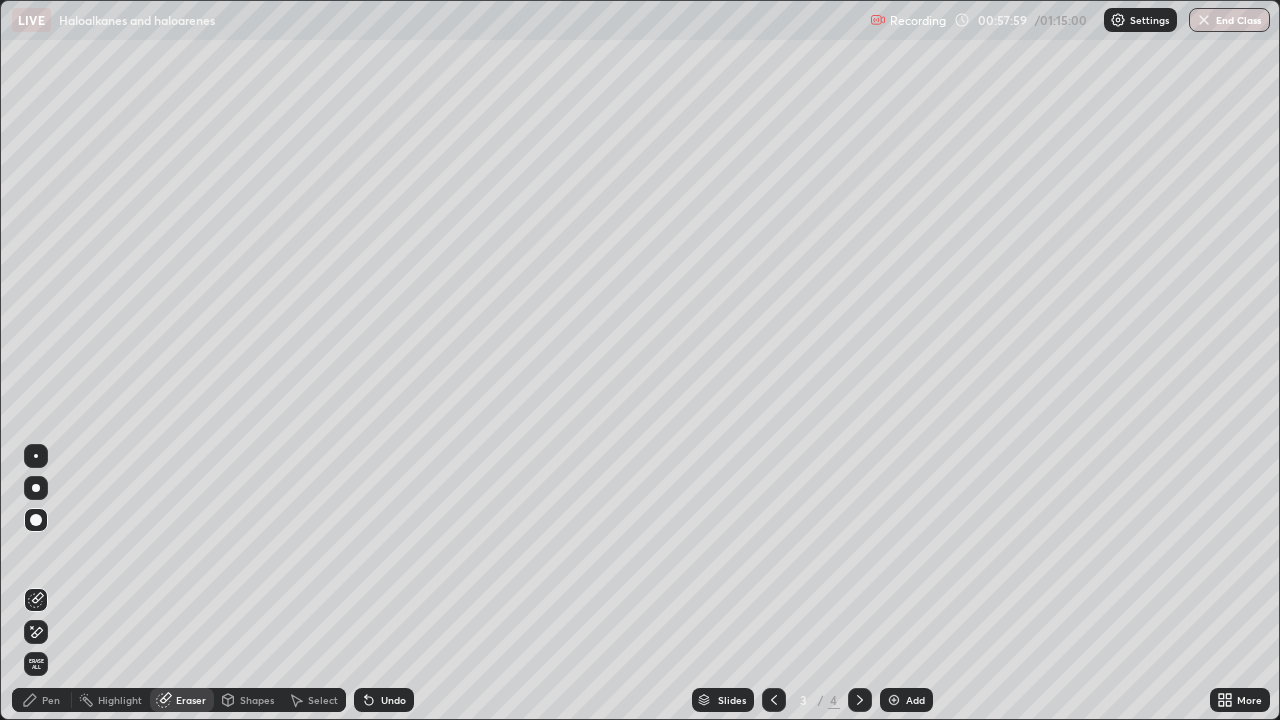 click on "Eraser" at bounding box center (191, 700) 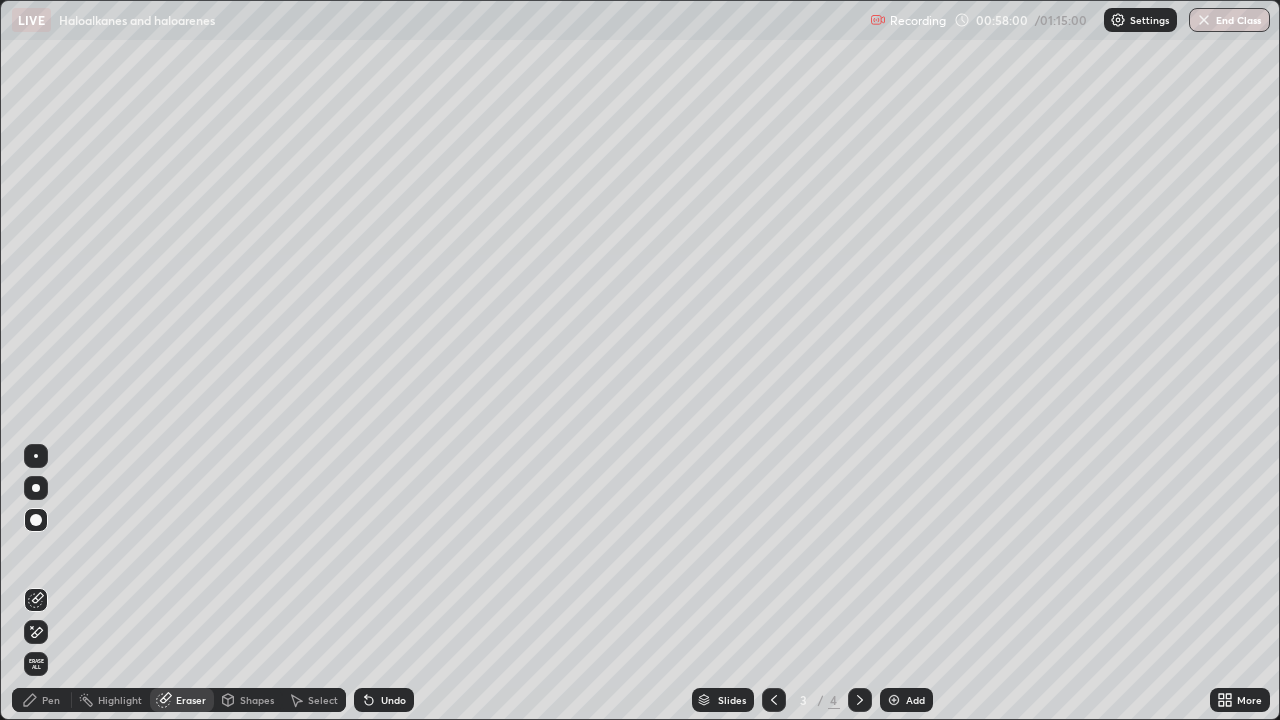 click on "Eraser" at bounding box center (191, 700) 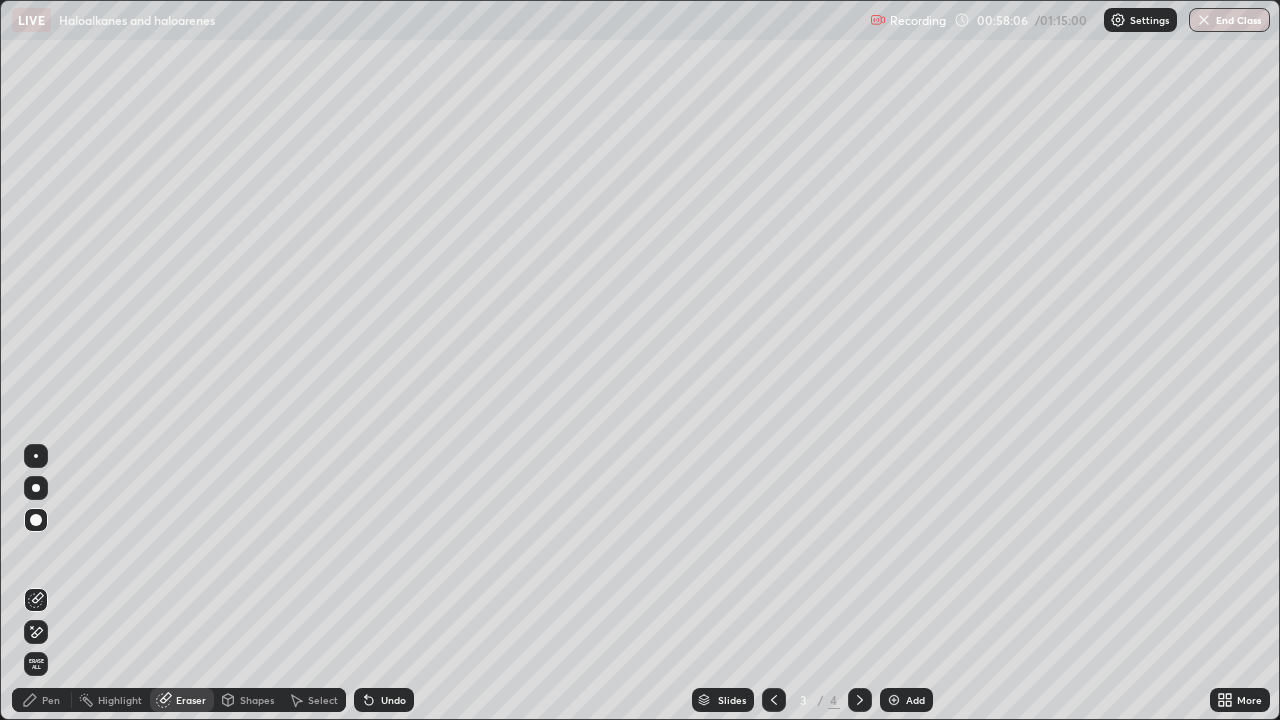 click on "Pen" at bounding box center [42, 700] 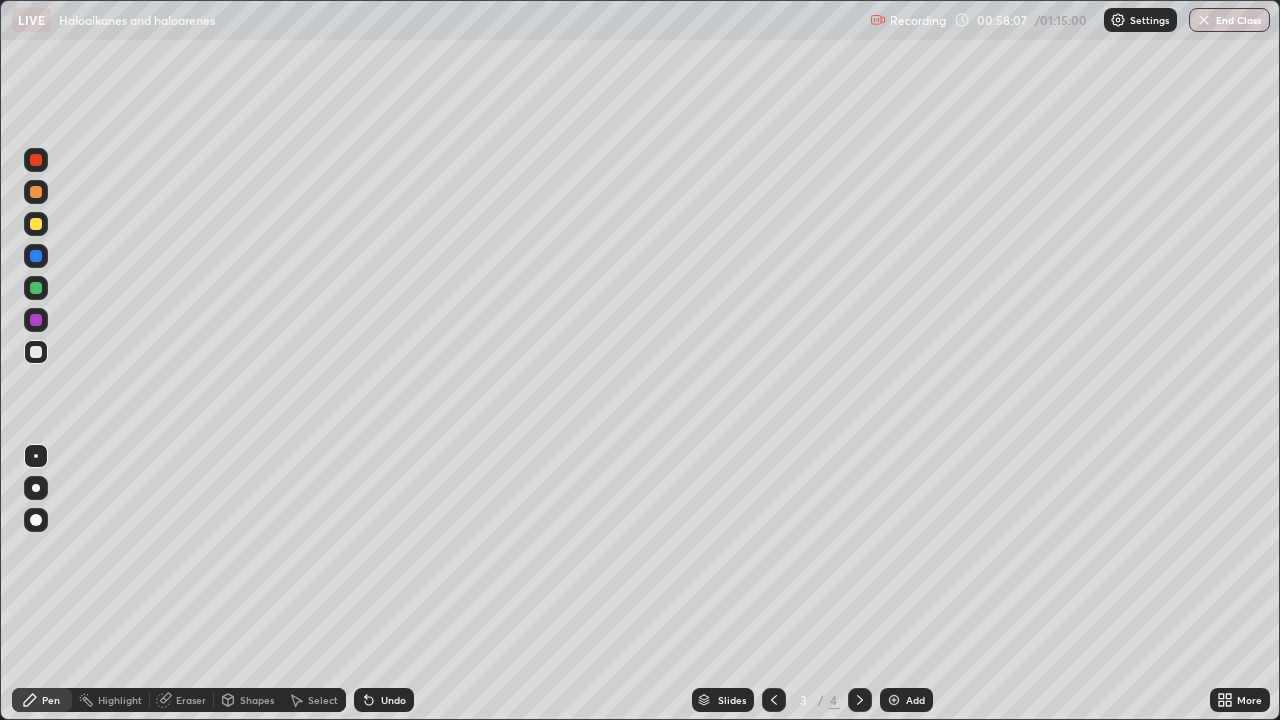 click on "Pen" at bounding box center (51, 700) 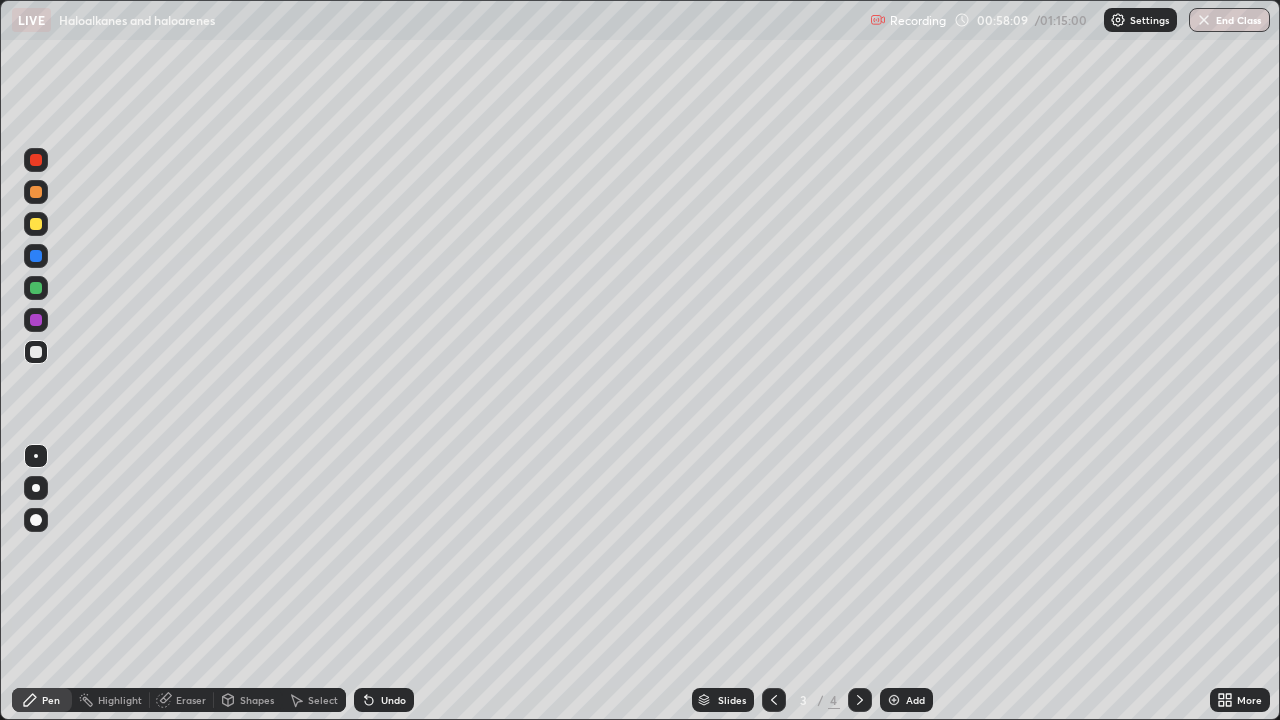 click on "Pen" at bounding box center [51, 700] 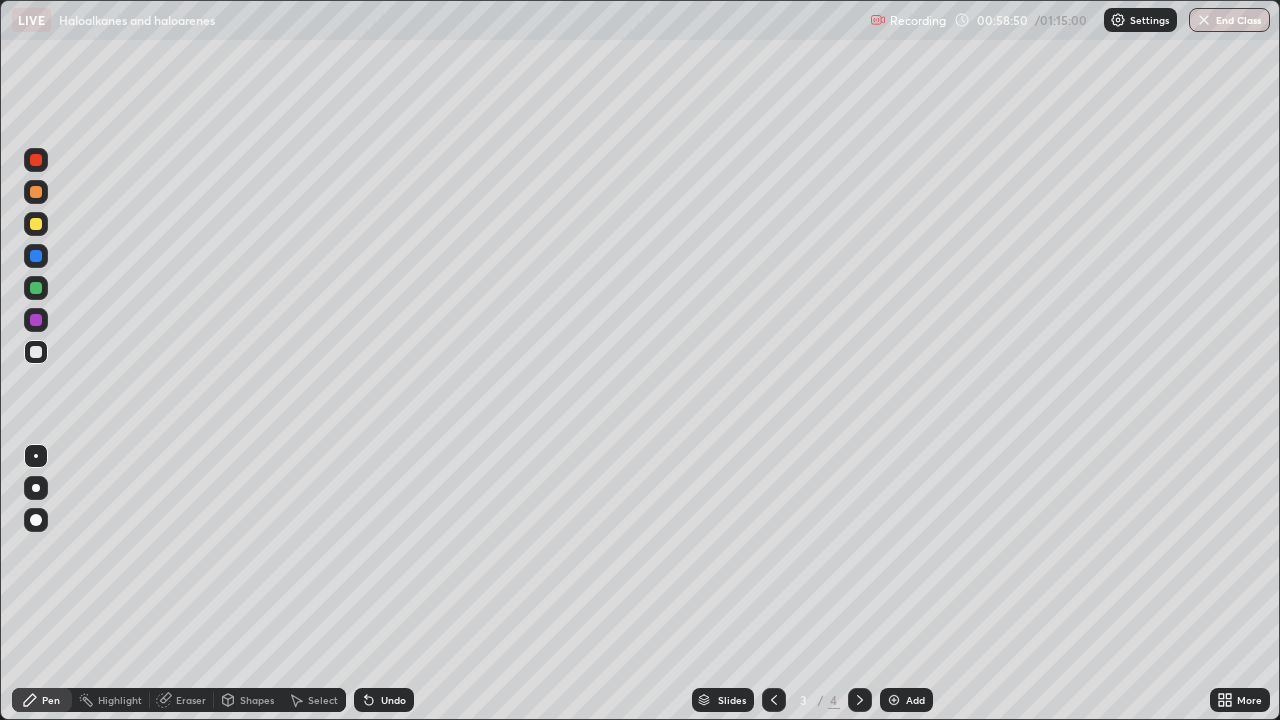 click on "Eraser" at bounding box center (191, 700) 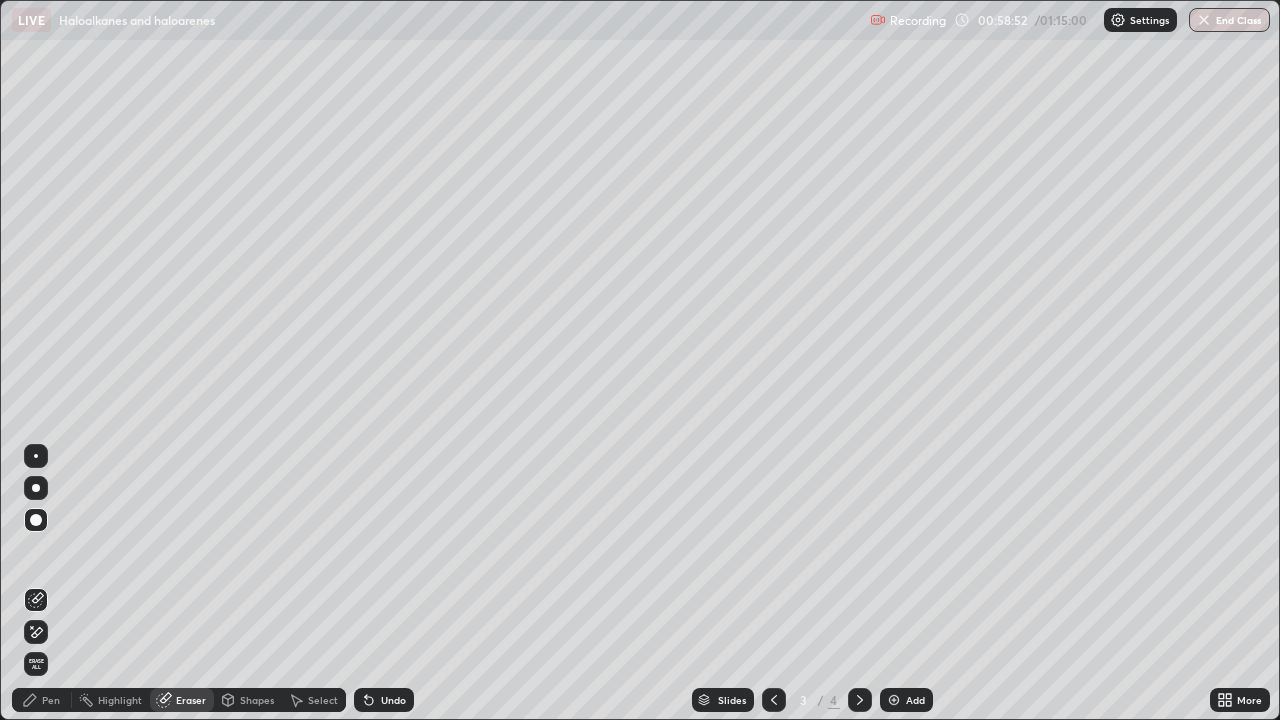 click on "Pen" at bounding box center (51, 700) 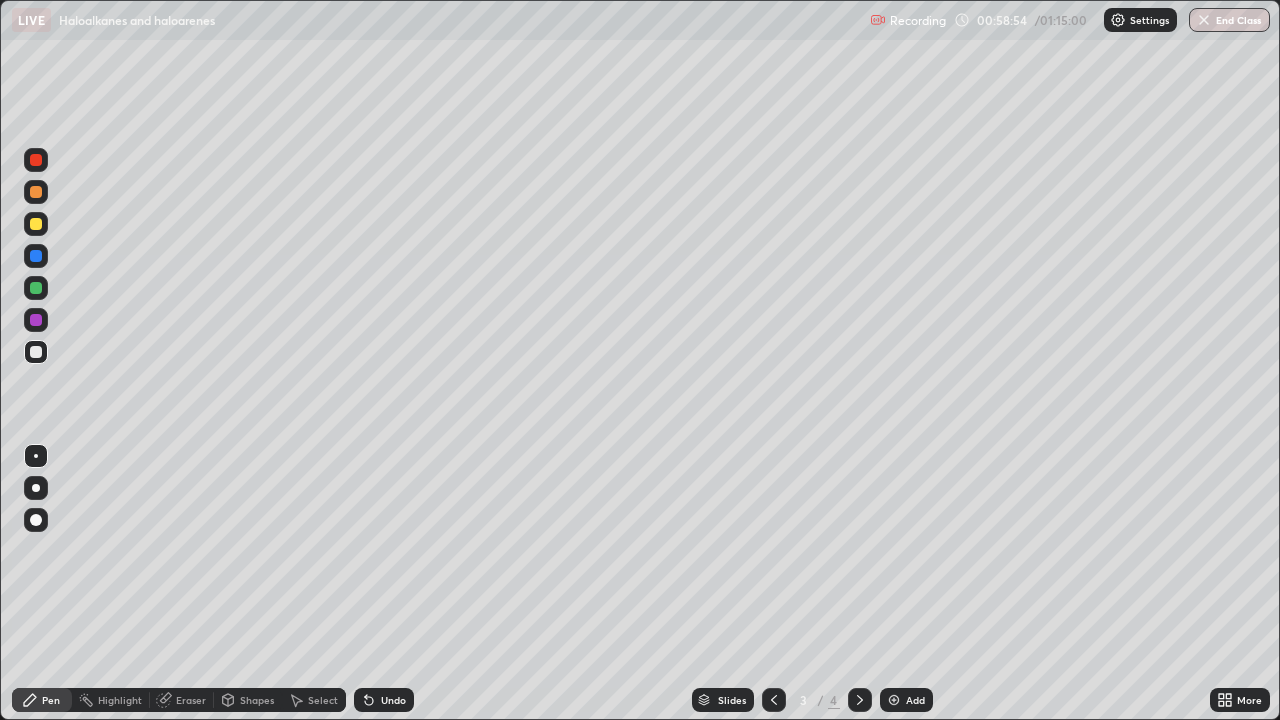 click on "Pen" at bounding box center [51, 700] 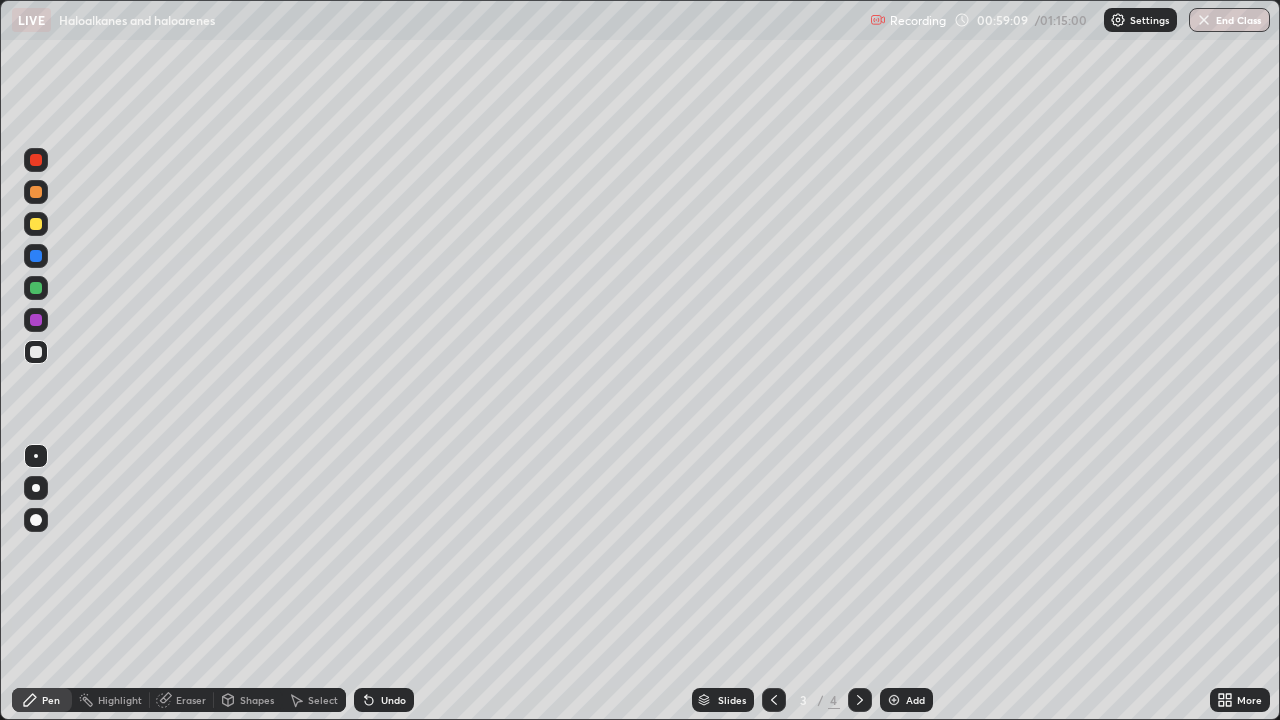 click on "Eraser" at bounding box center [191, 700] 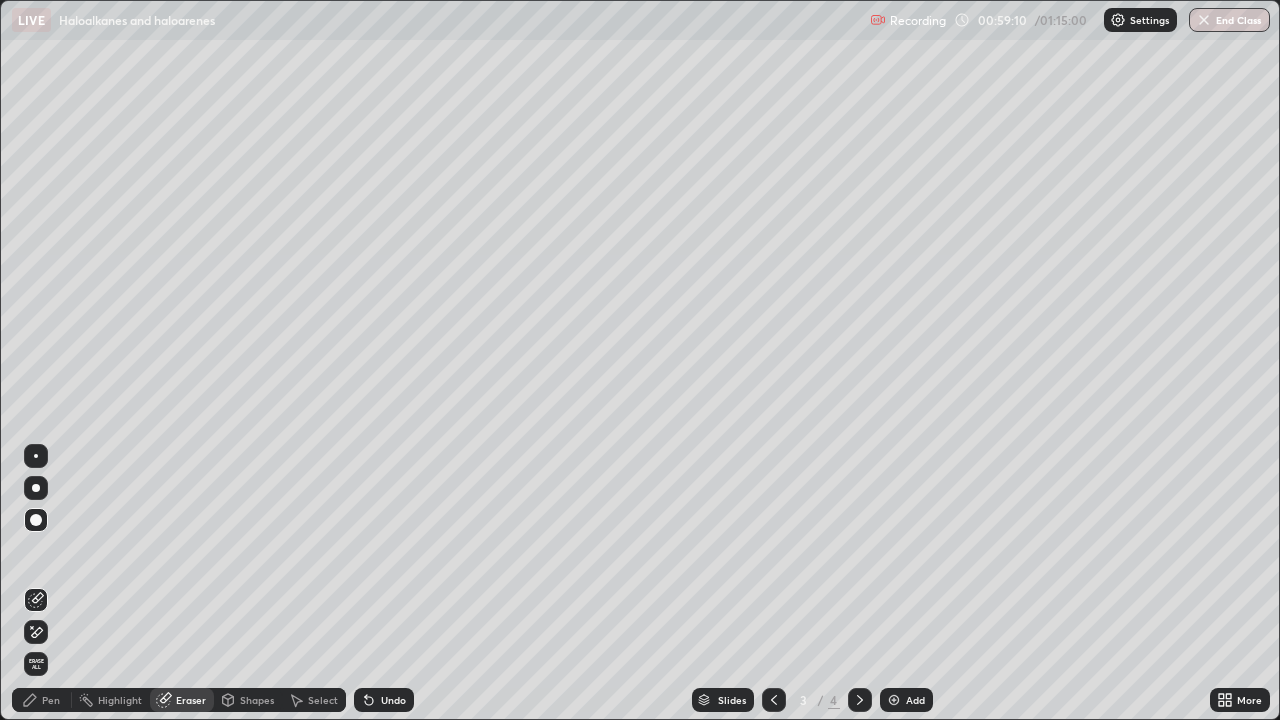 click on "Eraser" at bounding box center (191, 700) 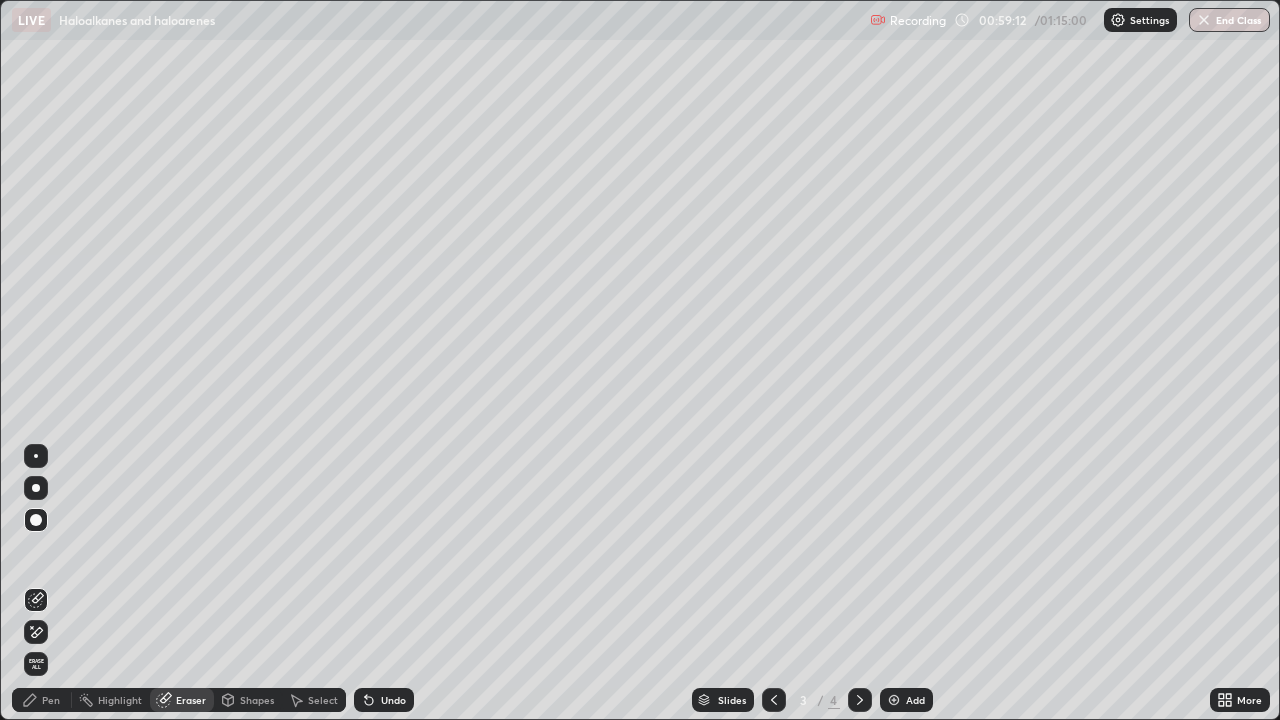 click 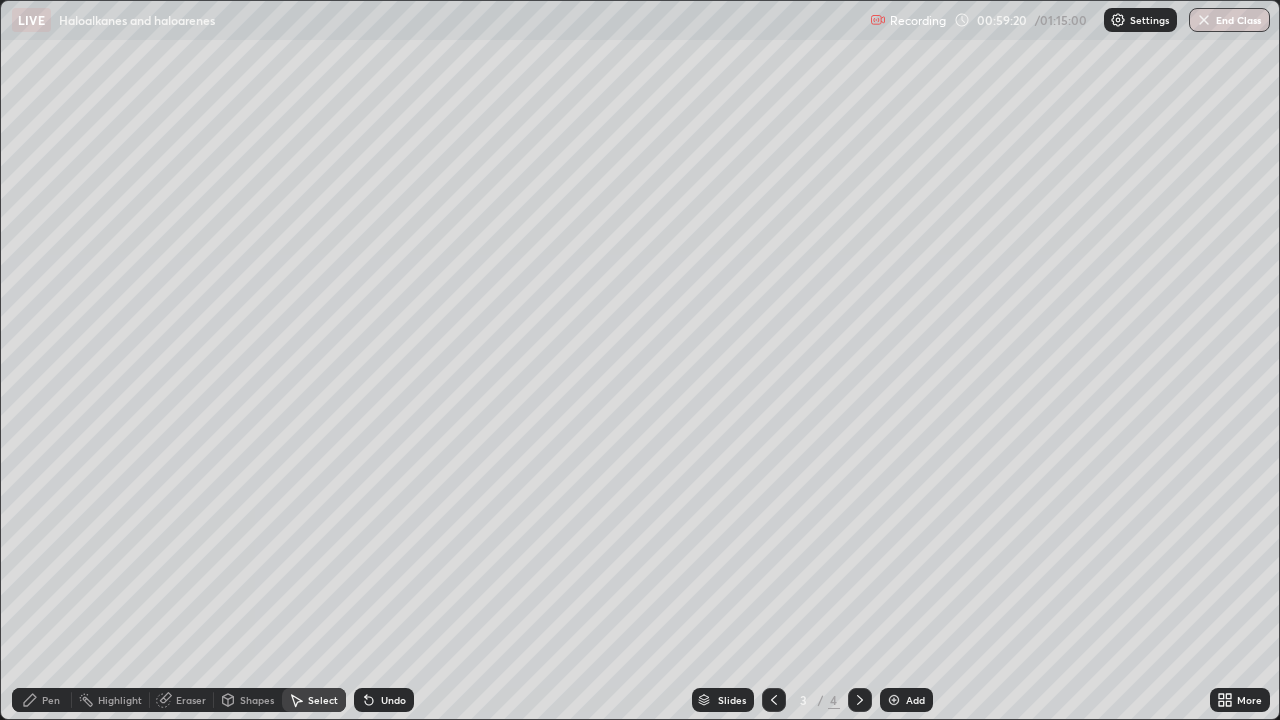 click 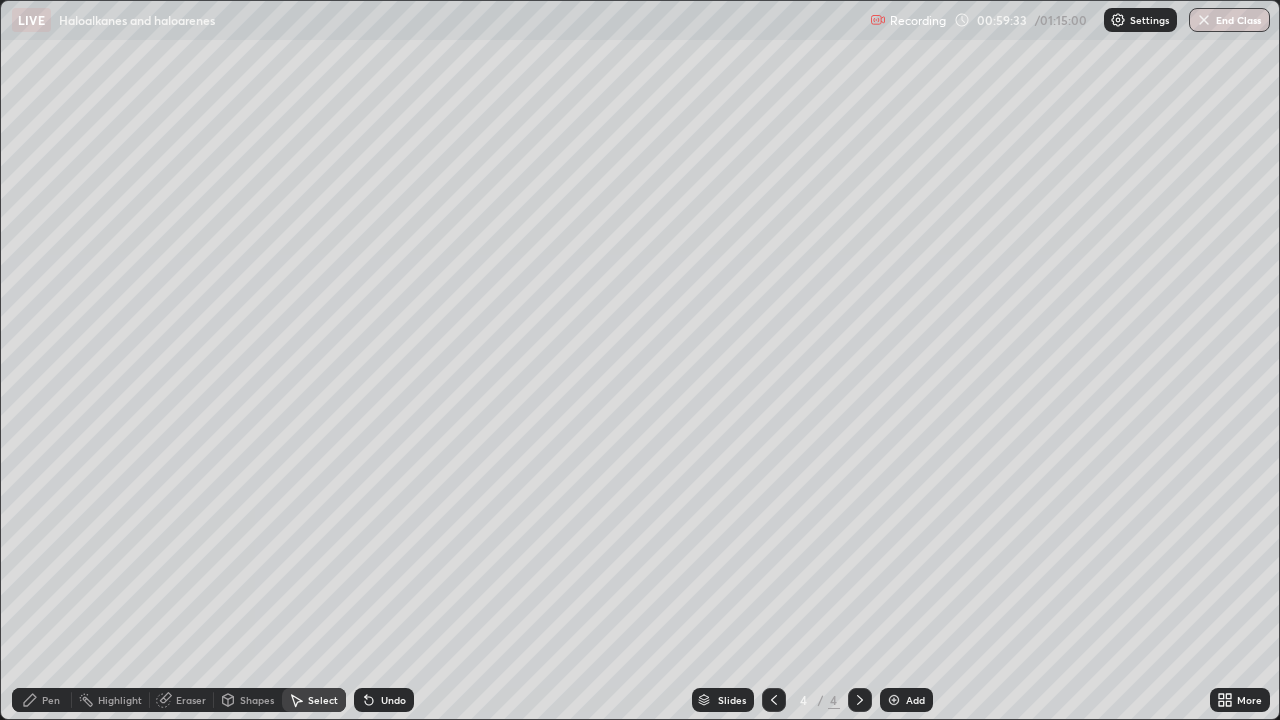click on "Undo" at bounding box center [393, 700] 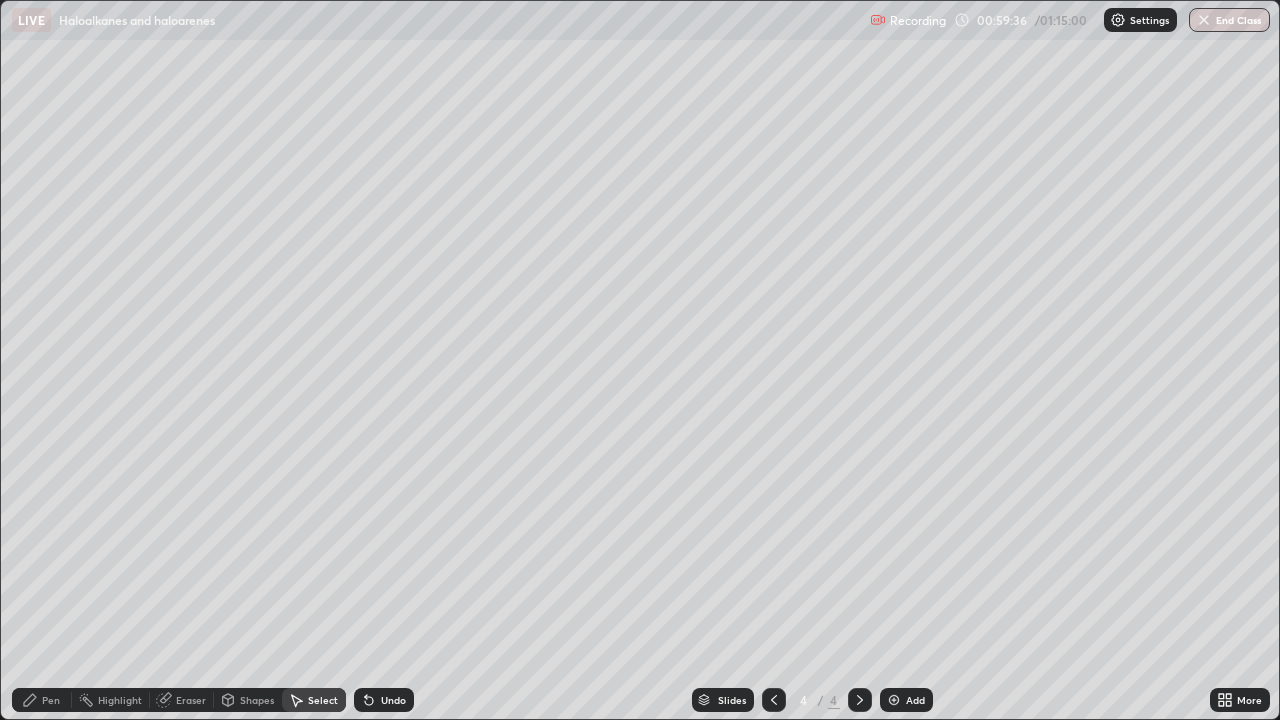 click 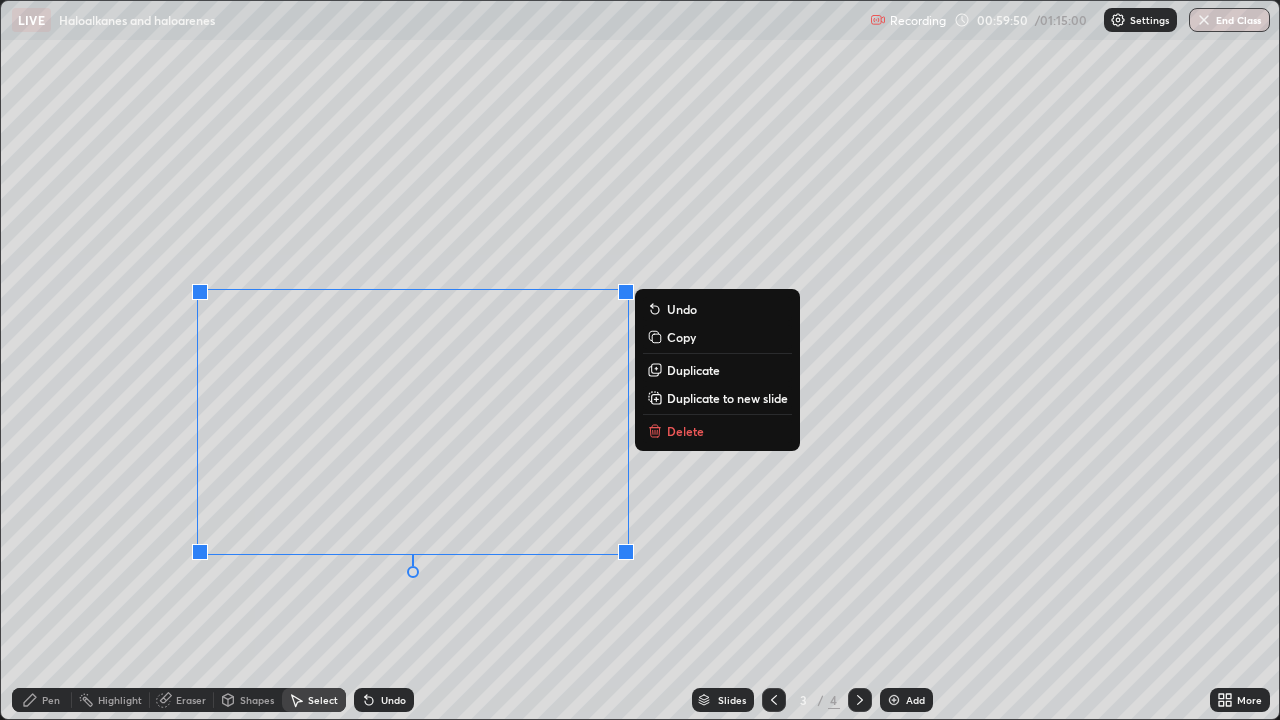 click 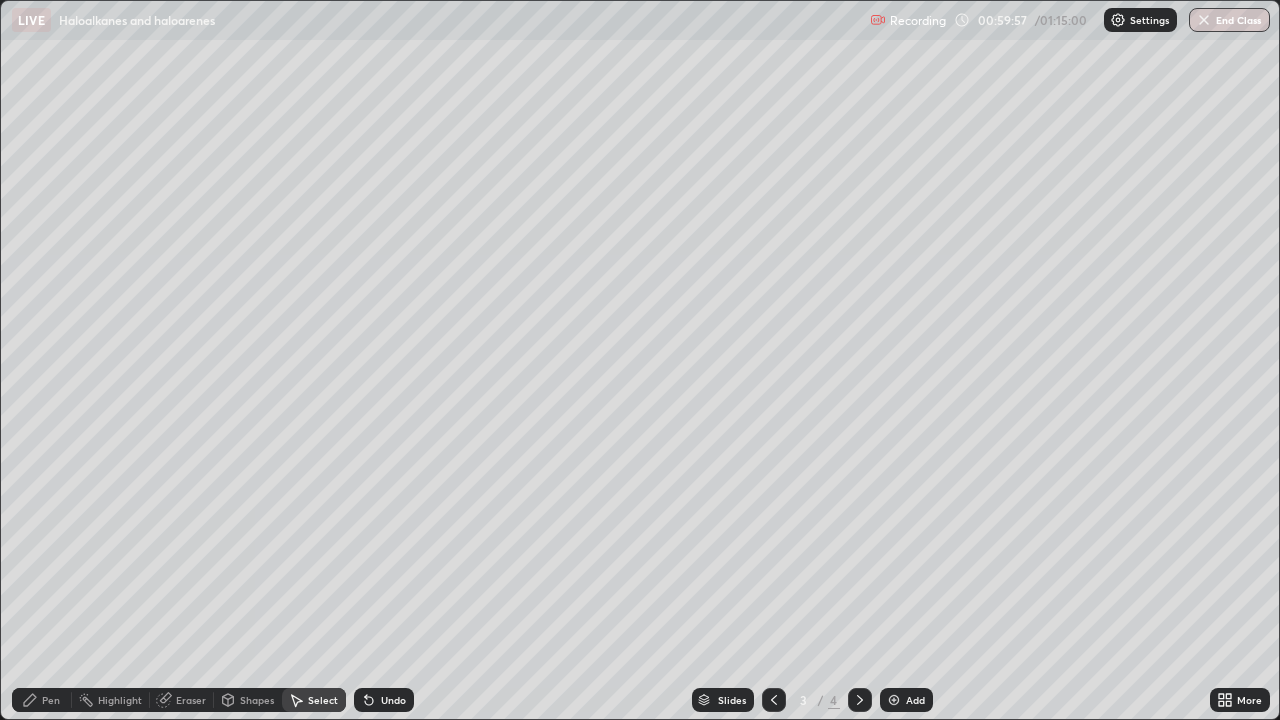 click on "Pen" at bounding box center [51, 700] 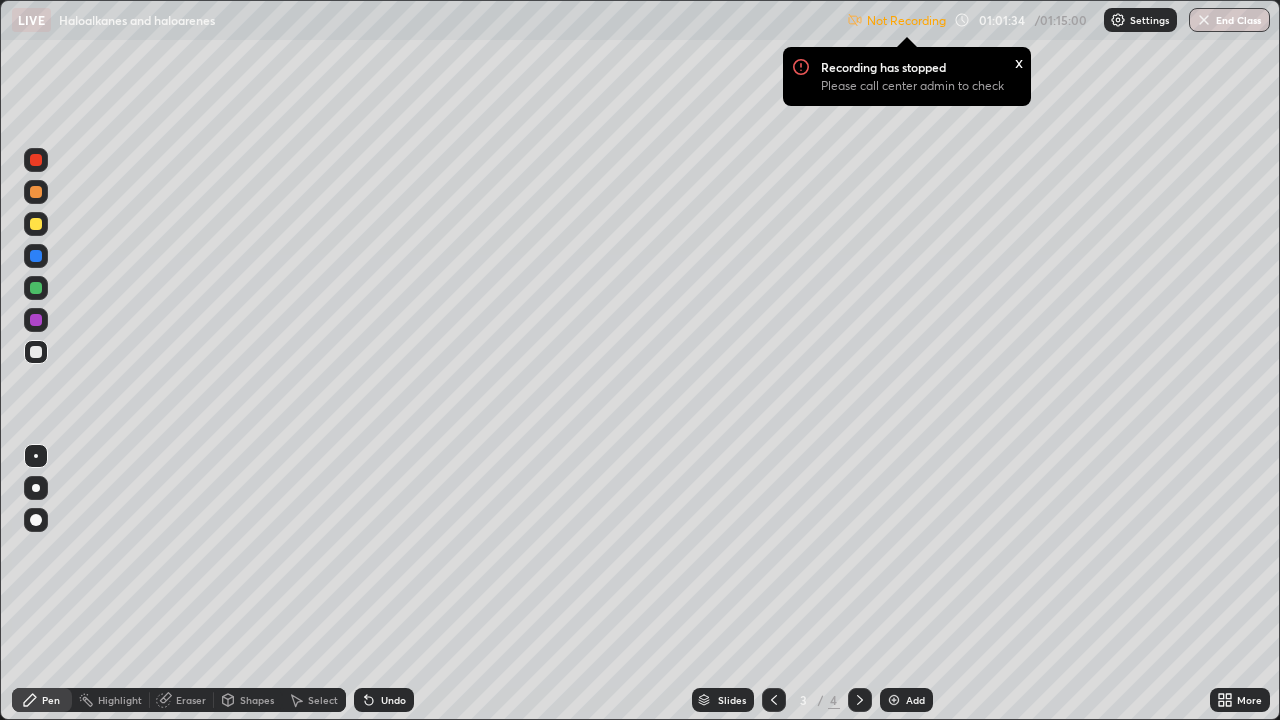 click at bounding box center [1118, 20] 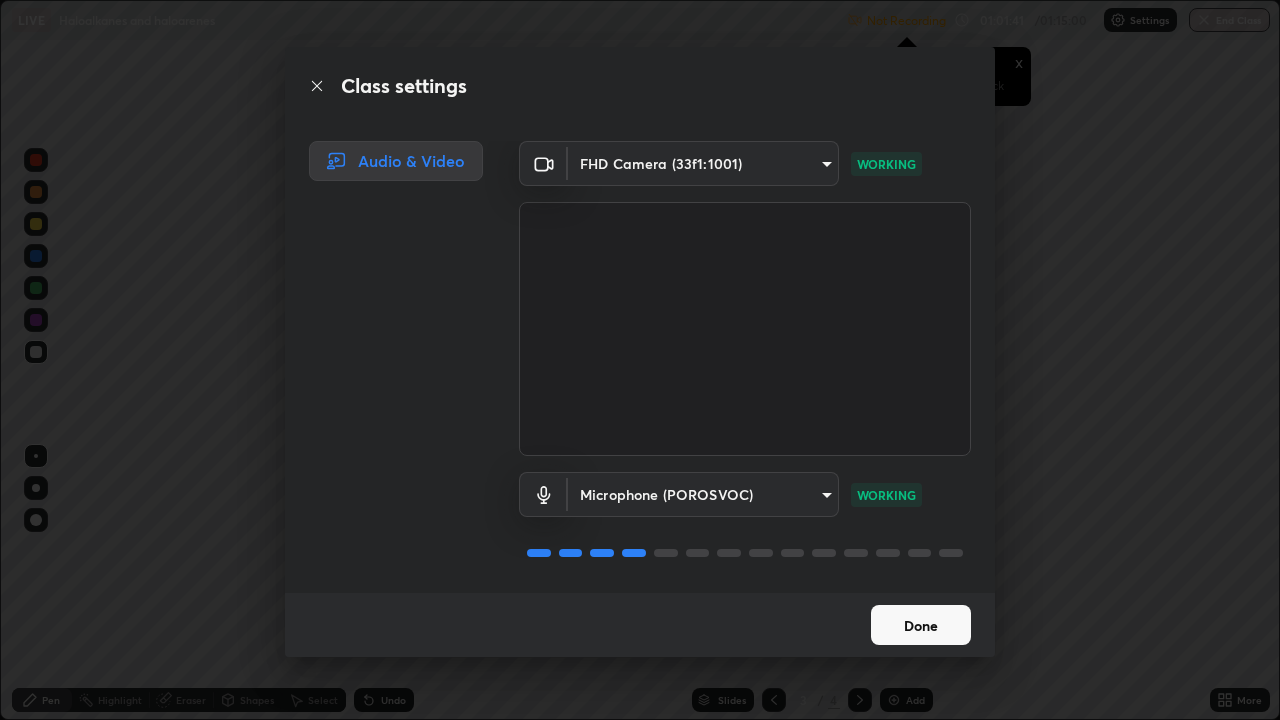 click on "Done" at bounding box center [921, 625] 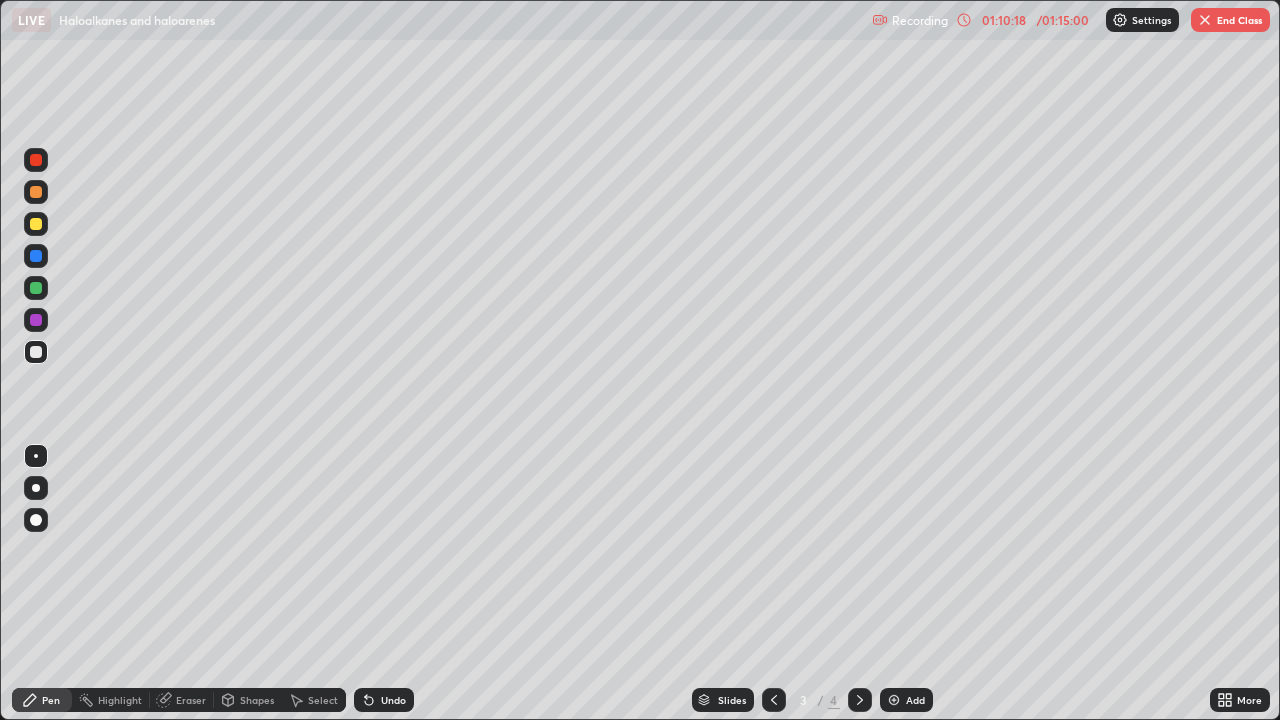 click on "End Class" at bounding box center [1230, 20] 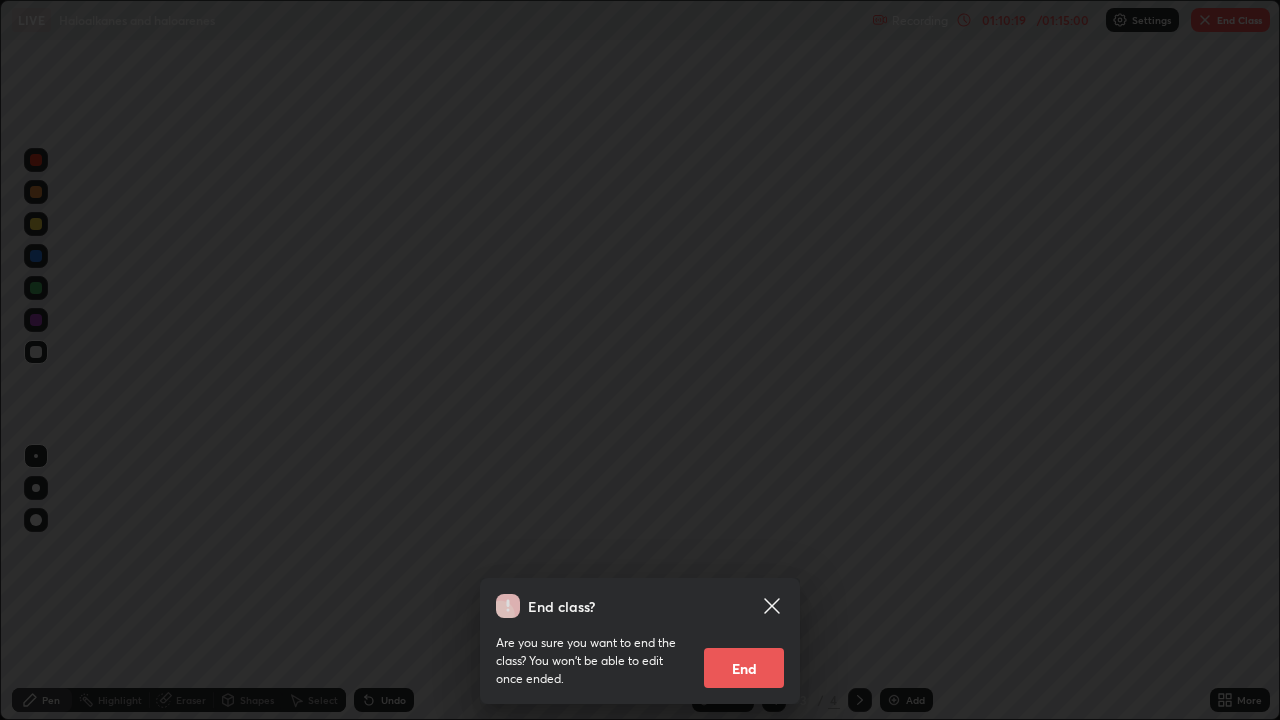 click on "End" at bounding box center [744, 668] 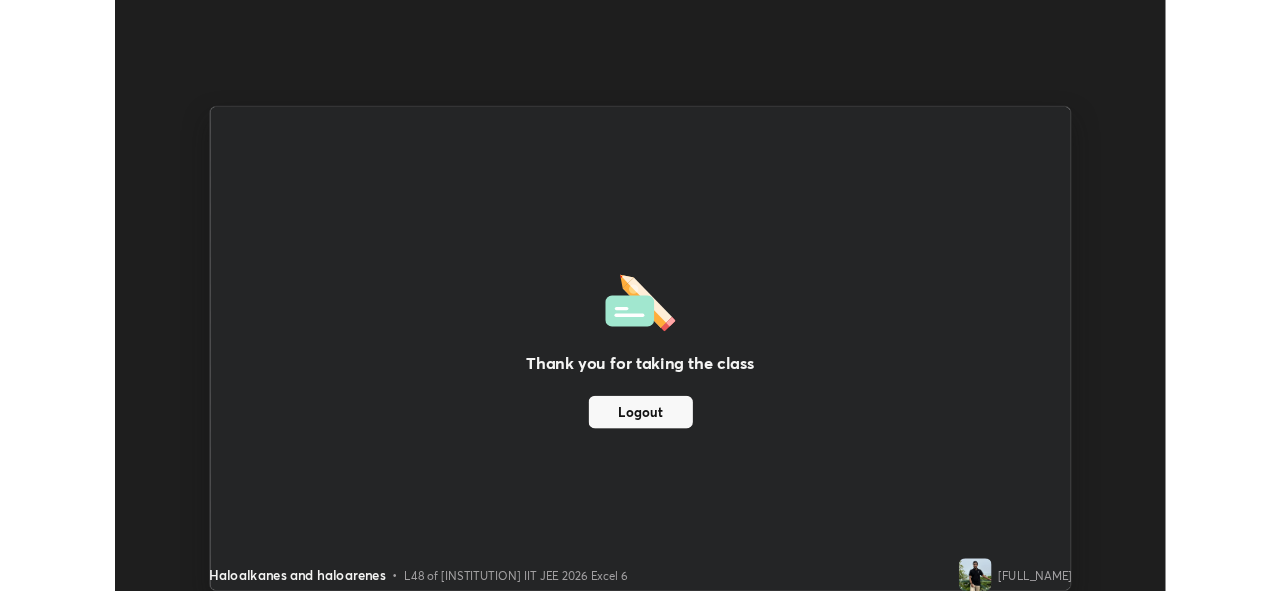 scroll, scrollTop: 591, scrollLeft: 1280, axis: both 